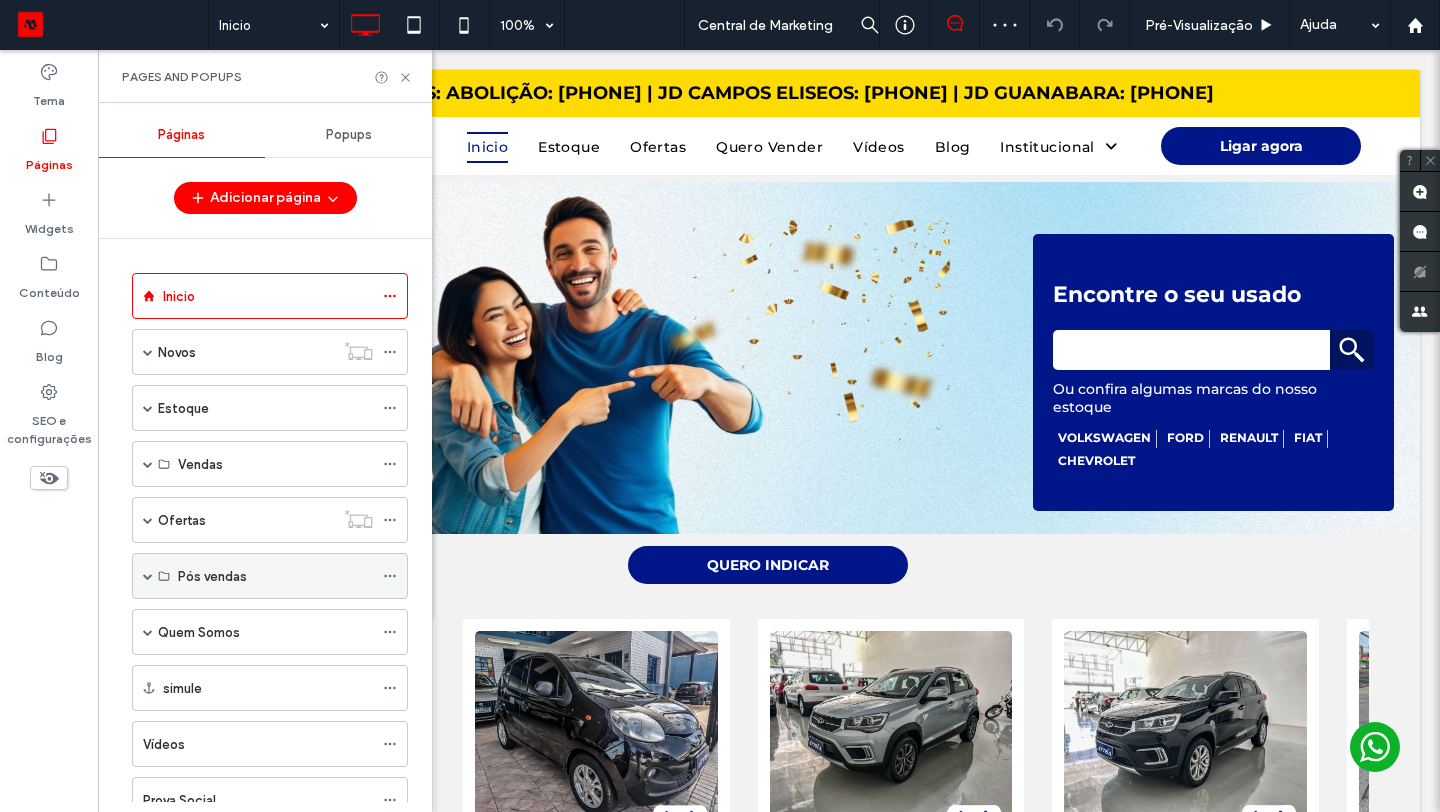 scroll, scrollTop: 0, scrollLeft: 0, axis: both 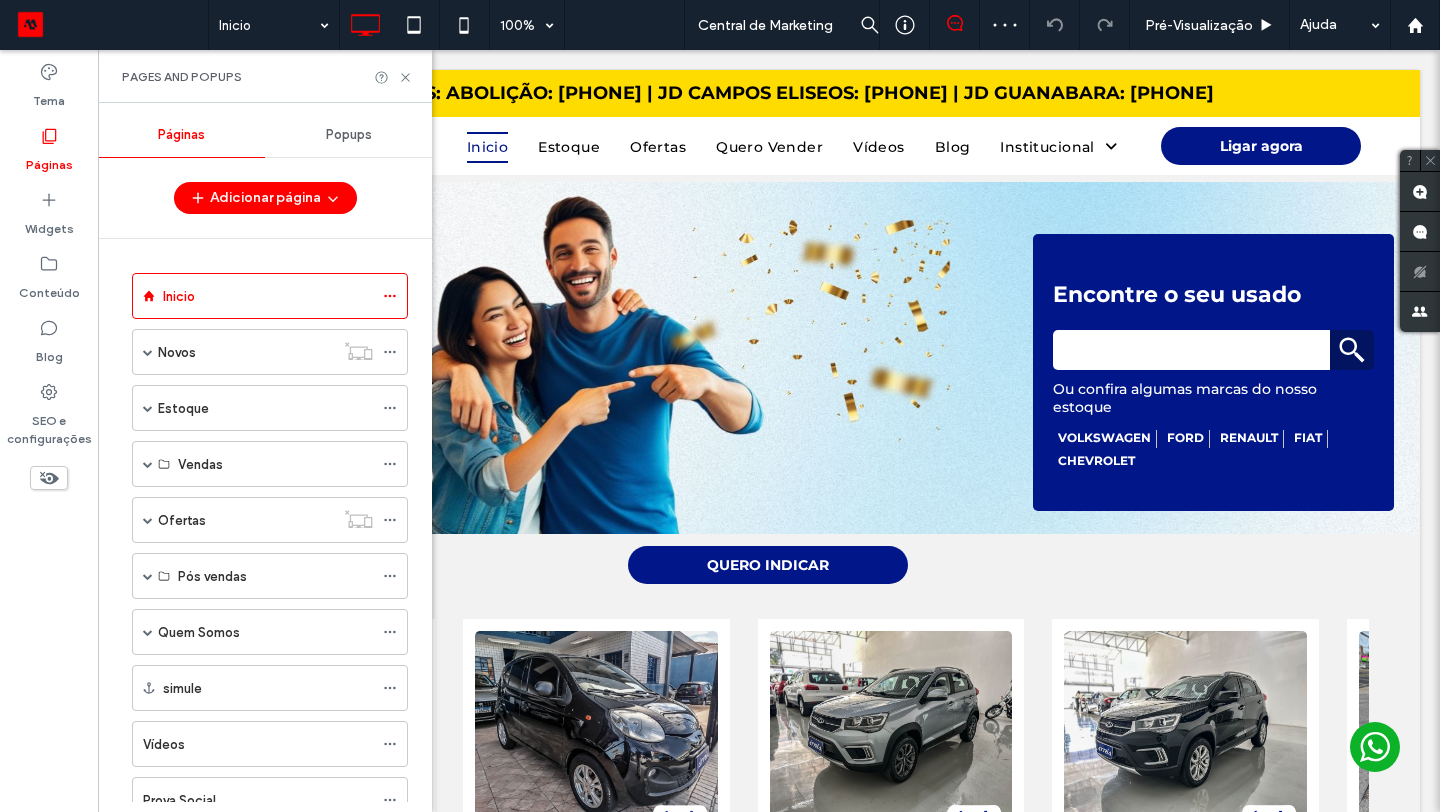 click on "Vídeos" at bounding box center (164, 744) 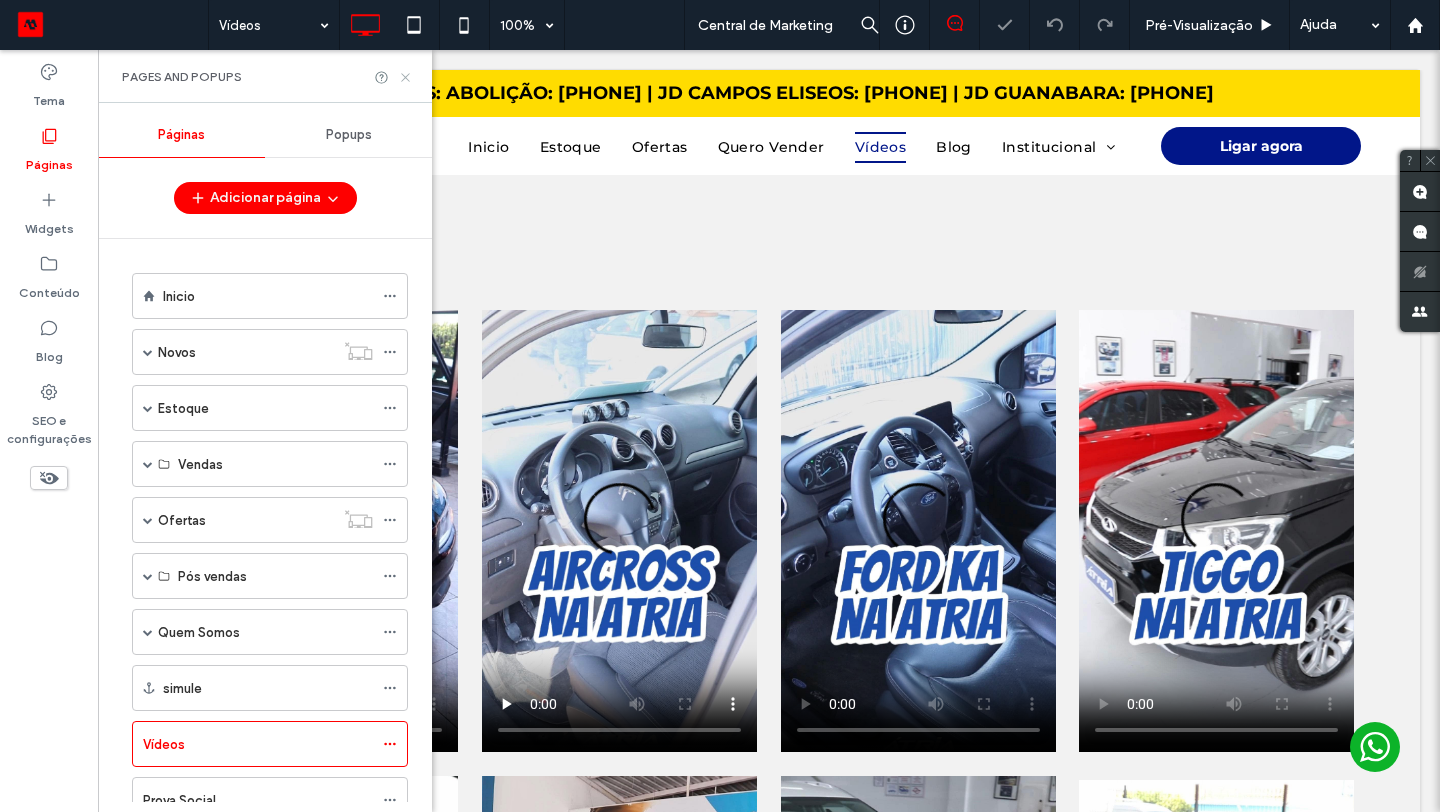 scroll, scrollTop: 0, scrollLeft: 0, axis: both 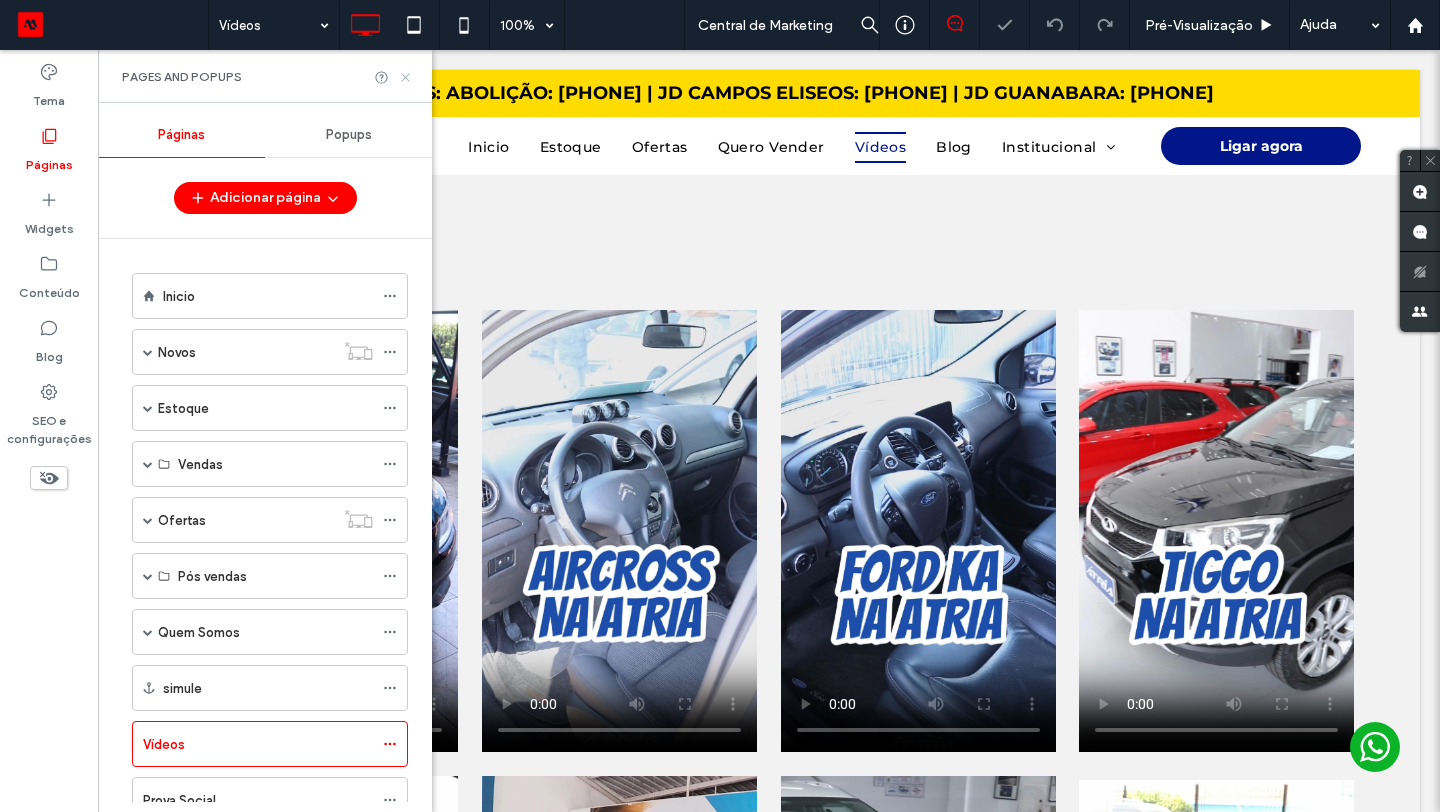 click 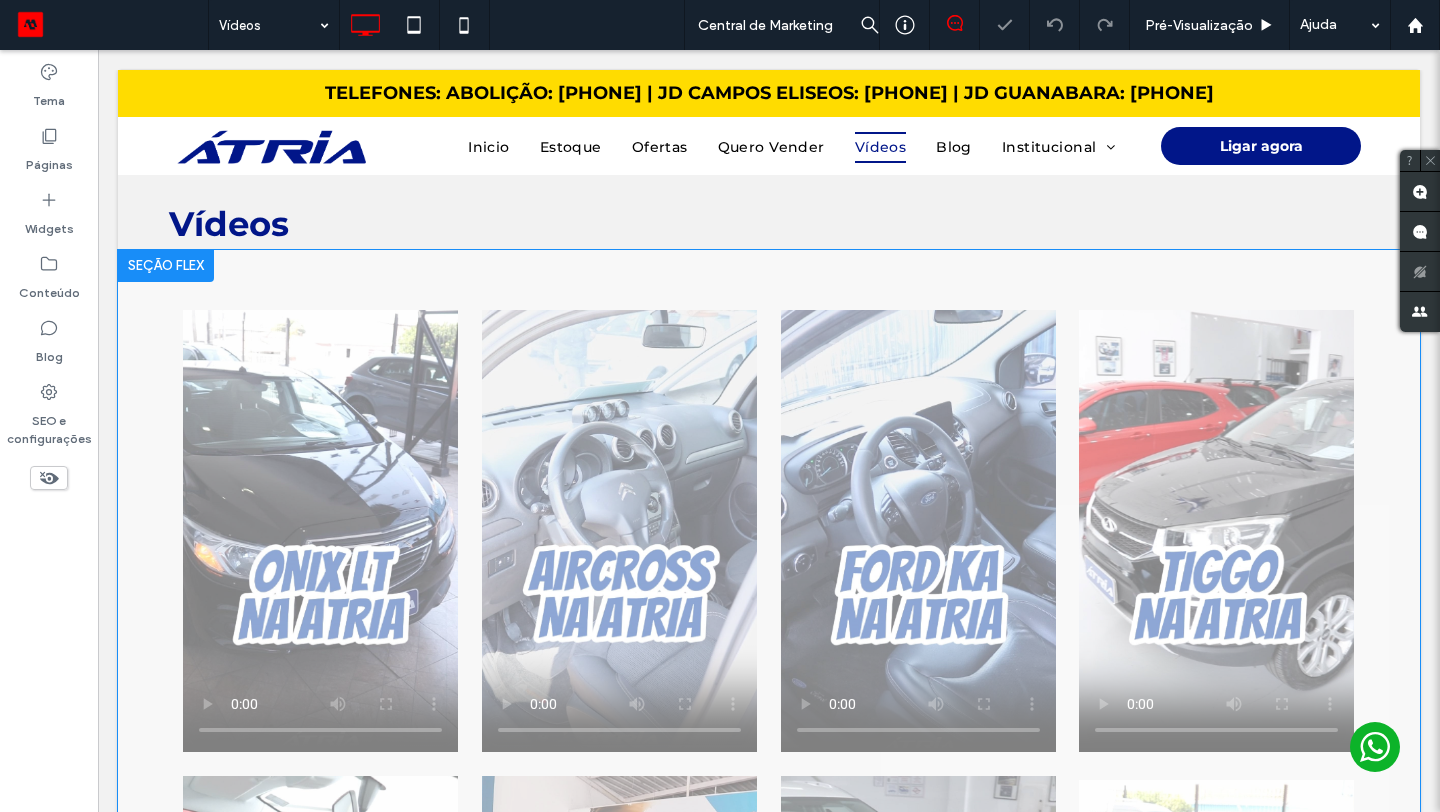 click on "Clique para editar no Modo Flex" at bounding box center (769, 1232) 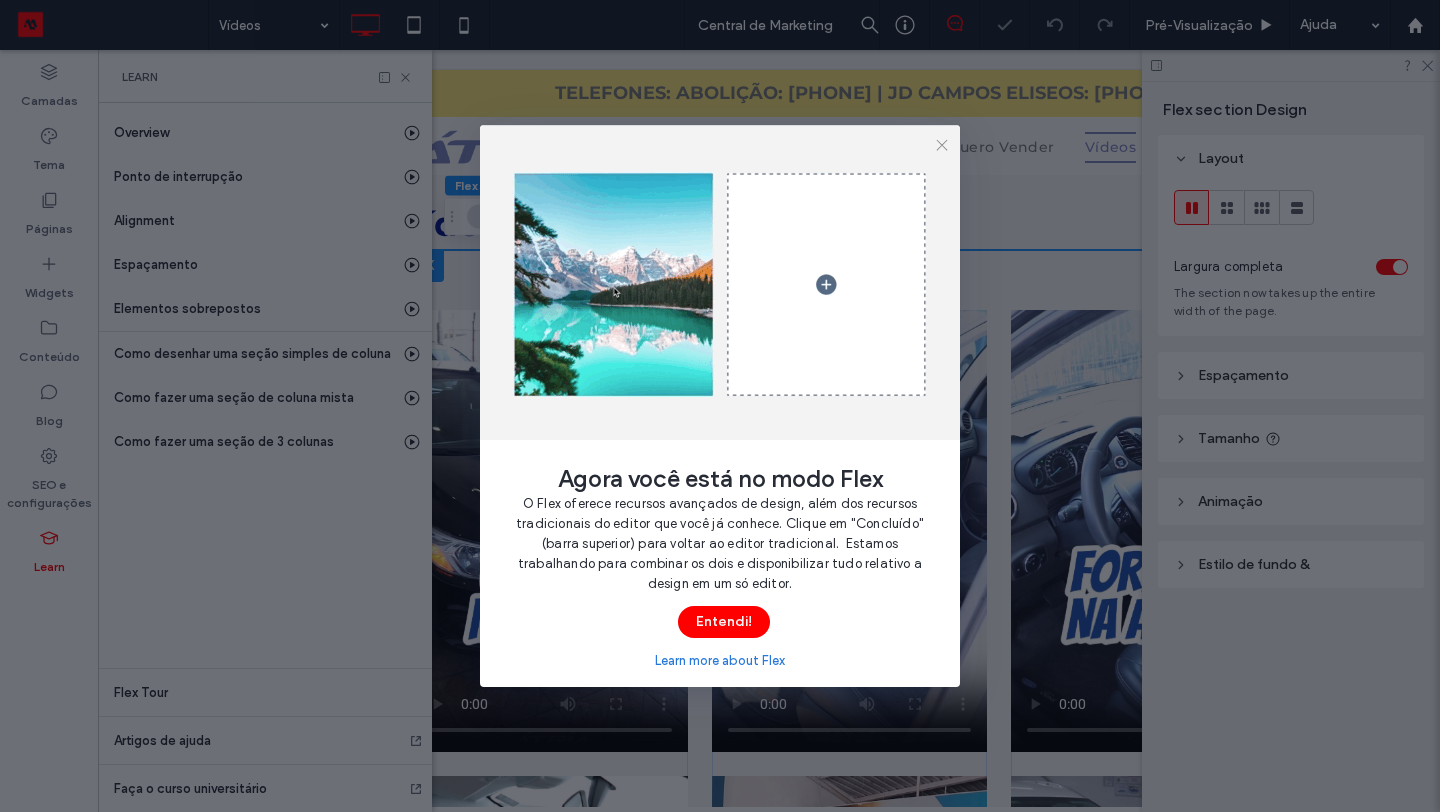 scroll, scrollTop: 0, scrollLeft: 528, axis: horizontal 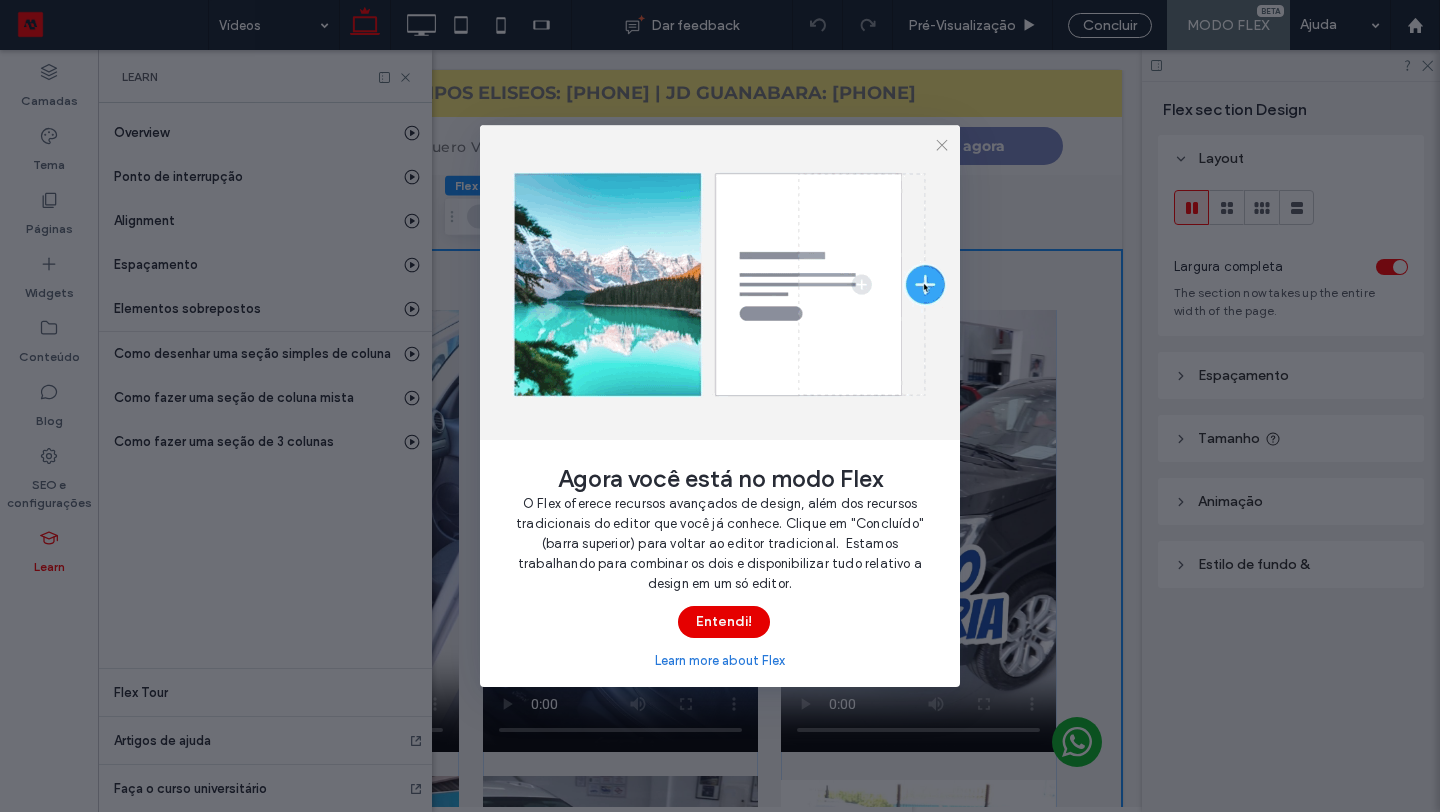 click on "Entendi!" at bounding box center [724, 622] 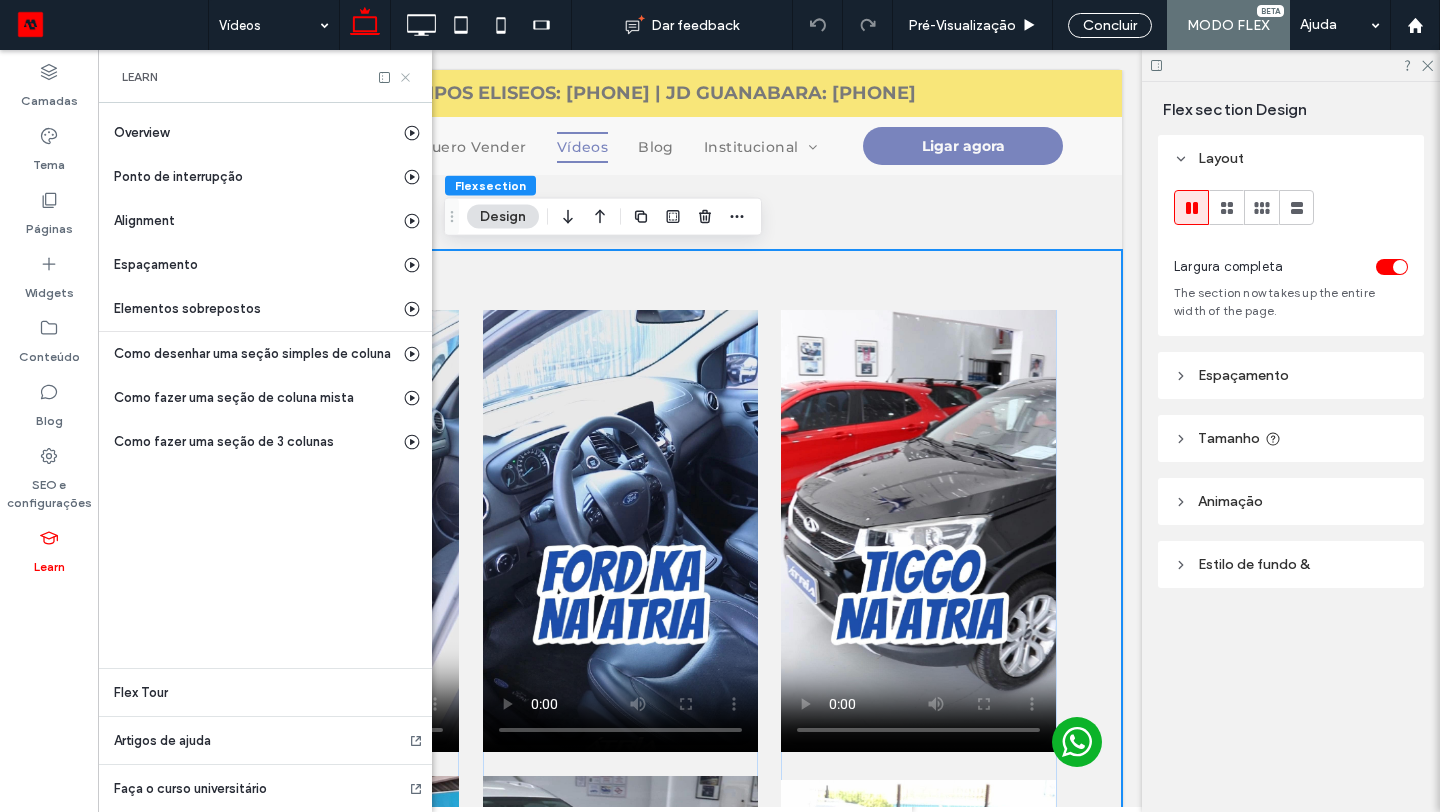 click 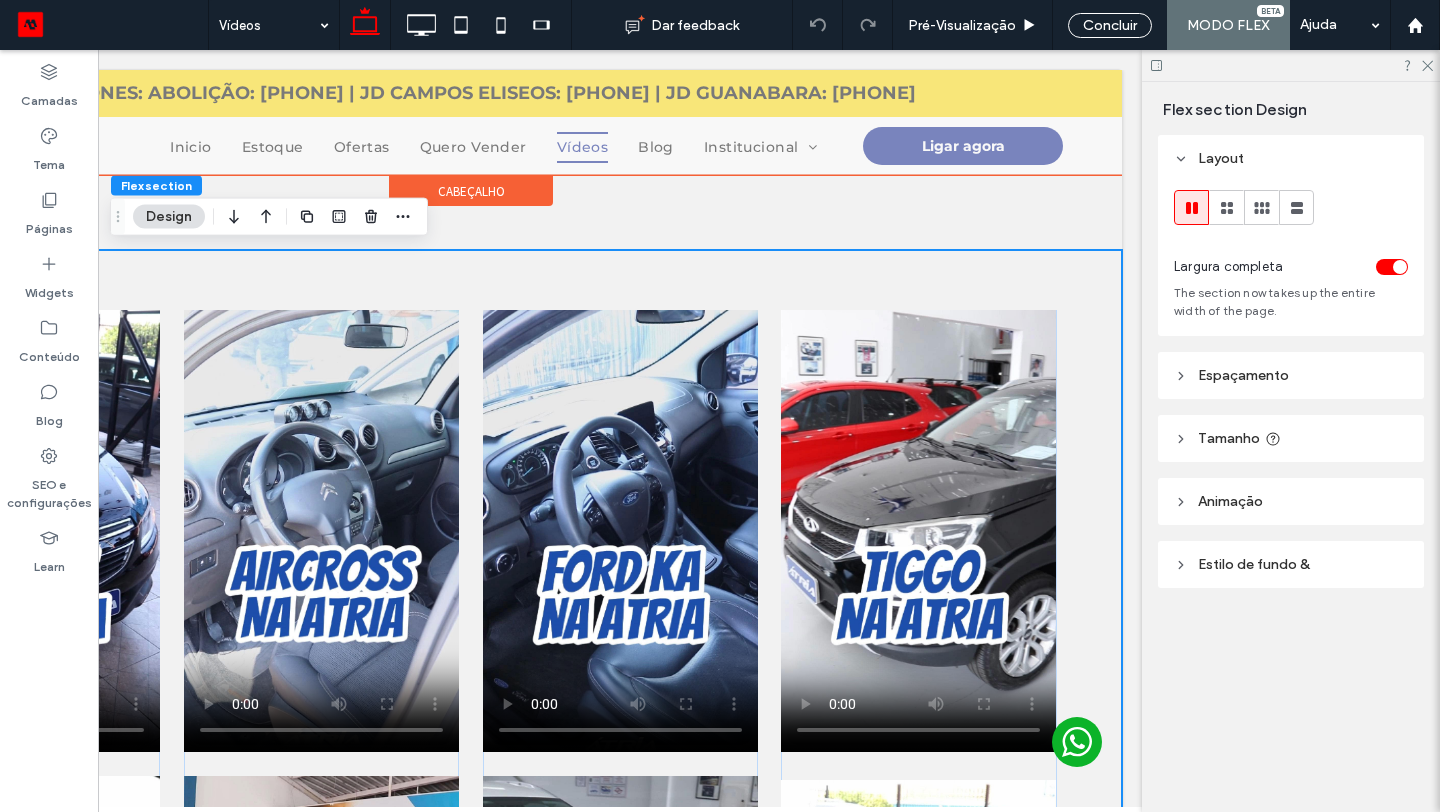 scroll, scrollTop: 0, scrollLeft: 298, axis: horizontal 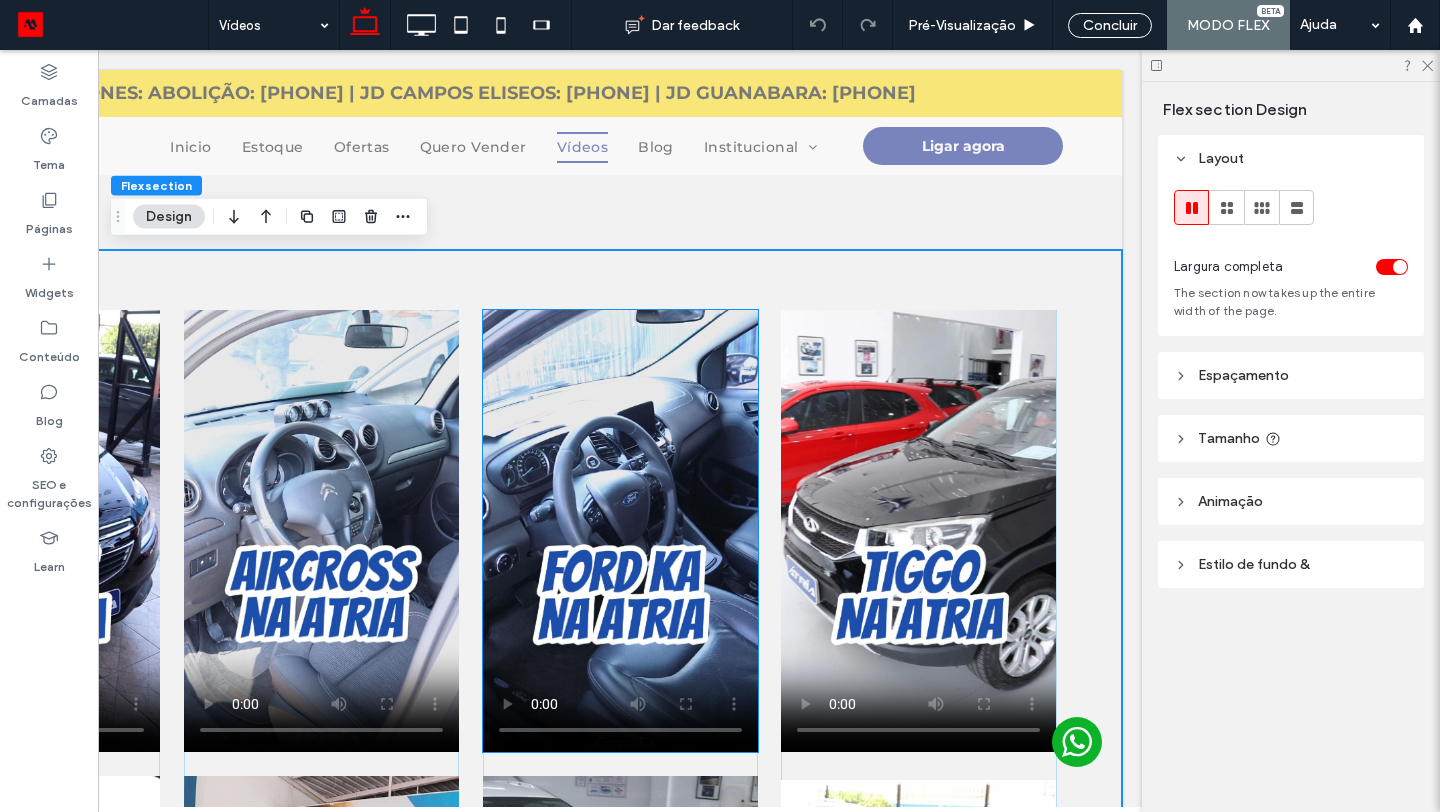 click at bounding box center (620, 531) 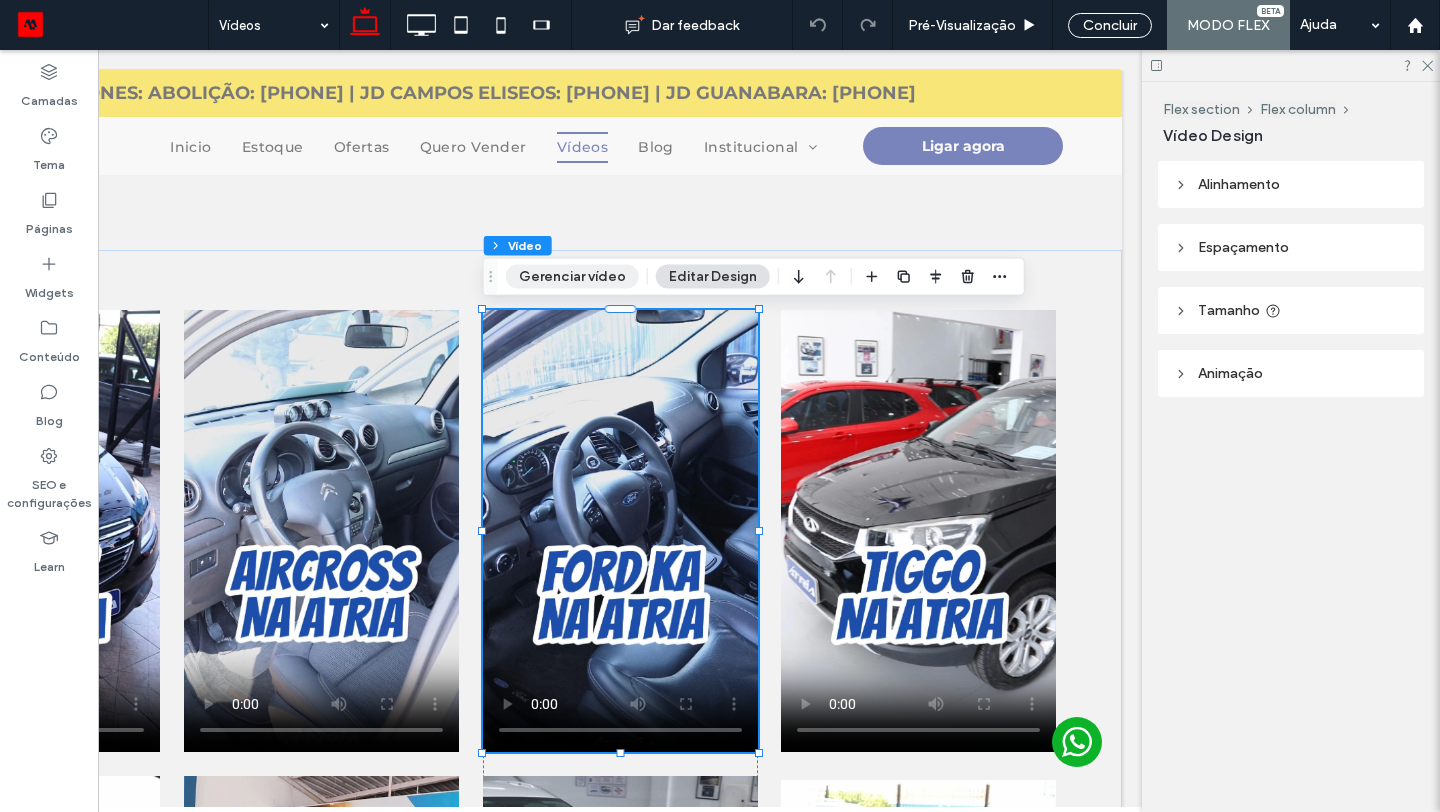 click on "Gerenciar vídeo" at bounding box center [572, 277] 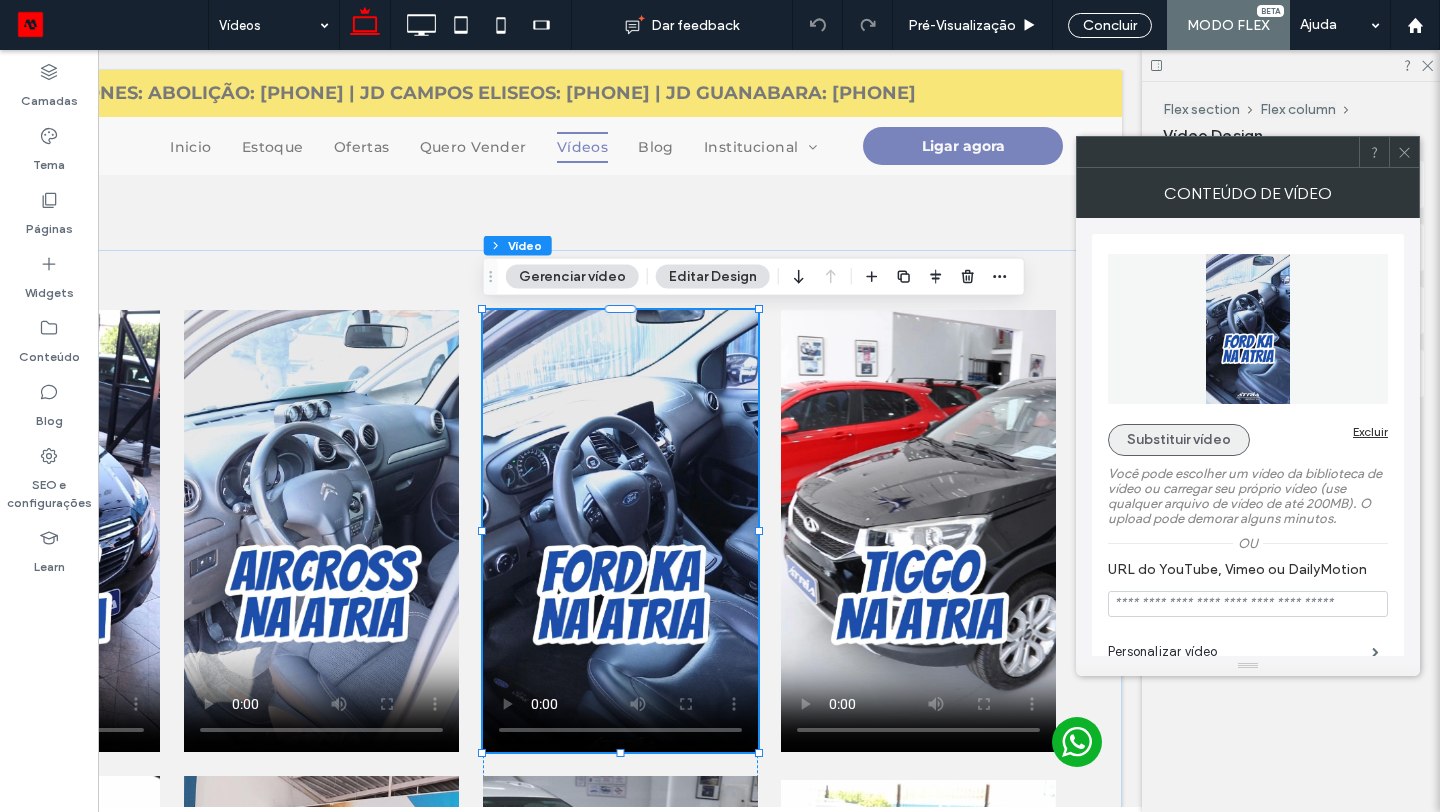 click on "Substituir vídeo" at bounding box center (1179, 440) 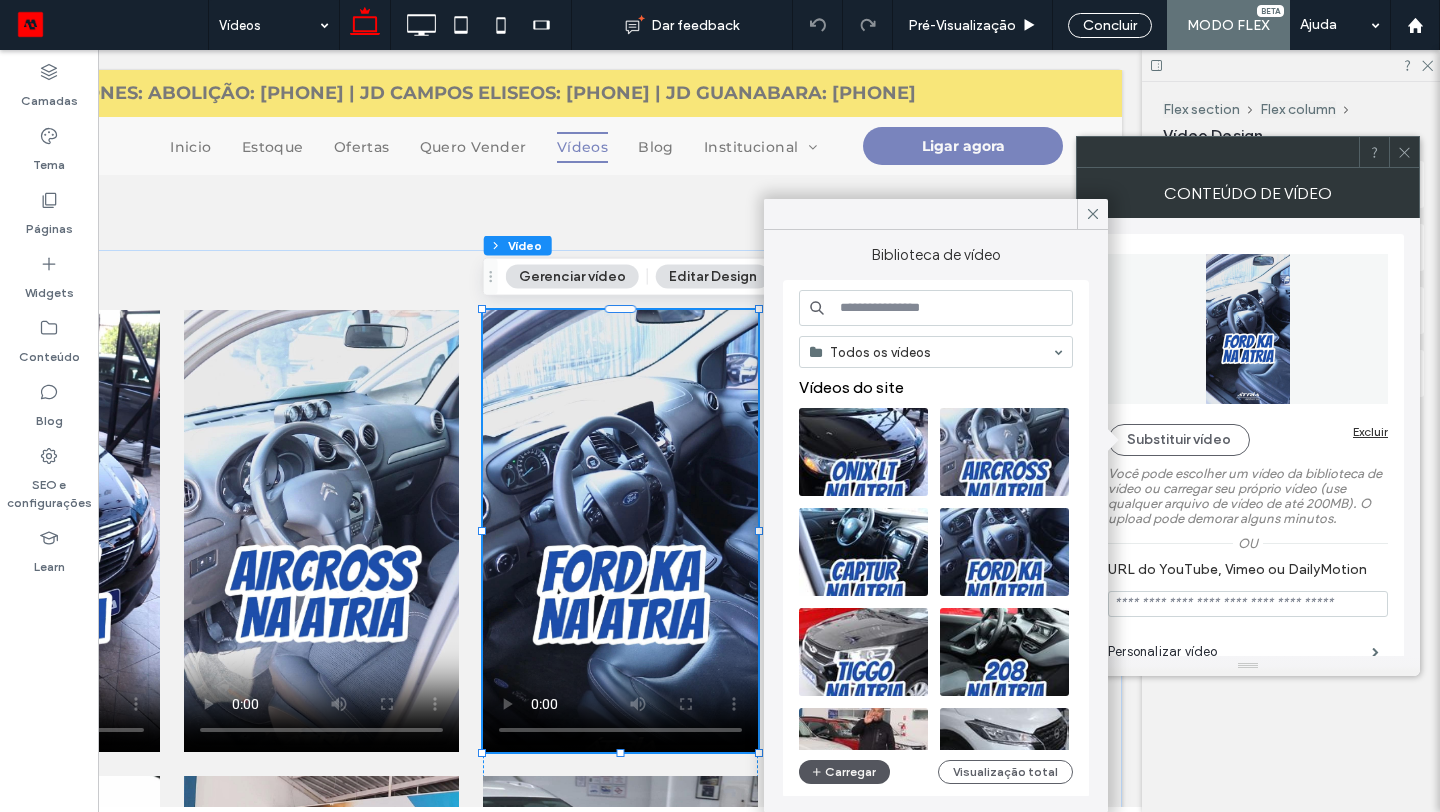click on "Carregar" at bounding box center [844, 772] 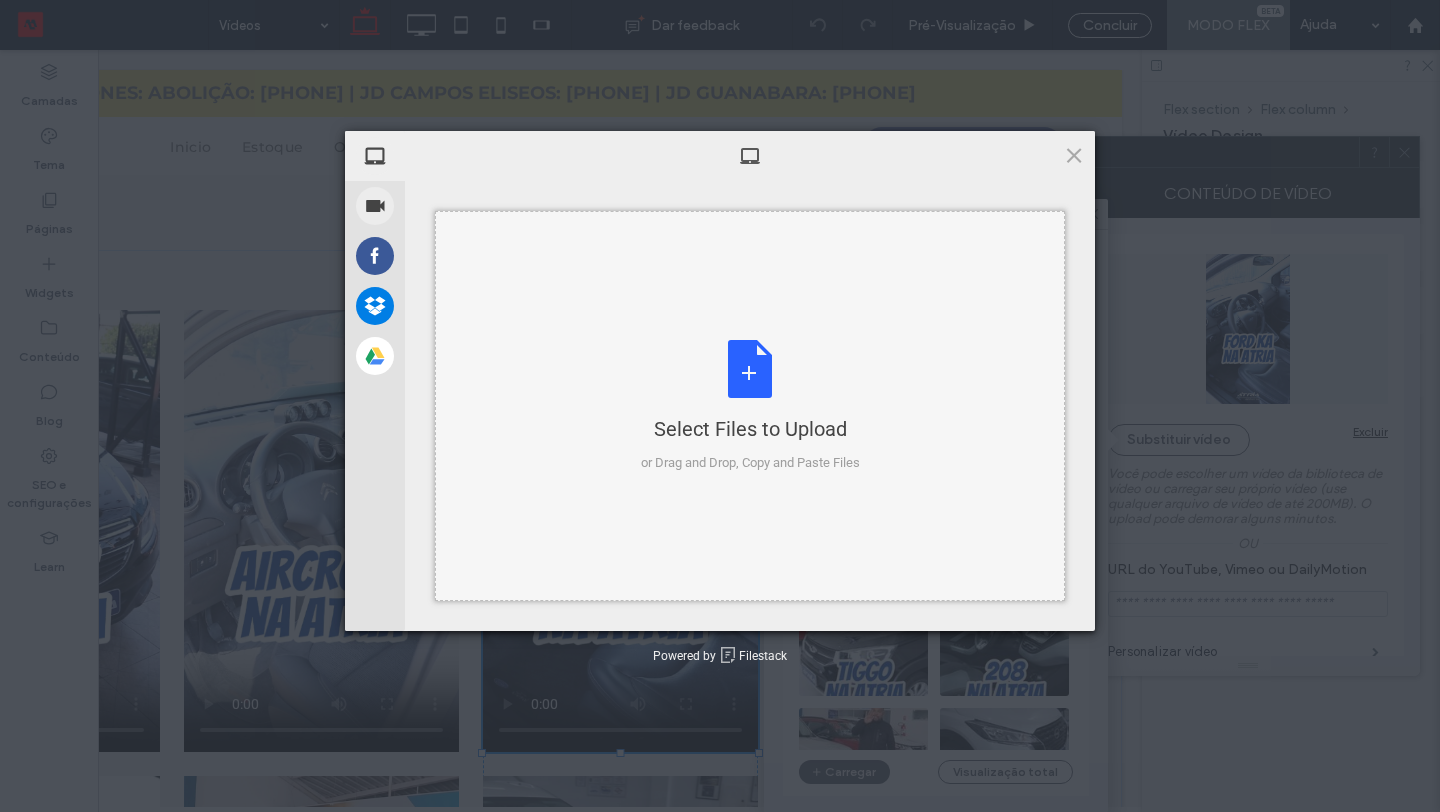 click on "Select Files to Upload
or Drag and Drop, Copy and Paste Files" at bounding box center [750, 406] 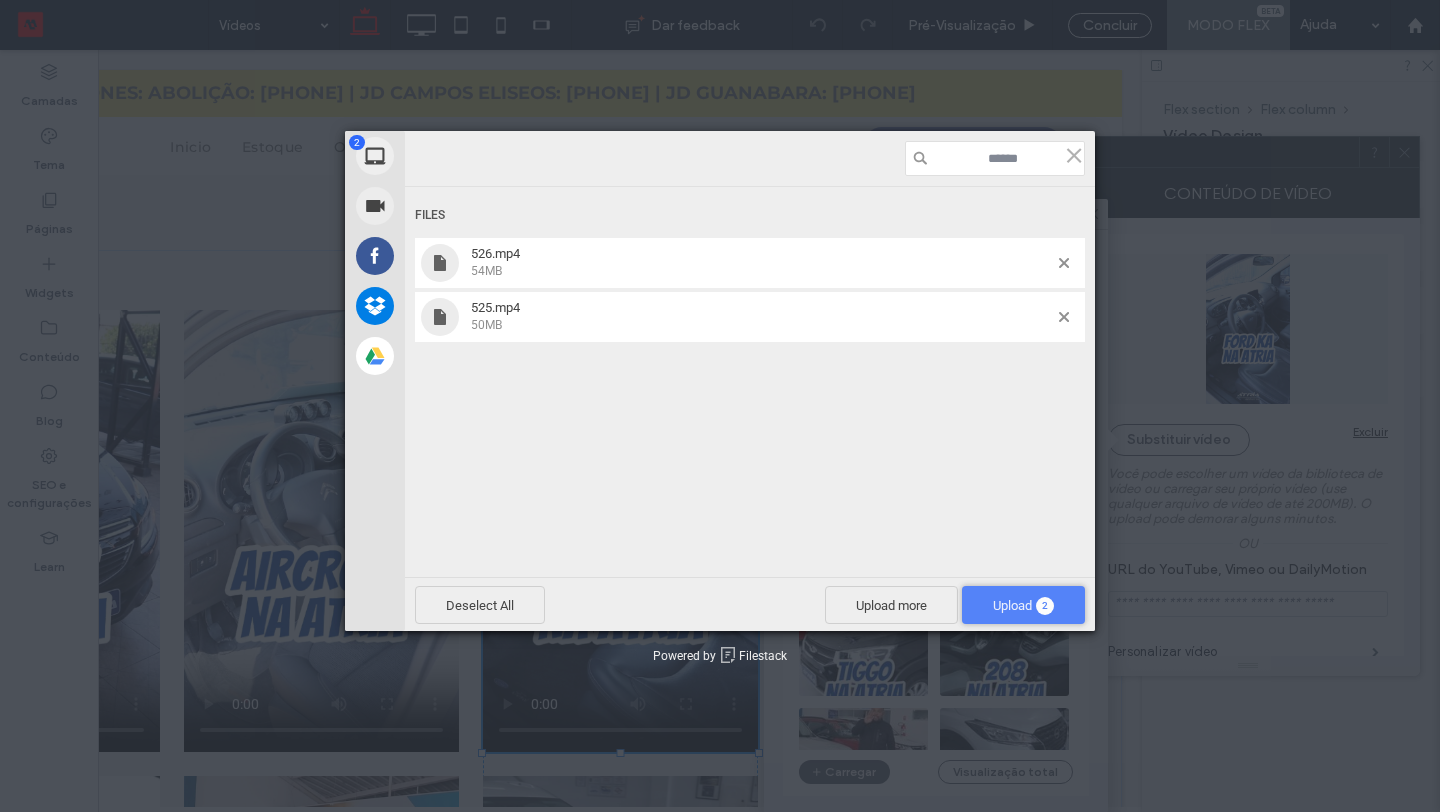 click on "Upload
2" at bounding box center [1023, 605] 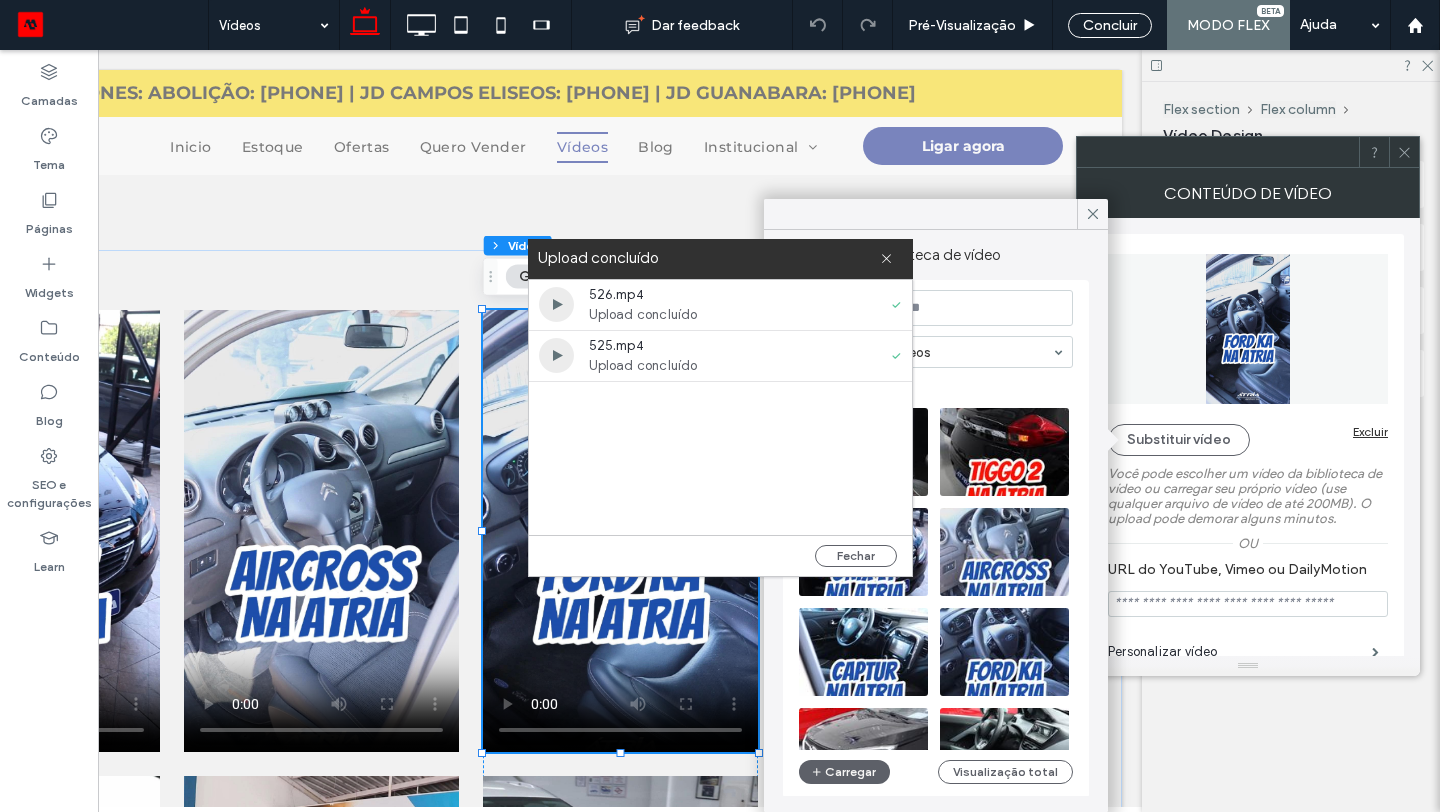 drag, startPoint x: 875, startPoint y: 559, endPoint x: 885, endPoint y: 542, distance: 19.723083 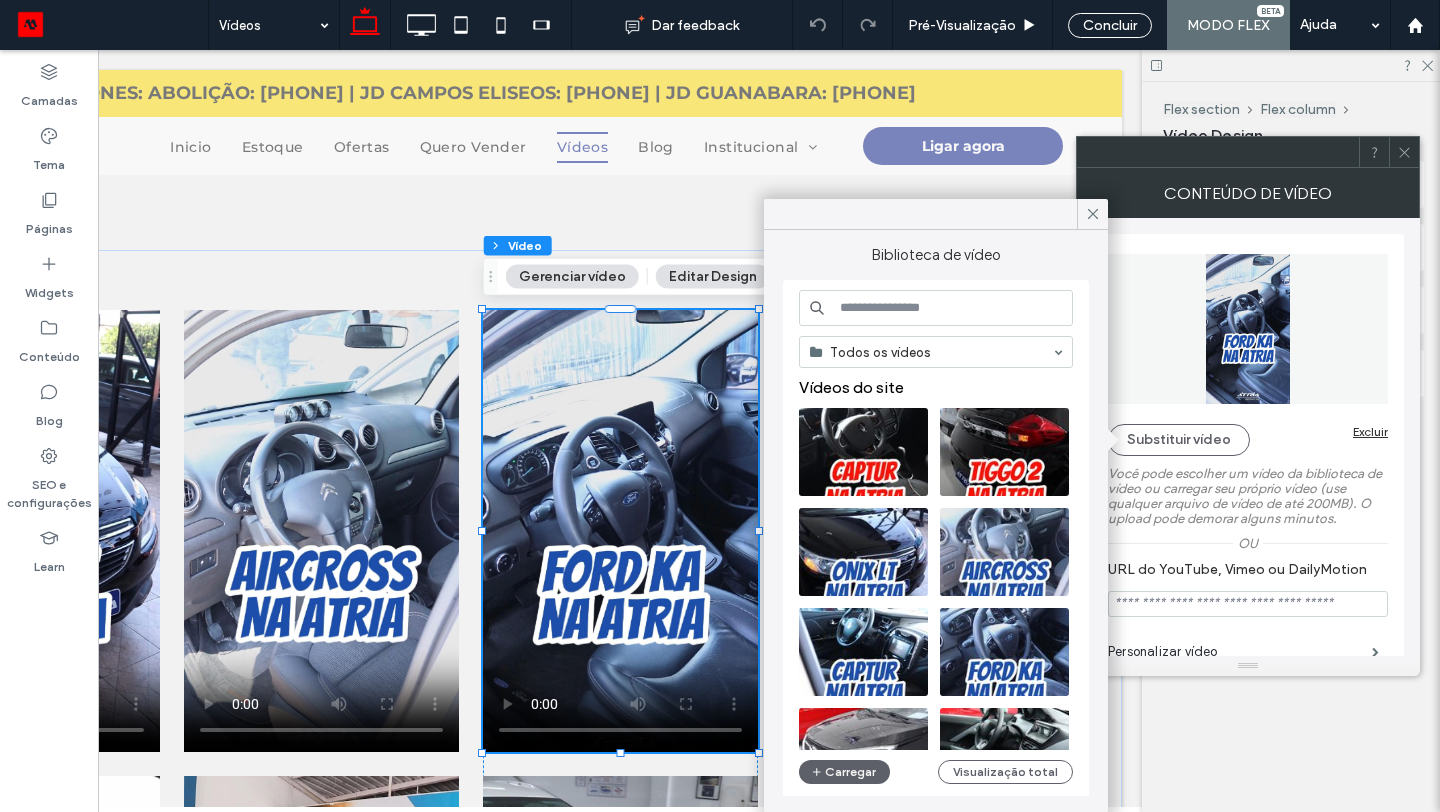 drag, startPoint x: 1094, startPoint y: 215, endPoint x: 1281, endPoint y: 177, distance: 190.8219 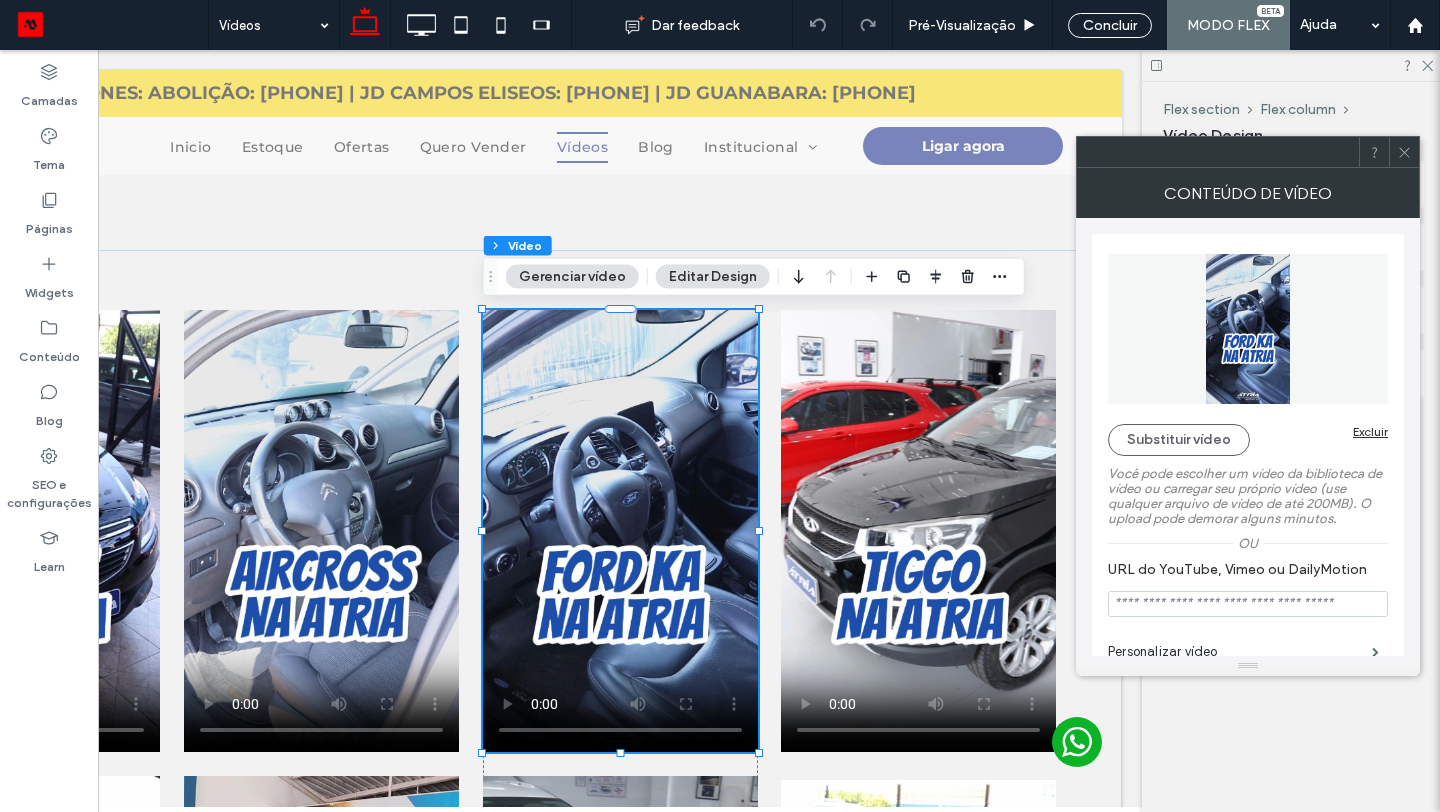 click 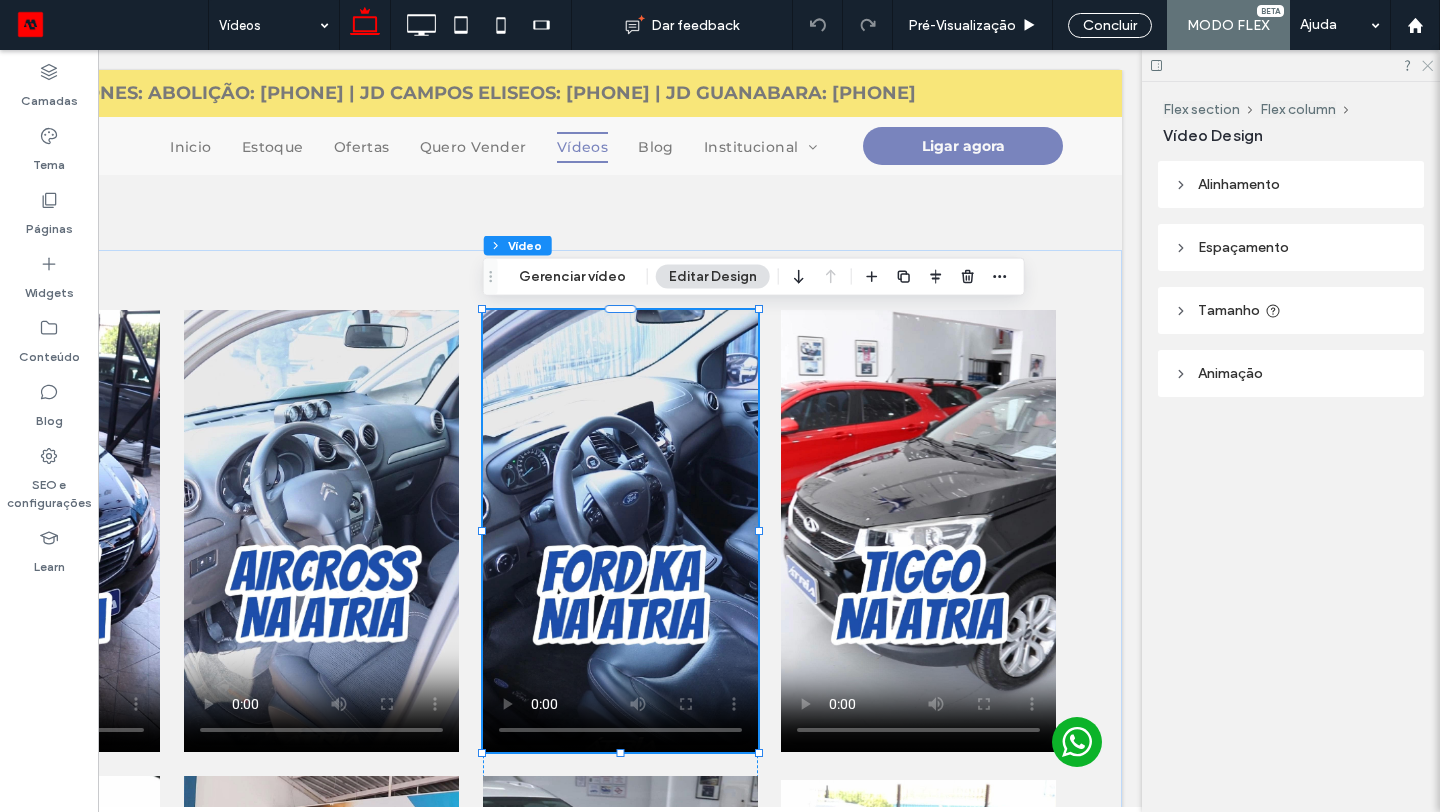 click 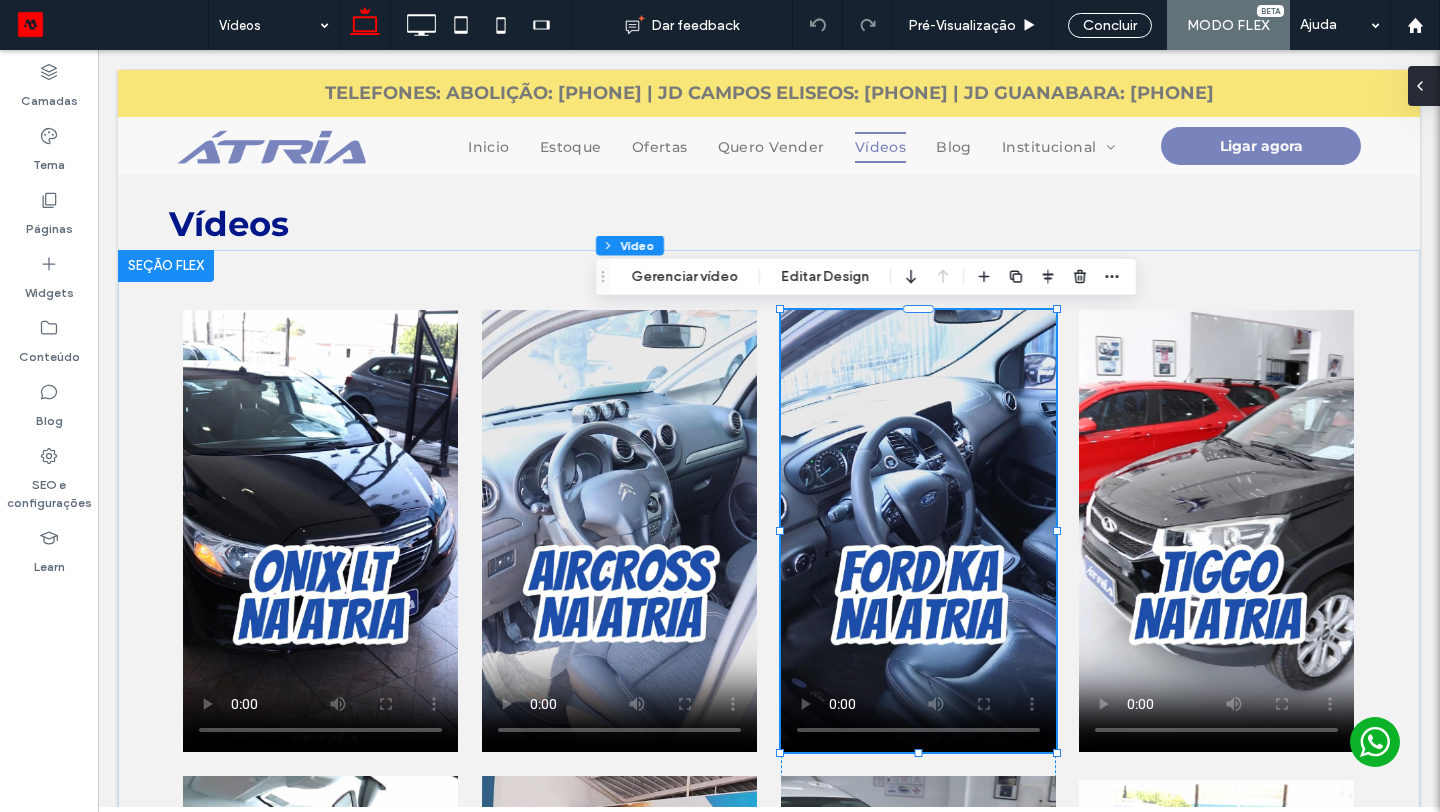 scroll, scrollTop: 0, scrollLeft: 0, axis: both 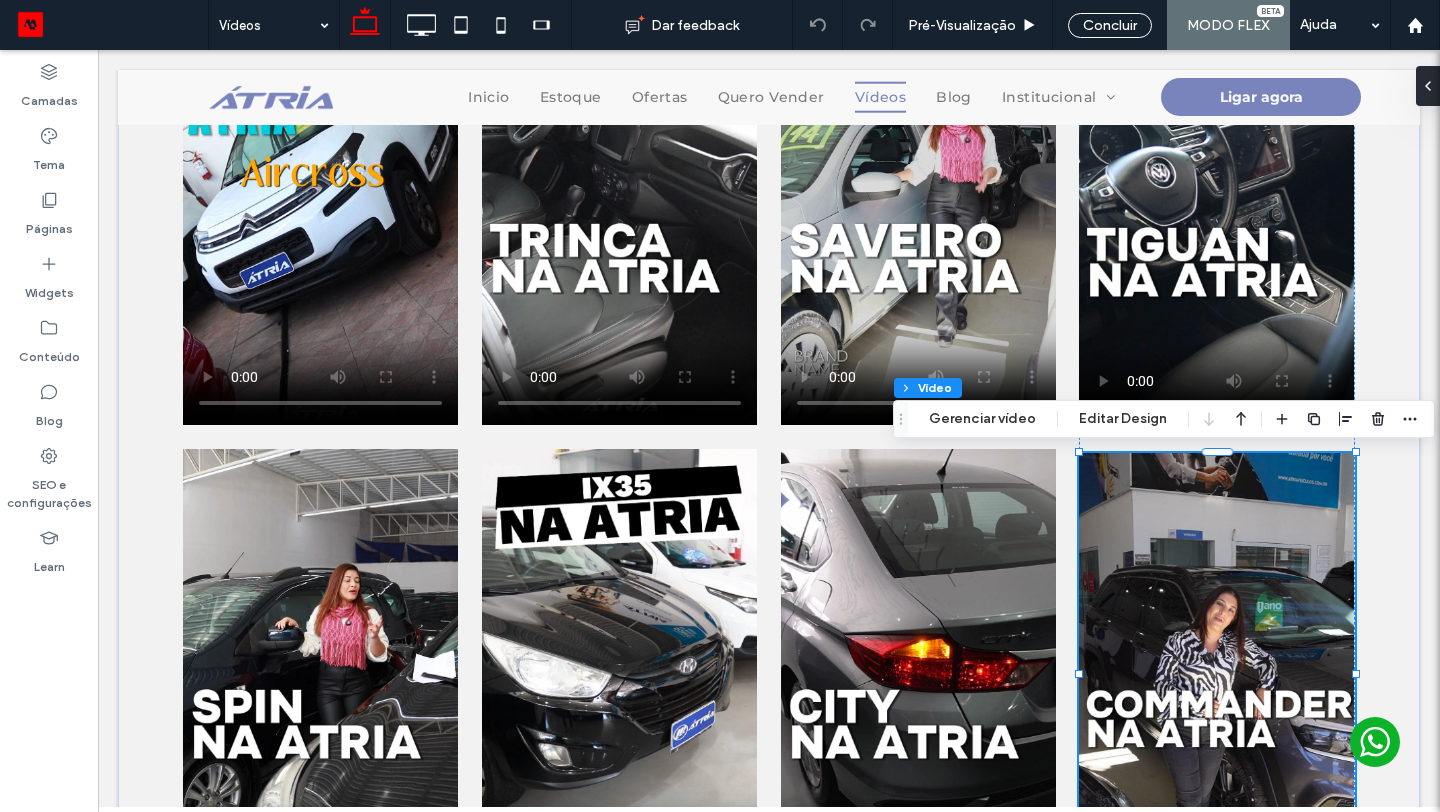 click at bounding box center (1216, 674) 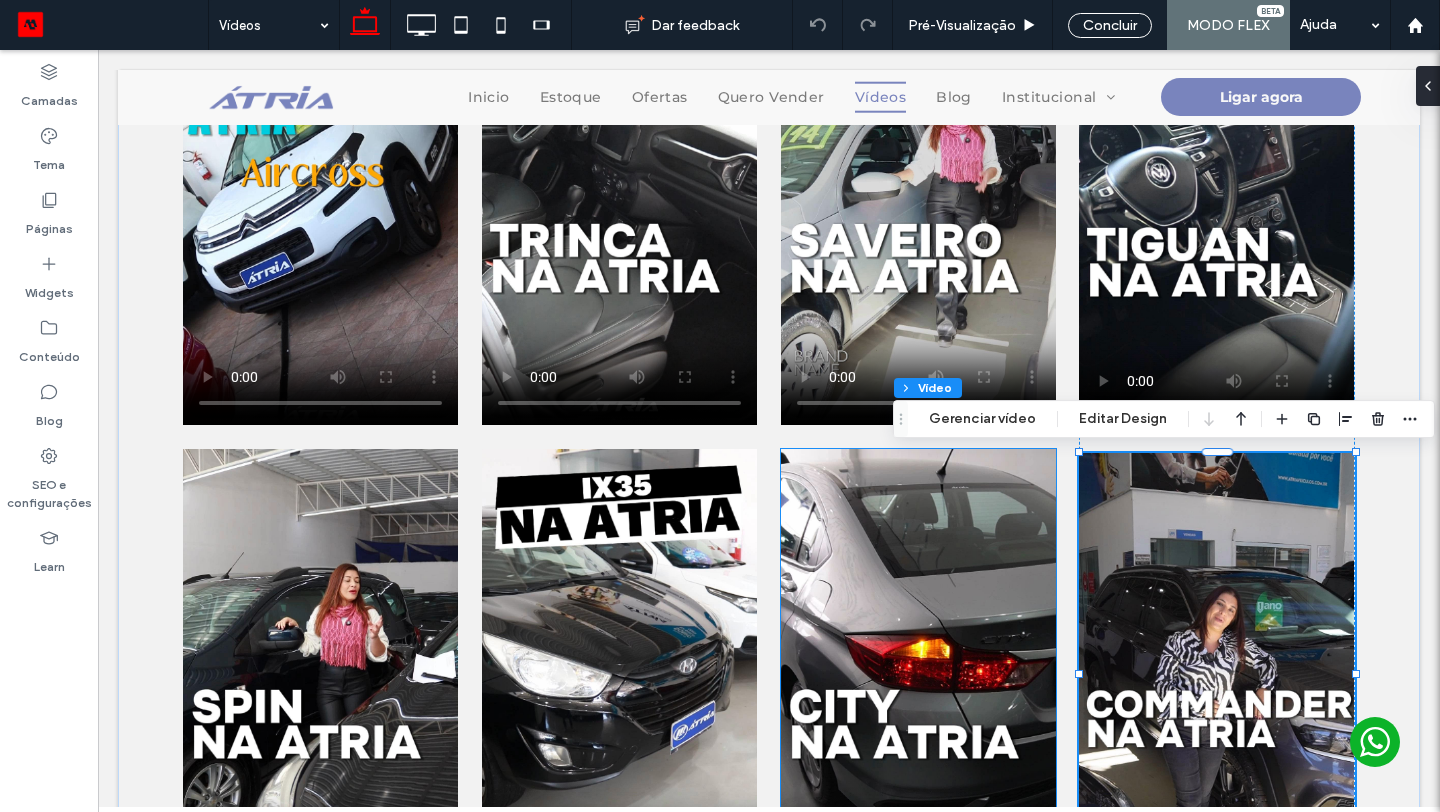 click at bounding box center (918, 670) 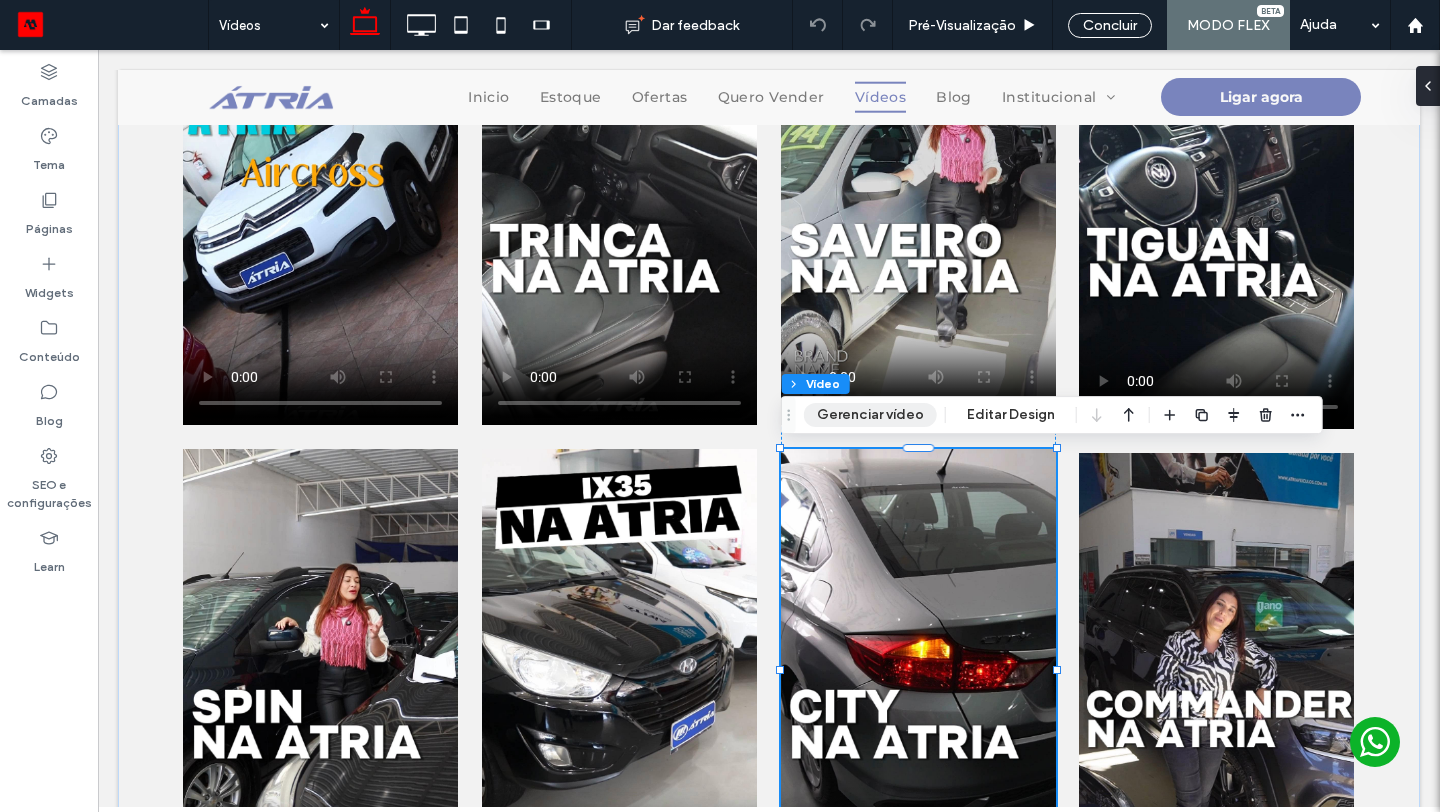 click on "Gerenciar vídeo" at bounding box center [870, 415] 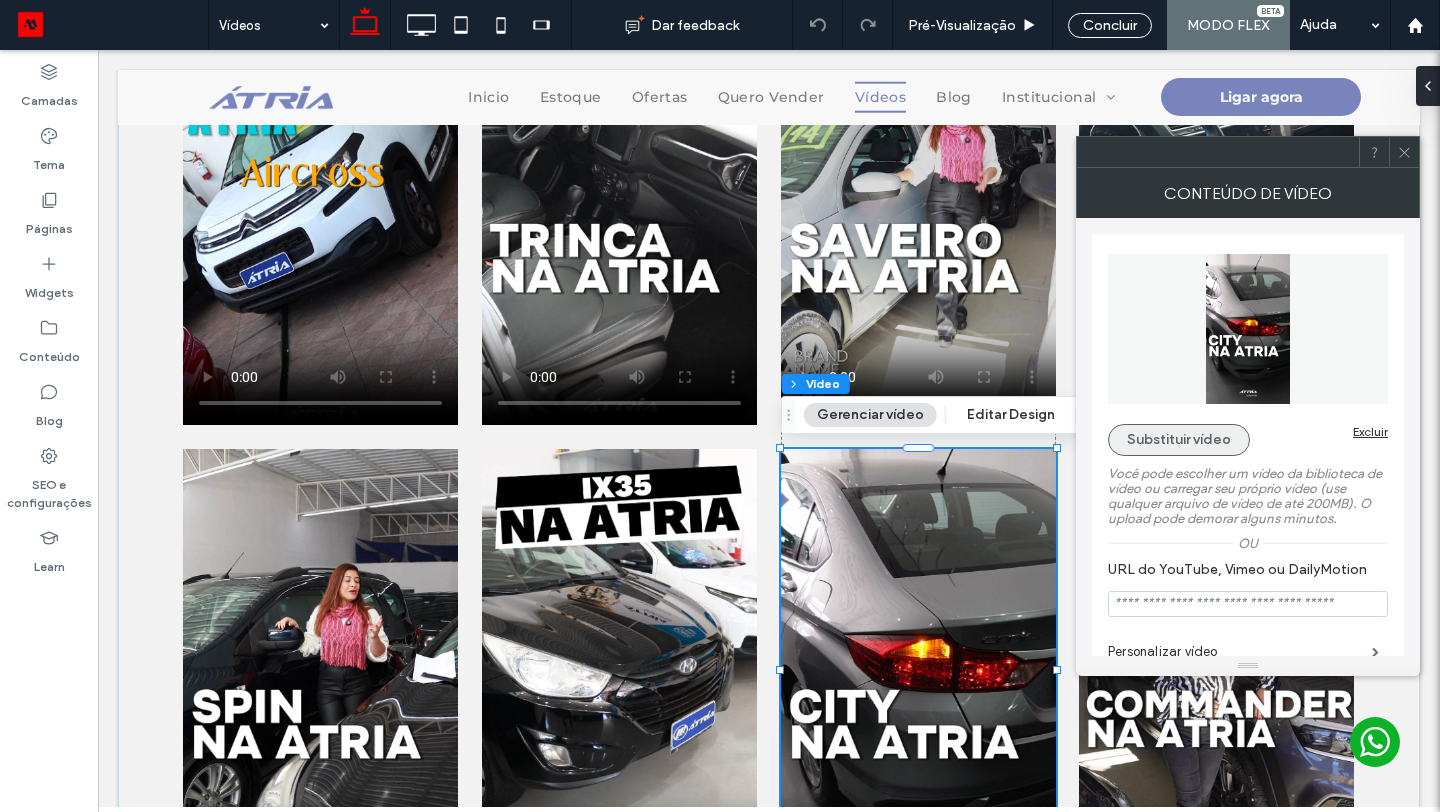 click on "Substituir vídeo" at bounding box center (1179, 440) 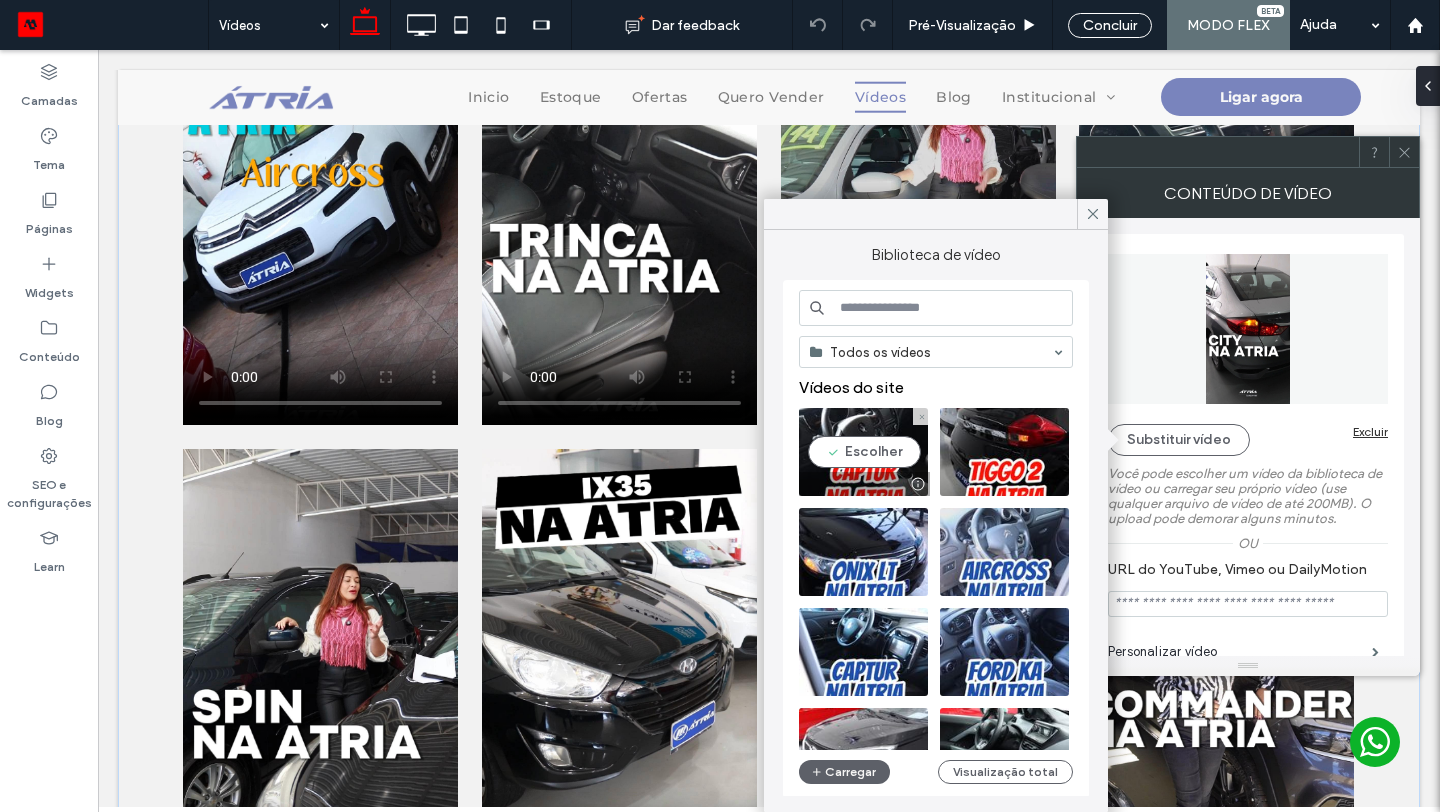click at bounding box center (863, 452) 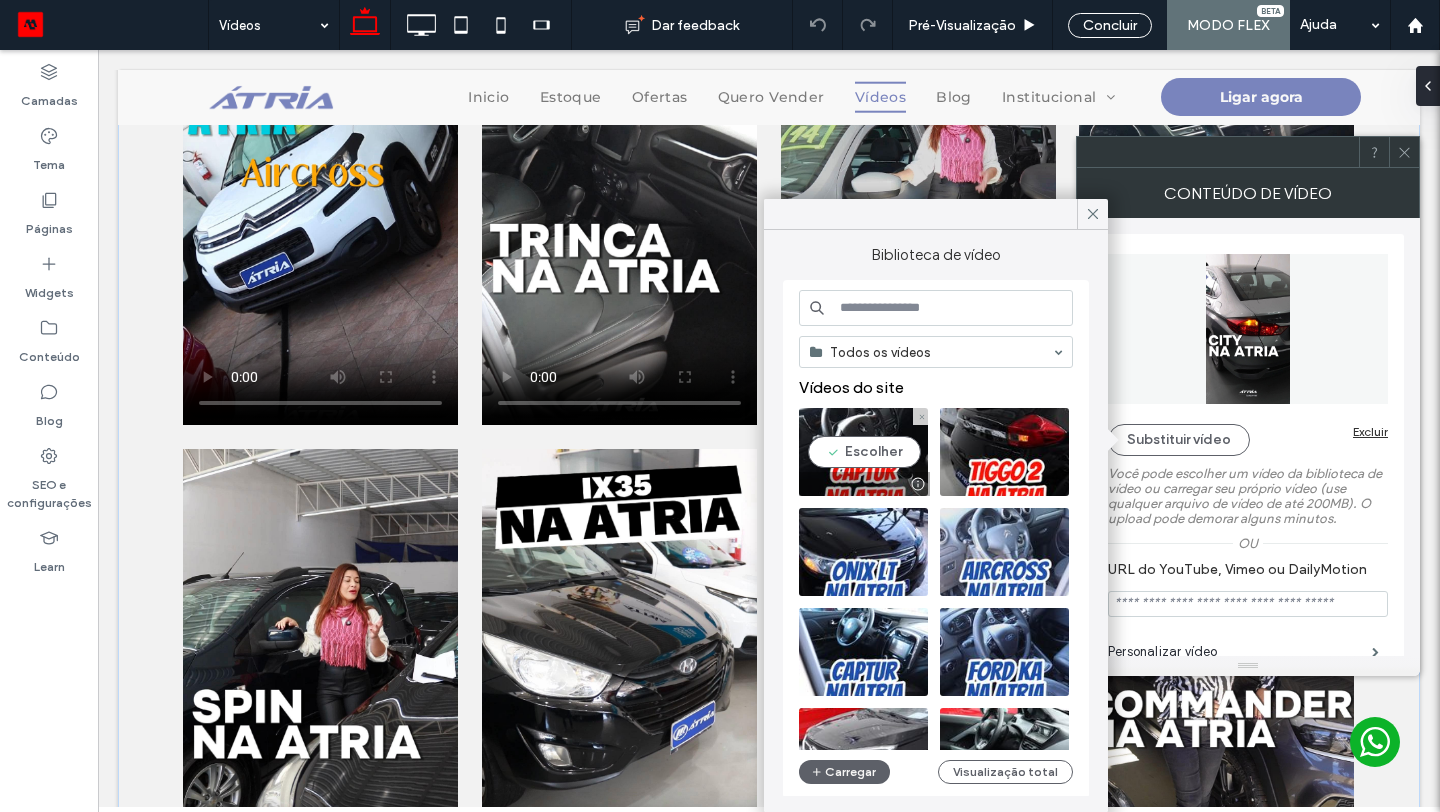 type on "**********" 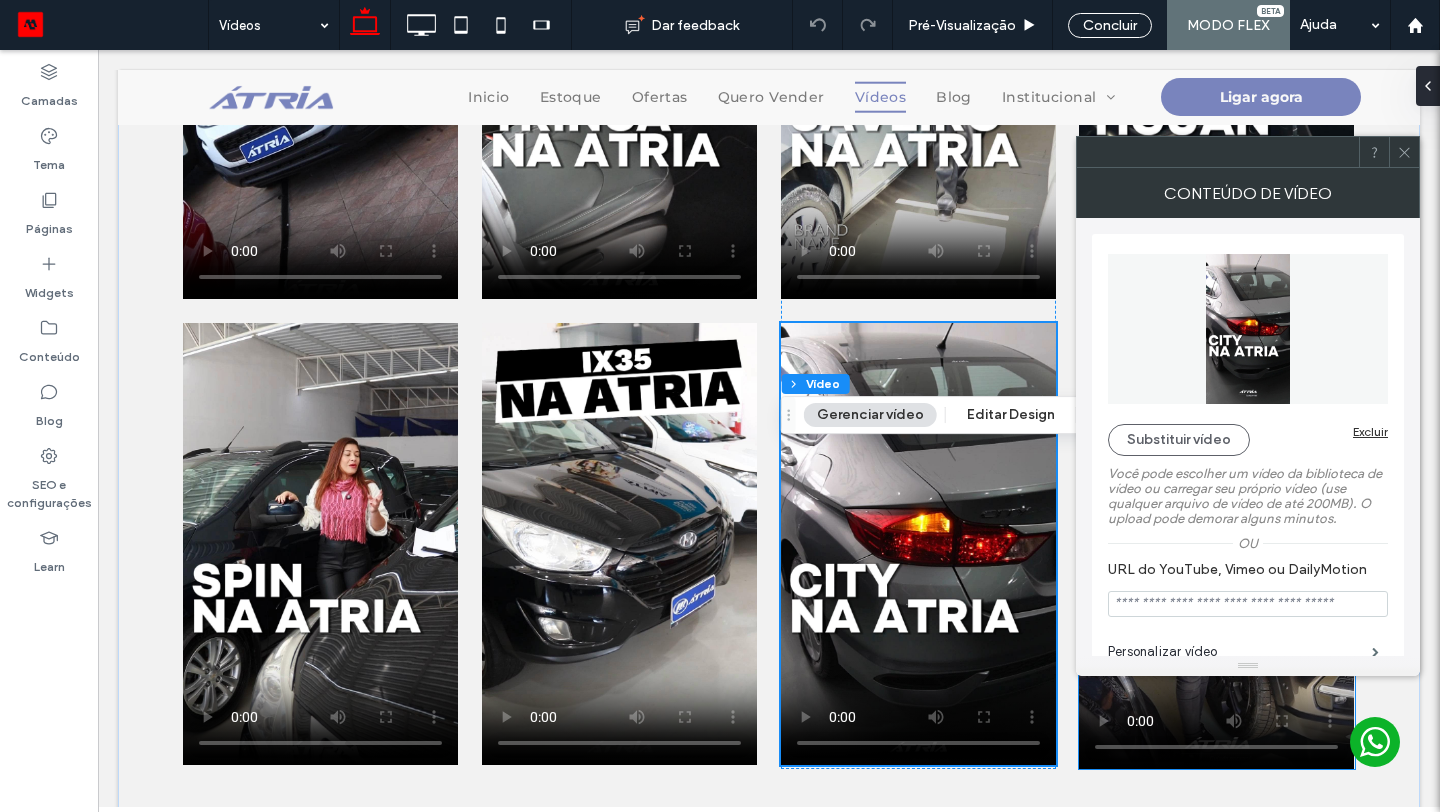 scroll, scrollTop: 1510, scrollLeft: 0, axis: vertical 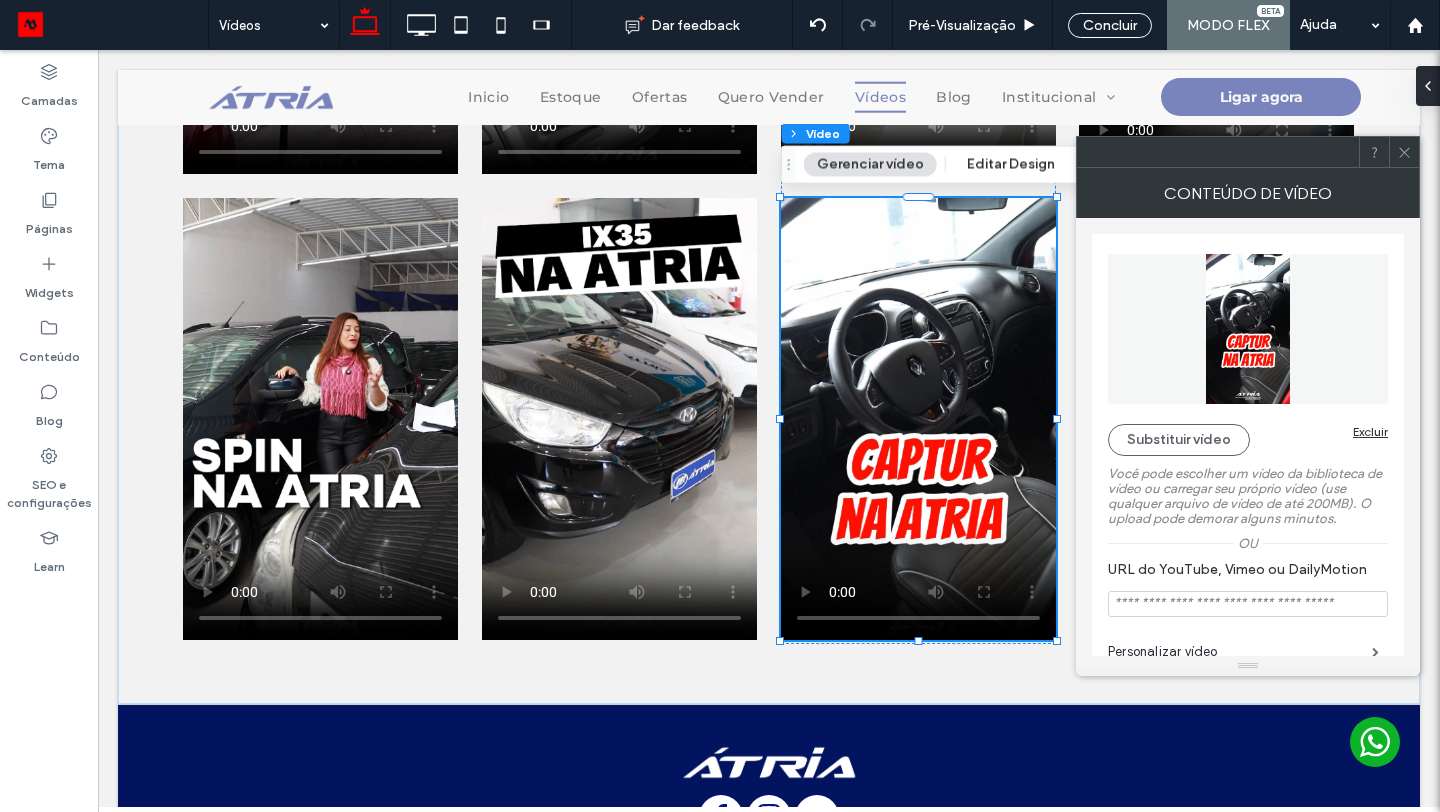 click at bounding box center (1404, 152) 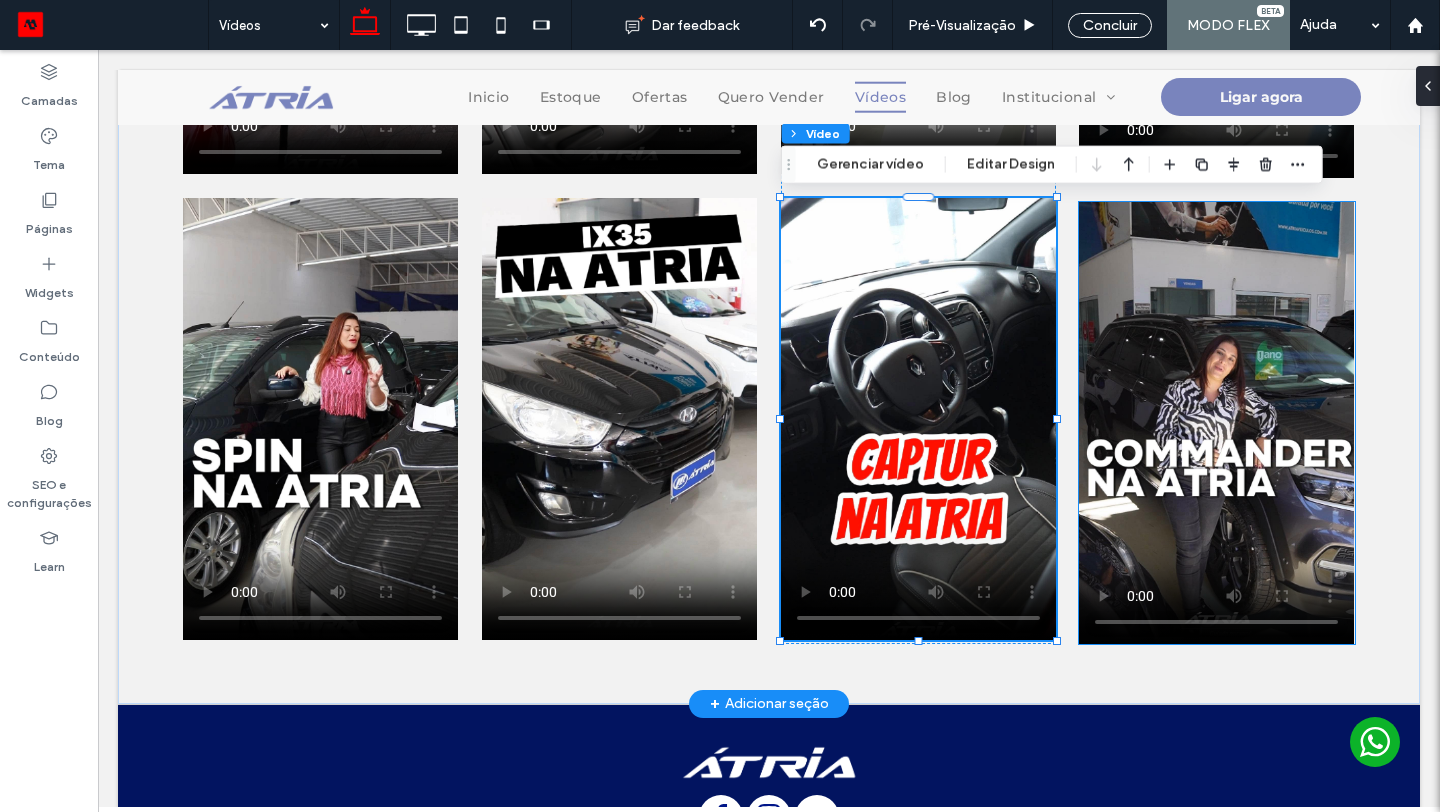 click at bounding box center [1216, 423] 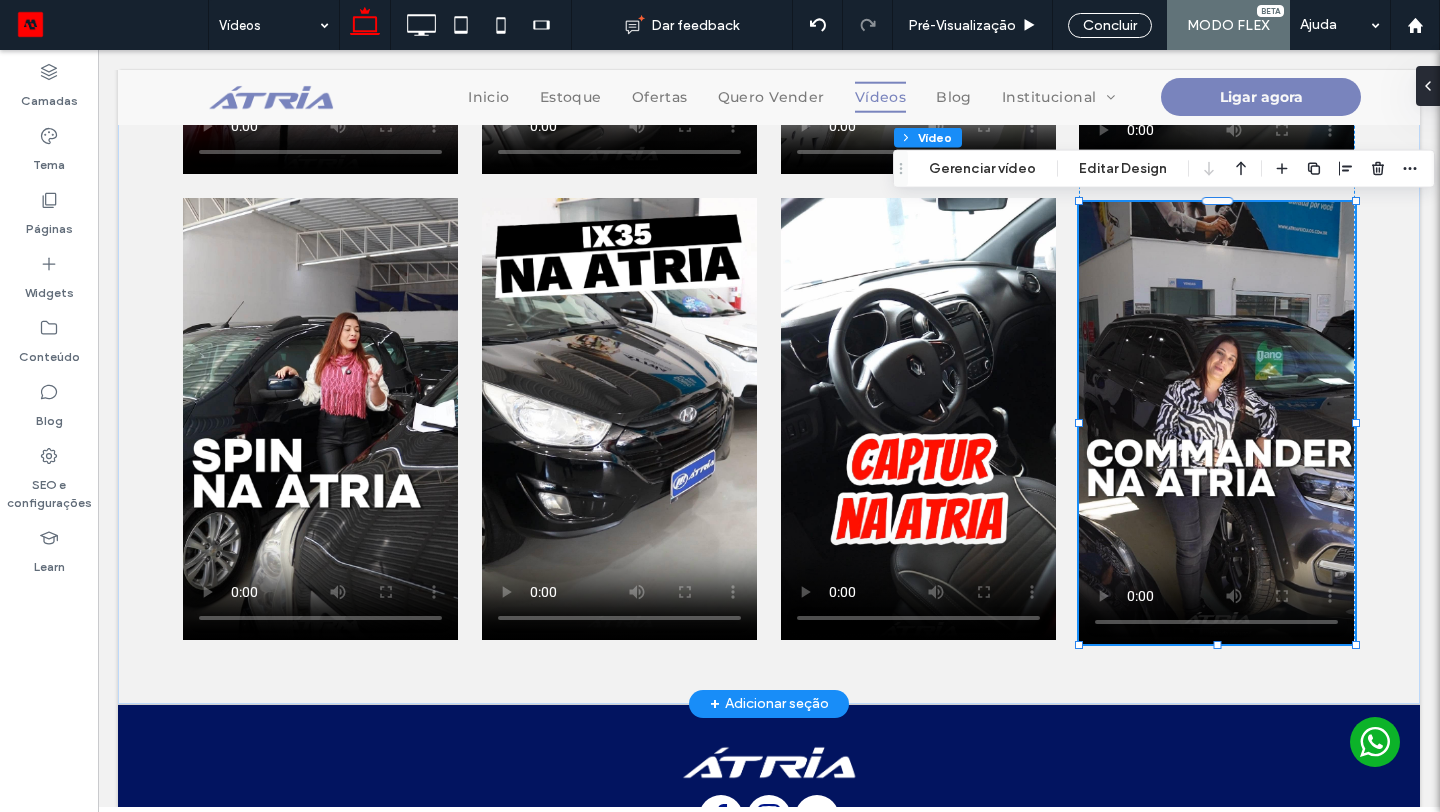 click at bounding box center (1216, 423) 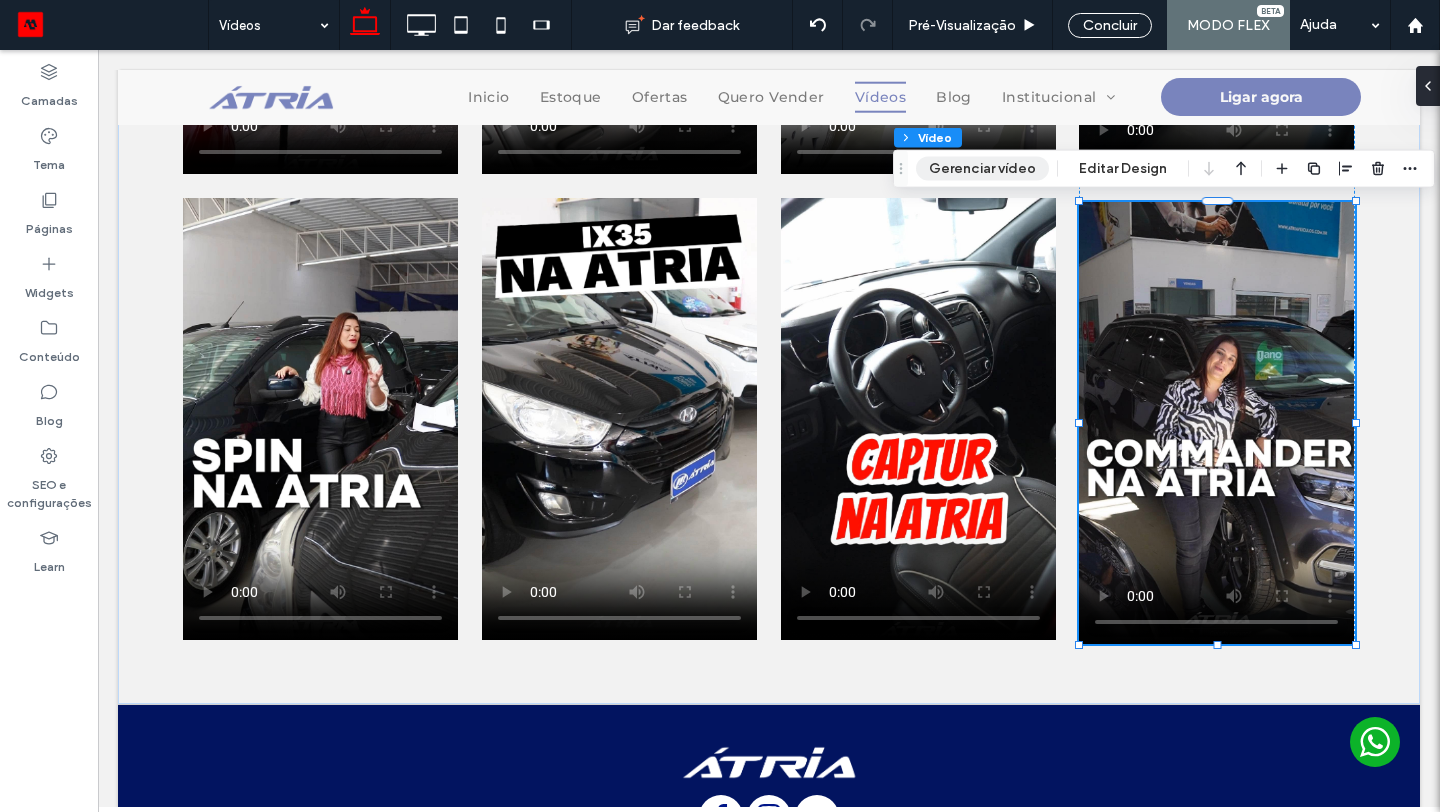 click on "Gerenciar vídeo" at bounding box center [982, 169] 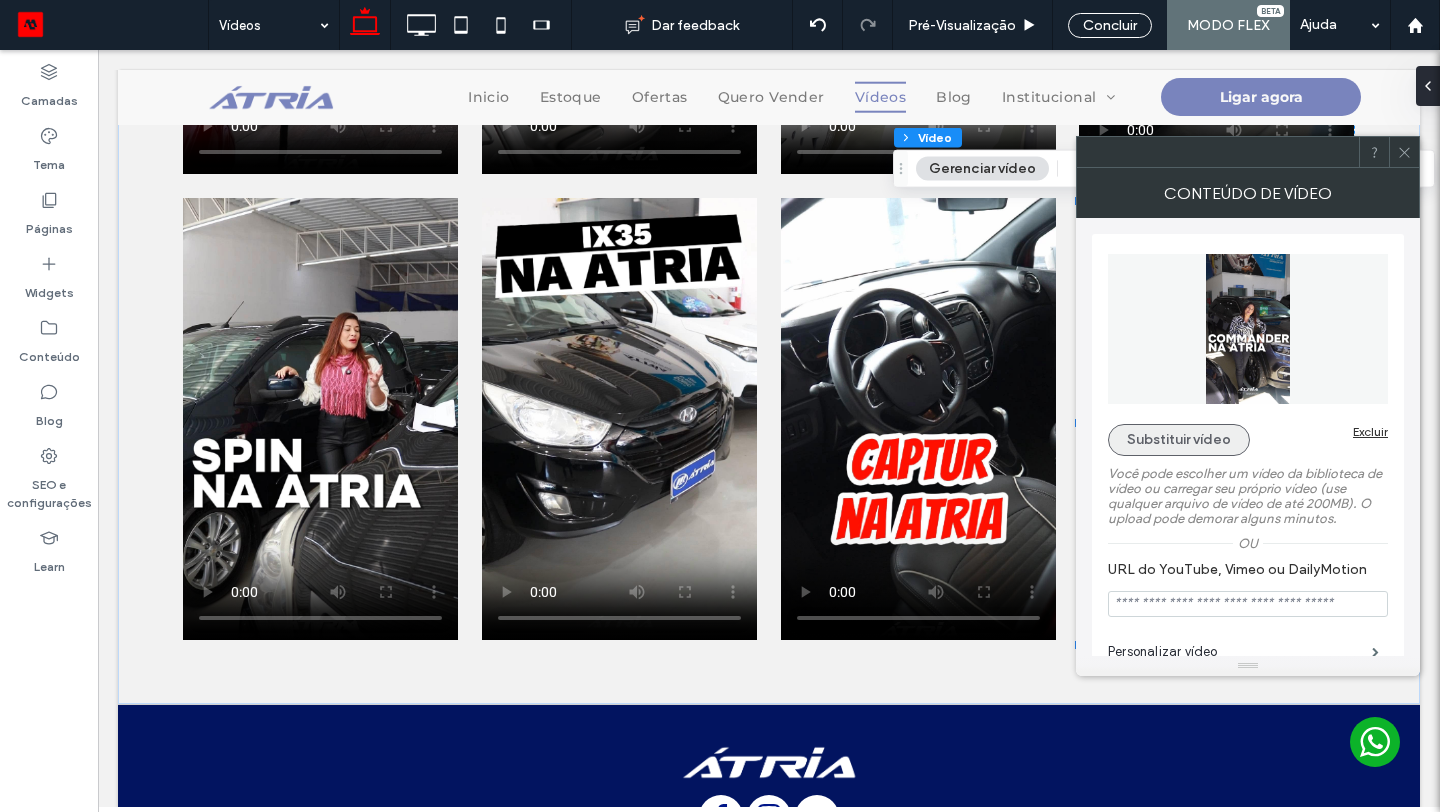 click on "Substituir vídeo" at bounding box center (1179, 440) 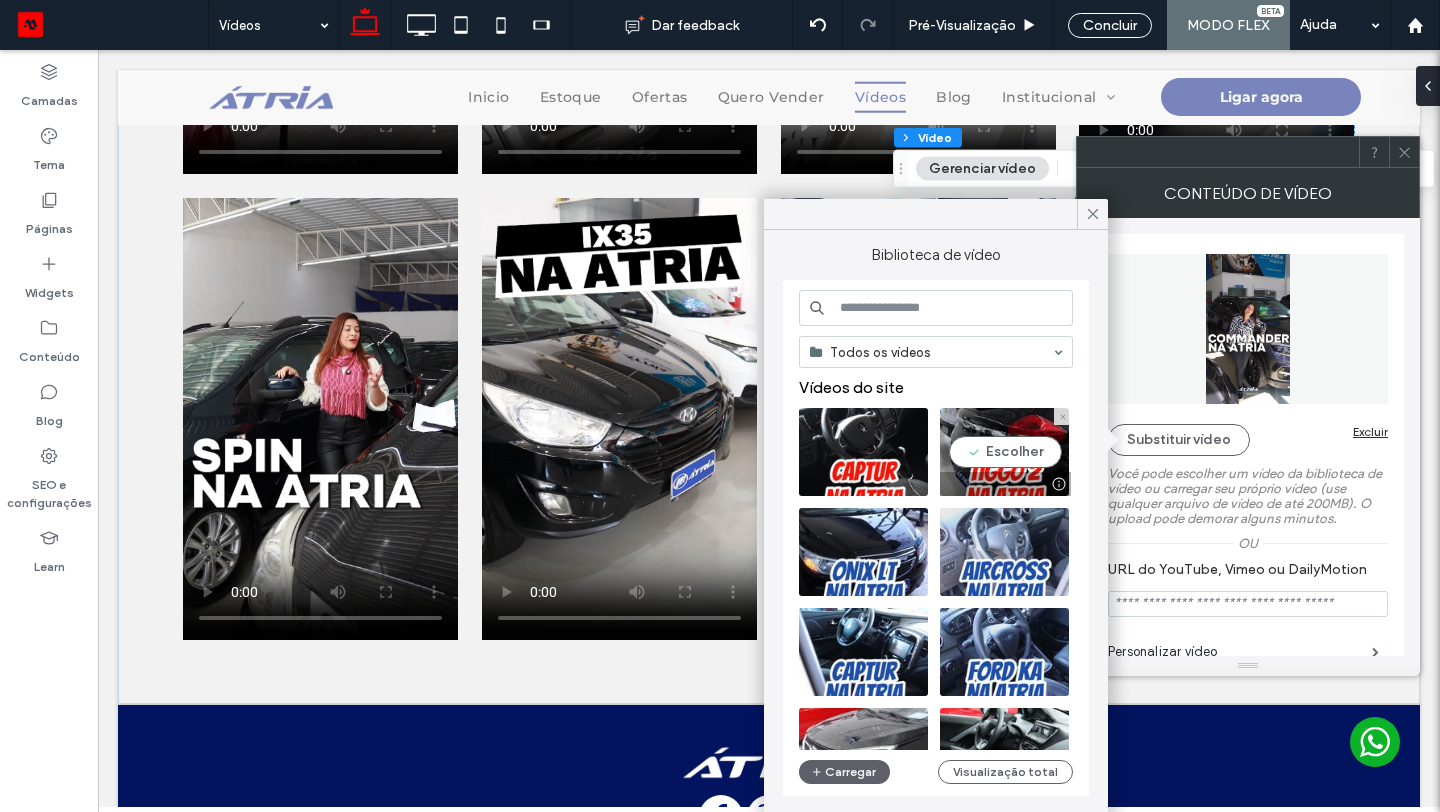 click at bounding box center (1004, 452) 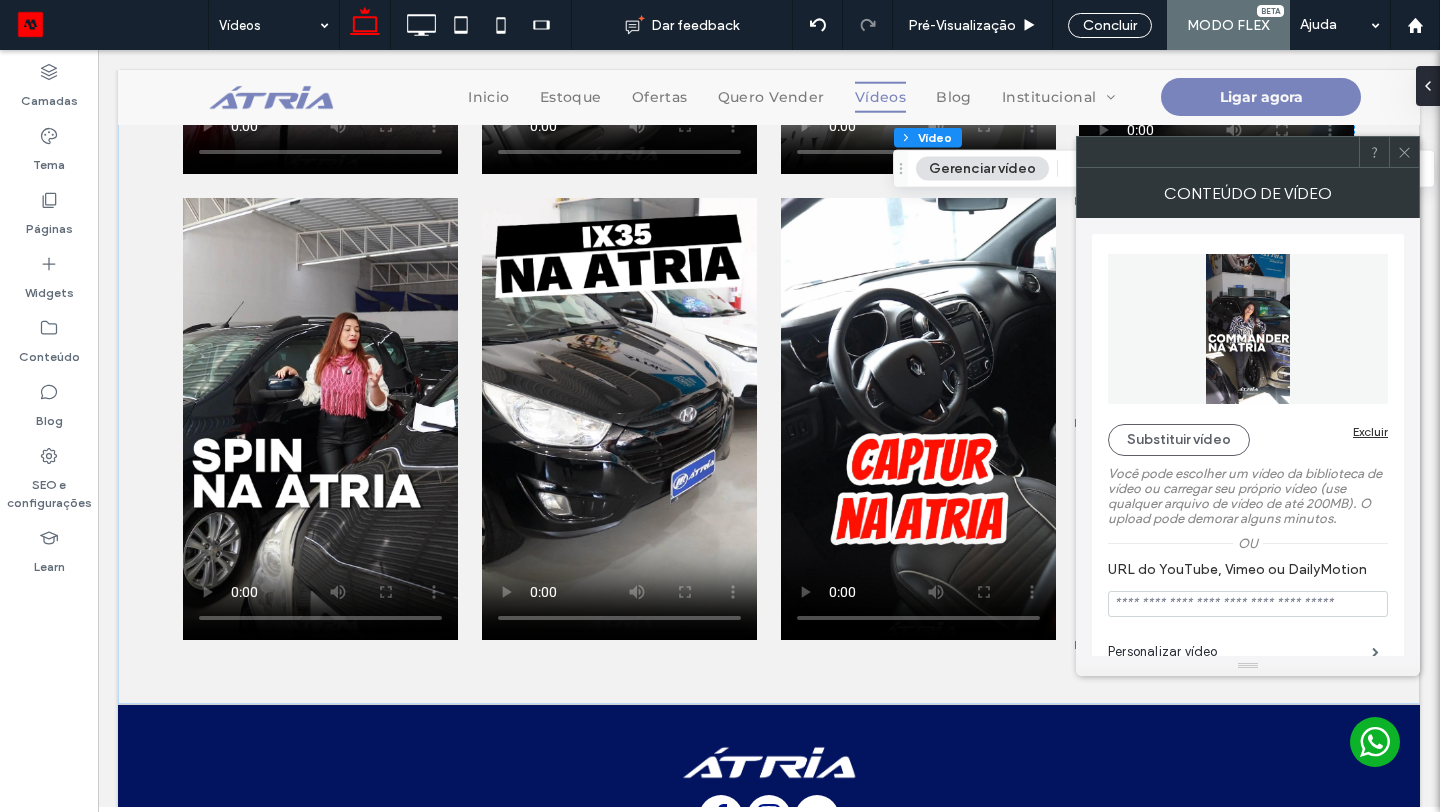 click at bounding box center [1404, 152] 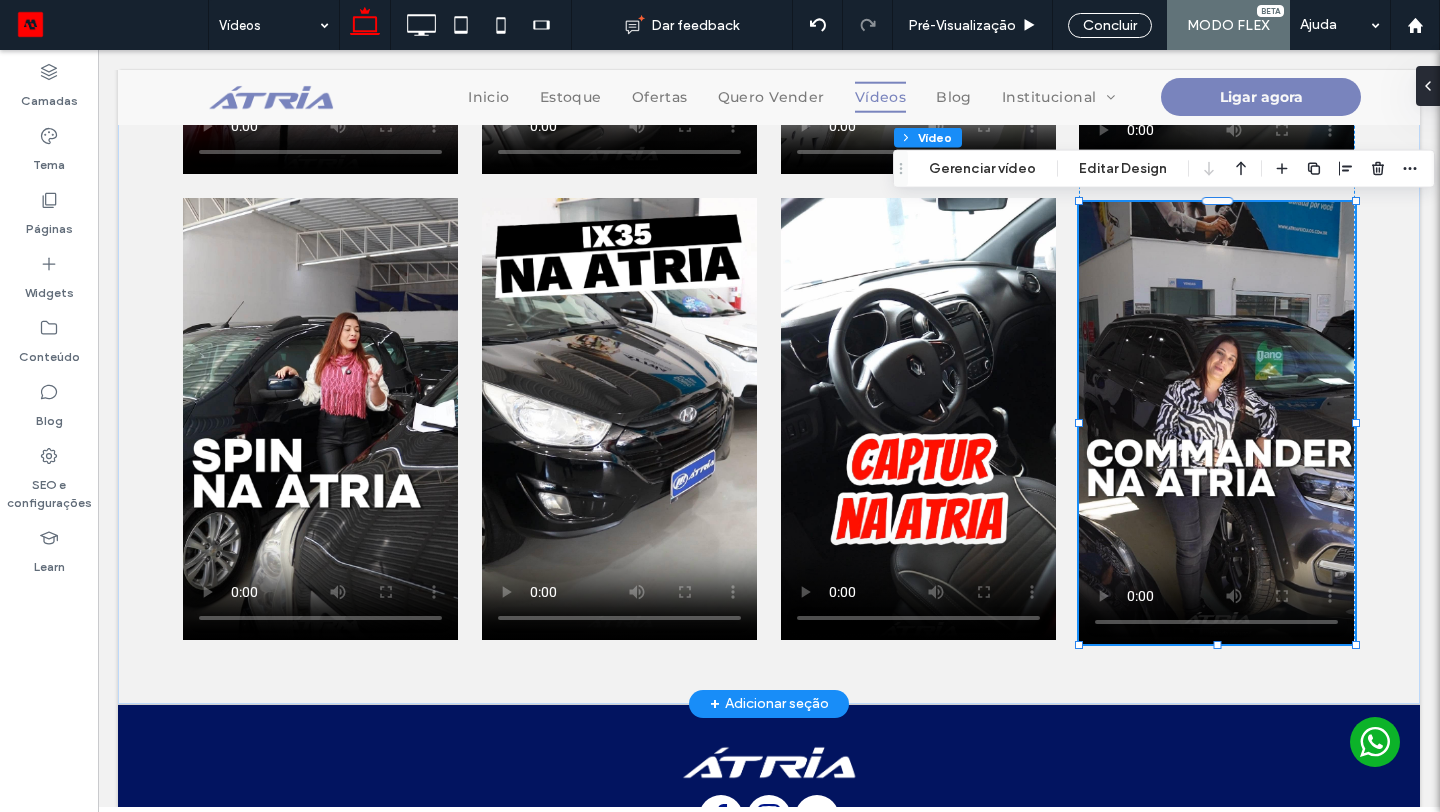 click at bounding box center [1216, 423] 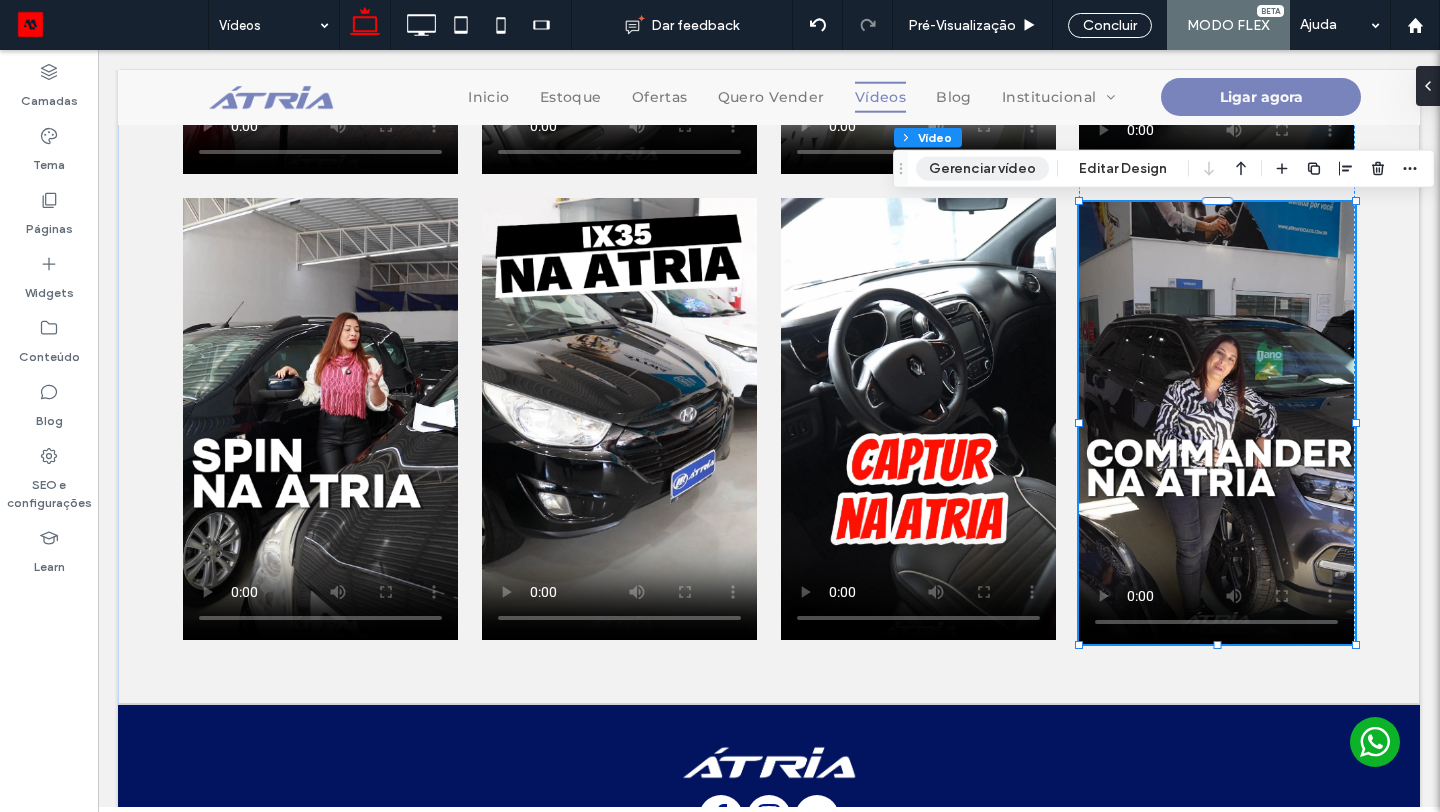 click on "Gerenciar vídeo" at bounding box center (982, 169) 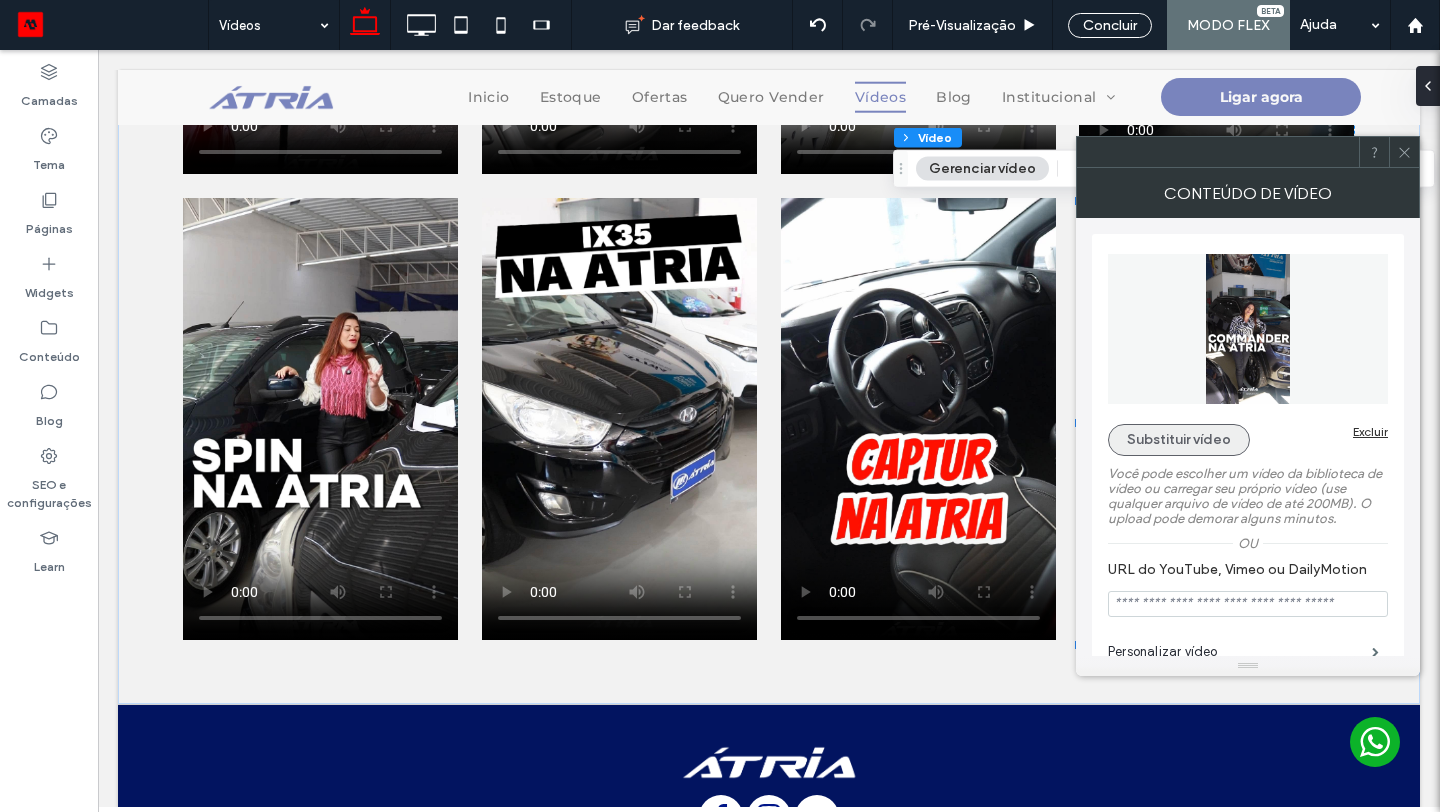 click on "Substituir vídeo" at bounding box center (1179, 440) 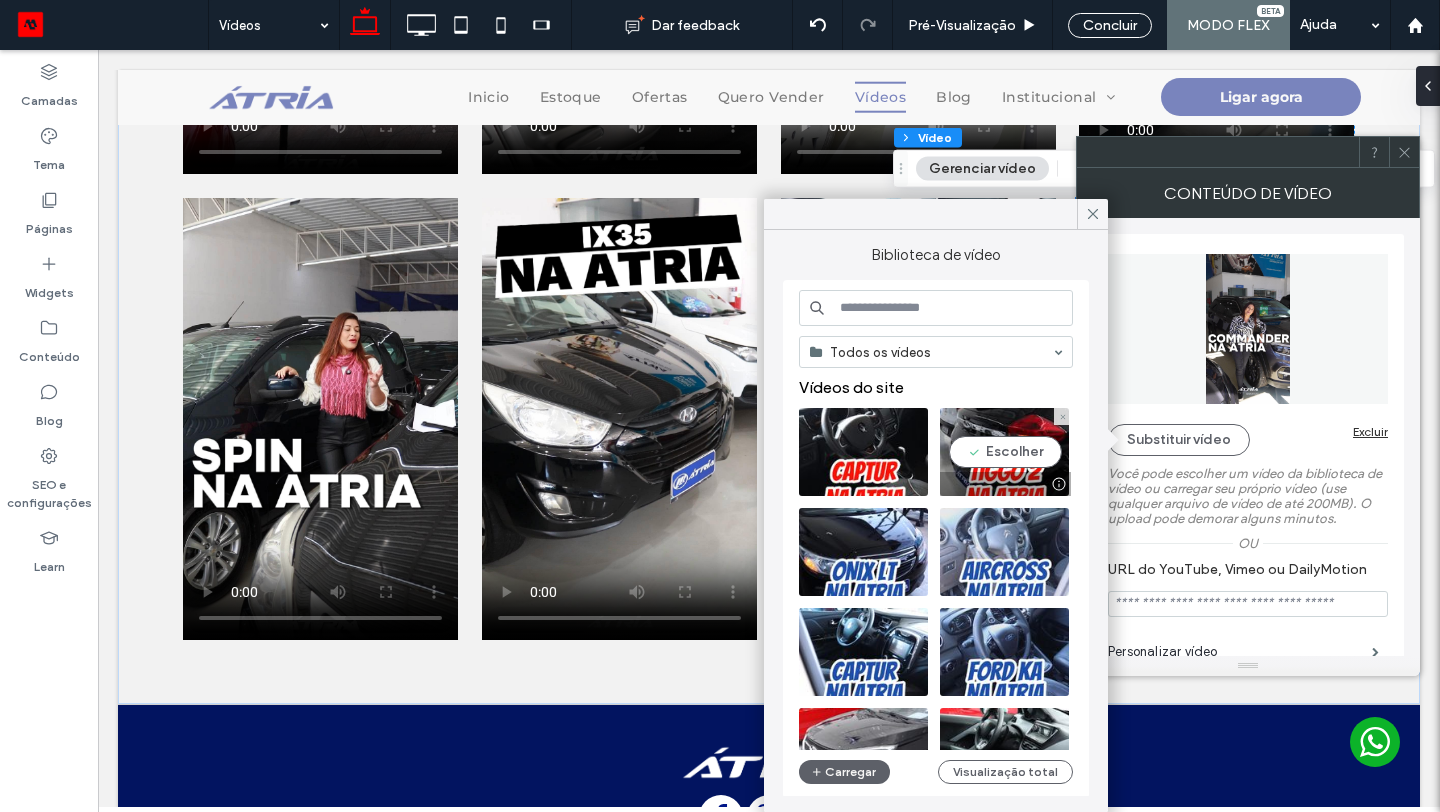 click at bounding box center [1004, 452] 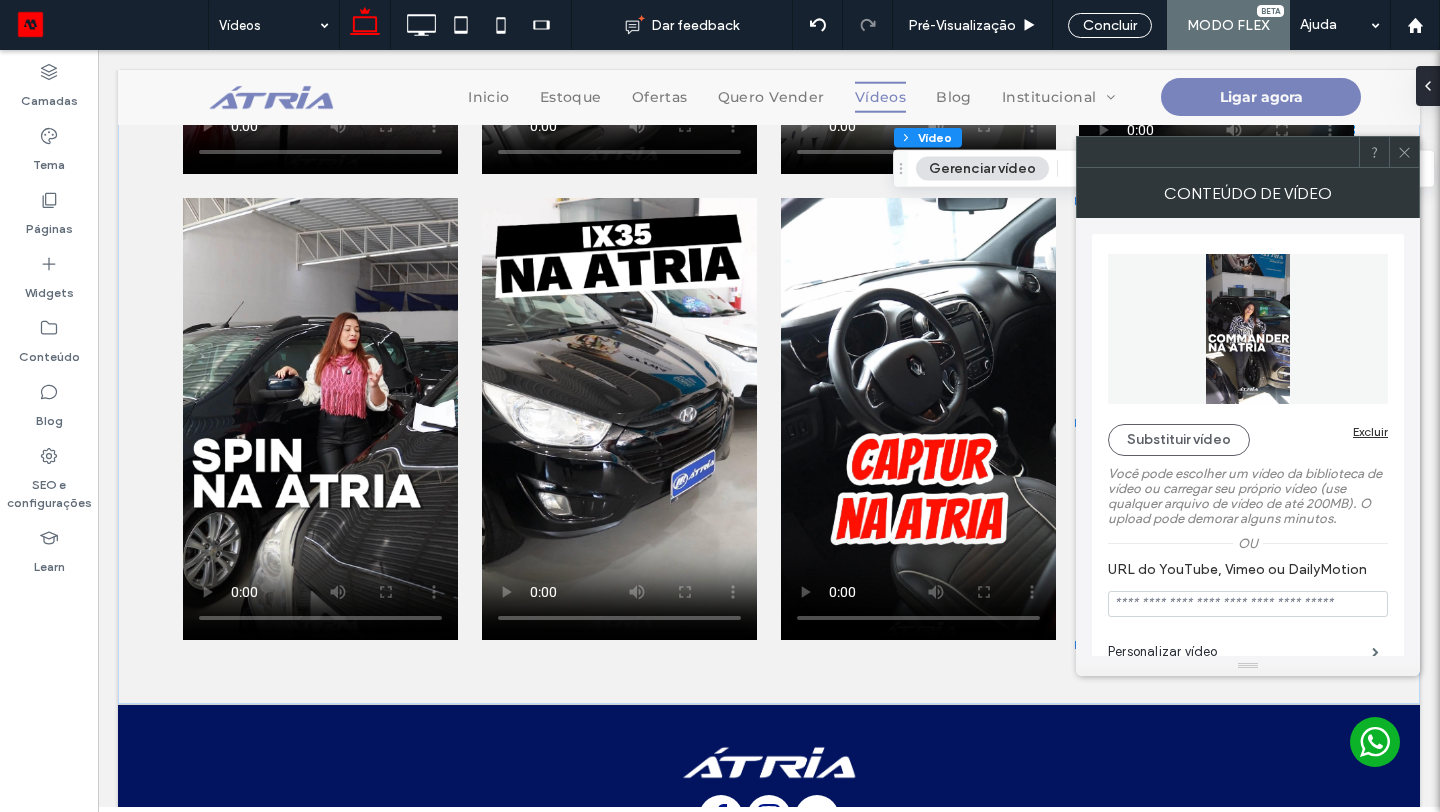 click 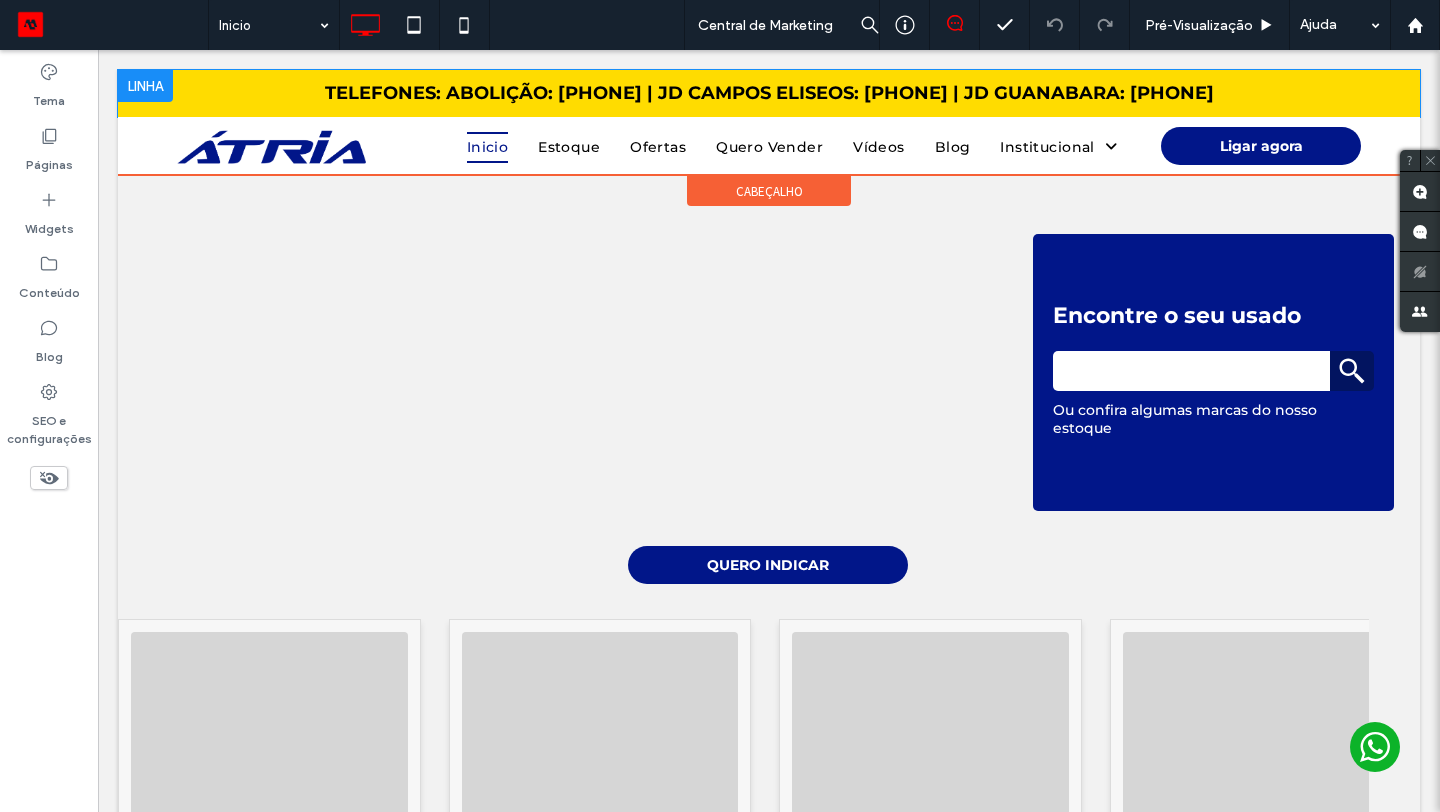 scroll, scrollTop: 0, scrollLeft: 0, axis: both 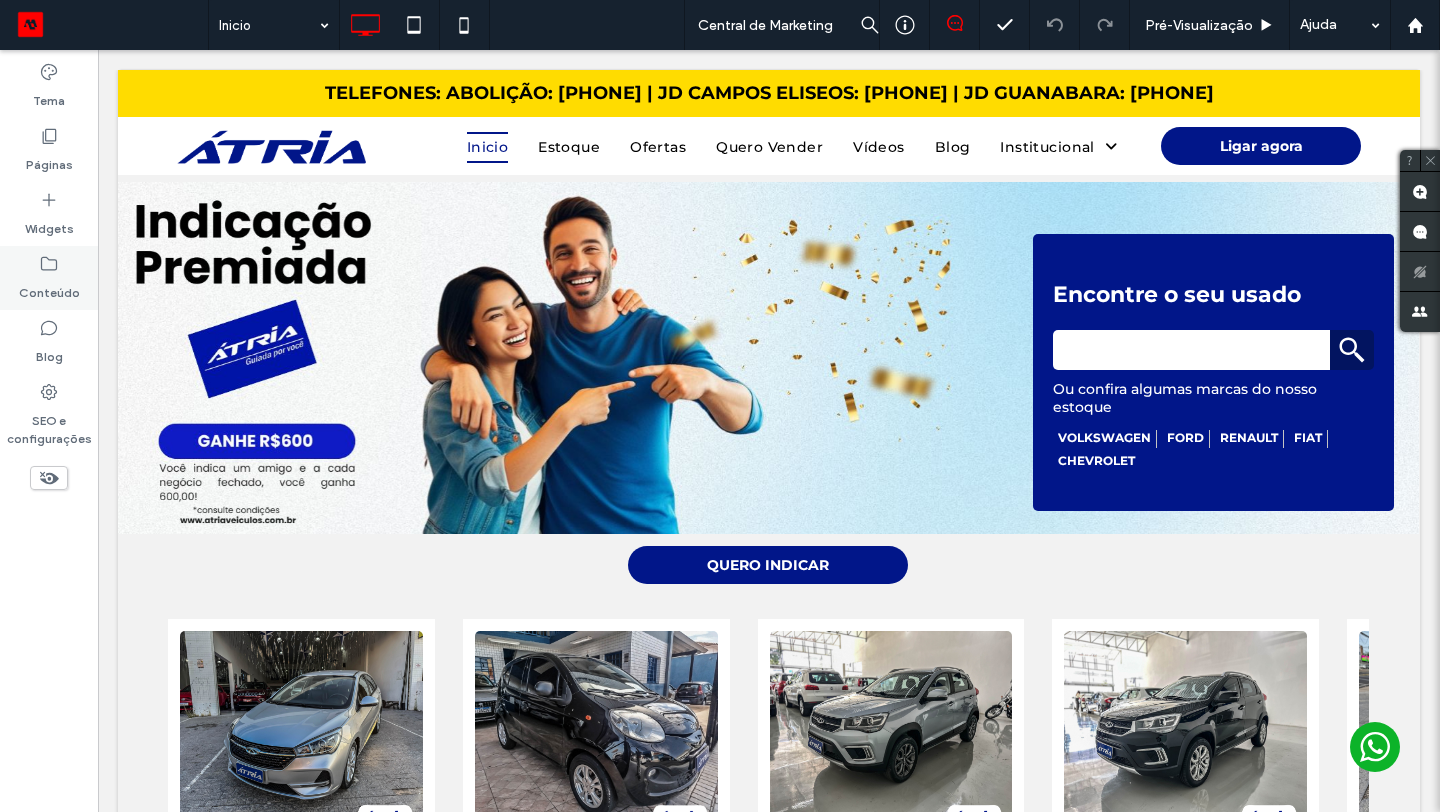 click on "Conteúdo" at bounding box center (49, 278) 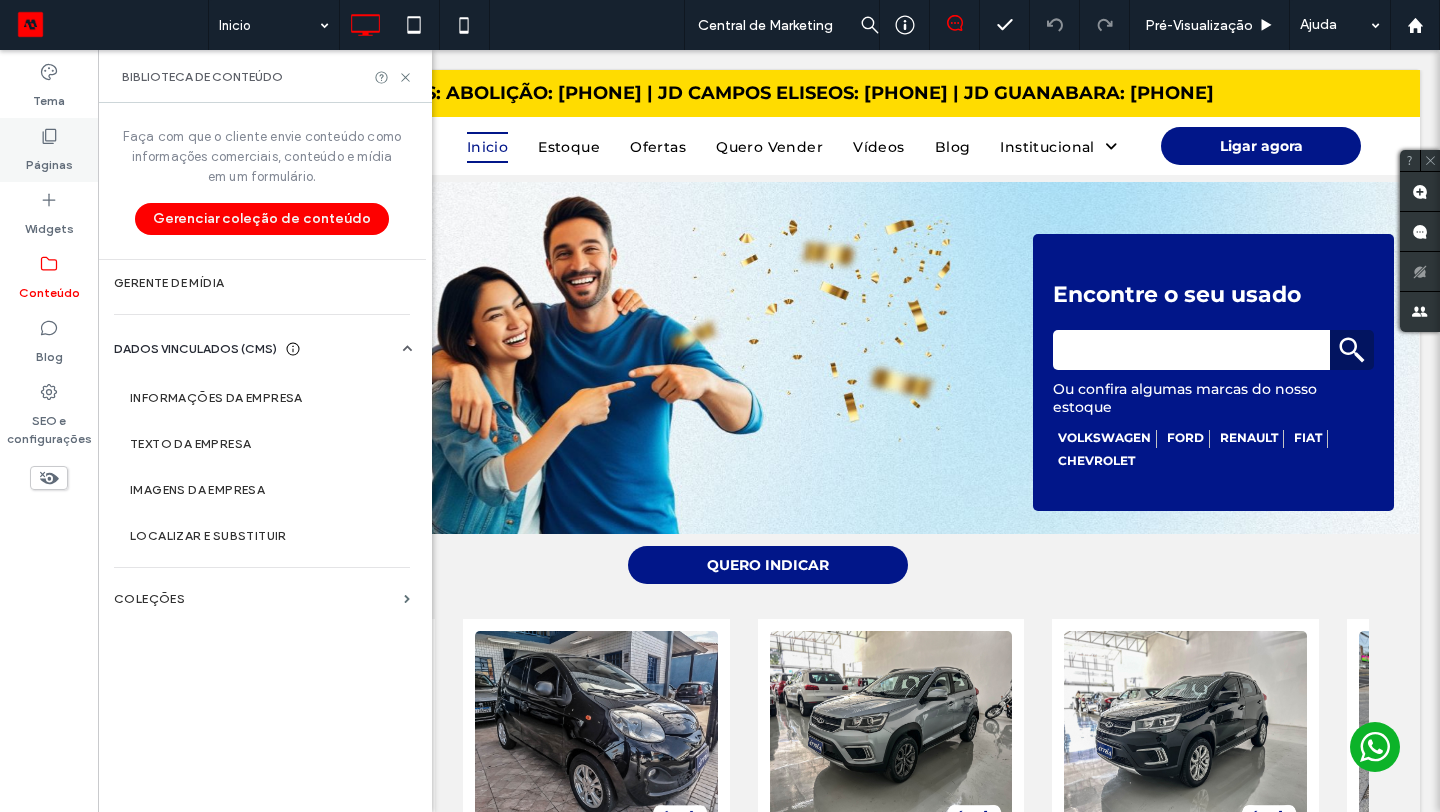 click on "Páginas" at bounding box center (49, 160) 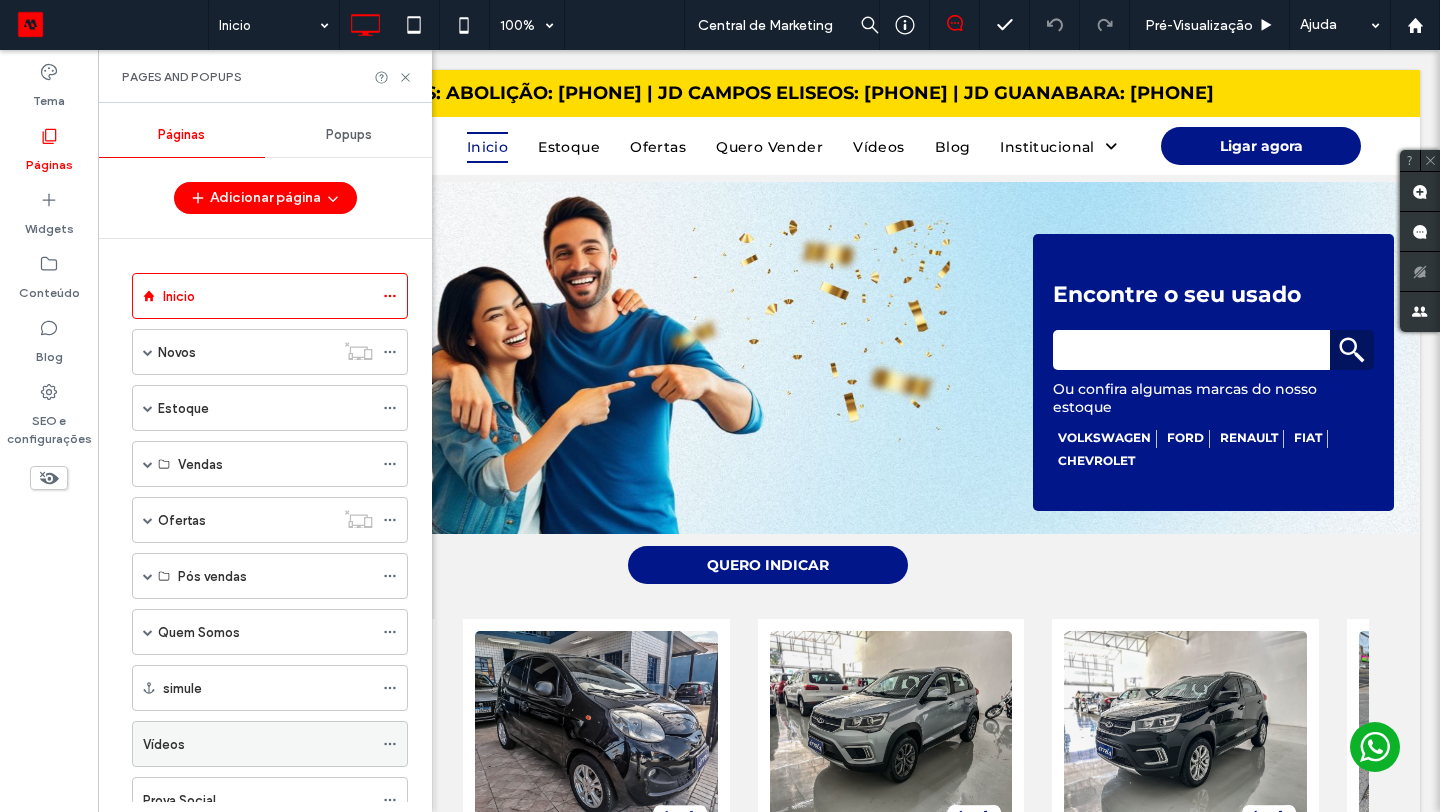 click on "Vídeos" at bounding box center [258, 744] 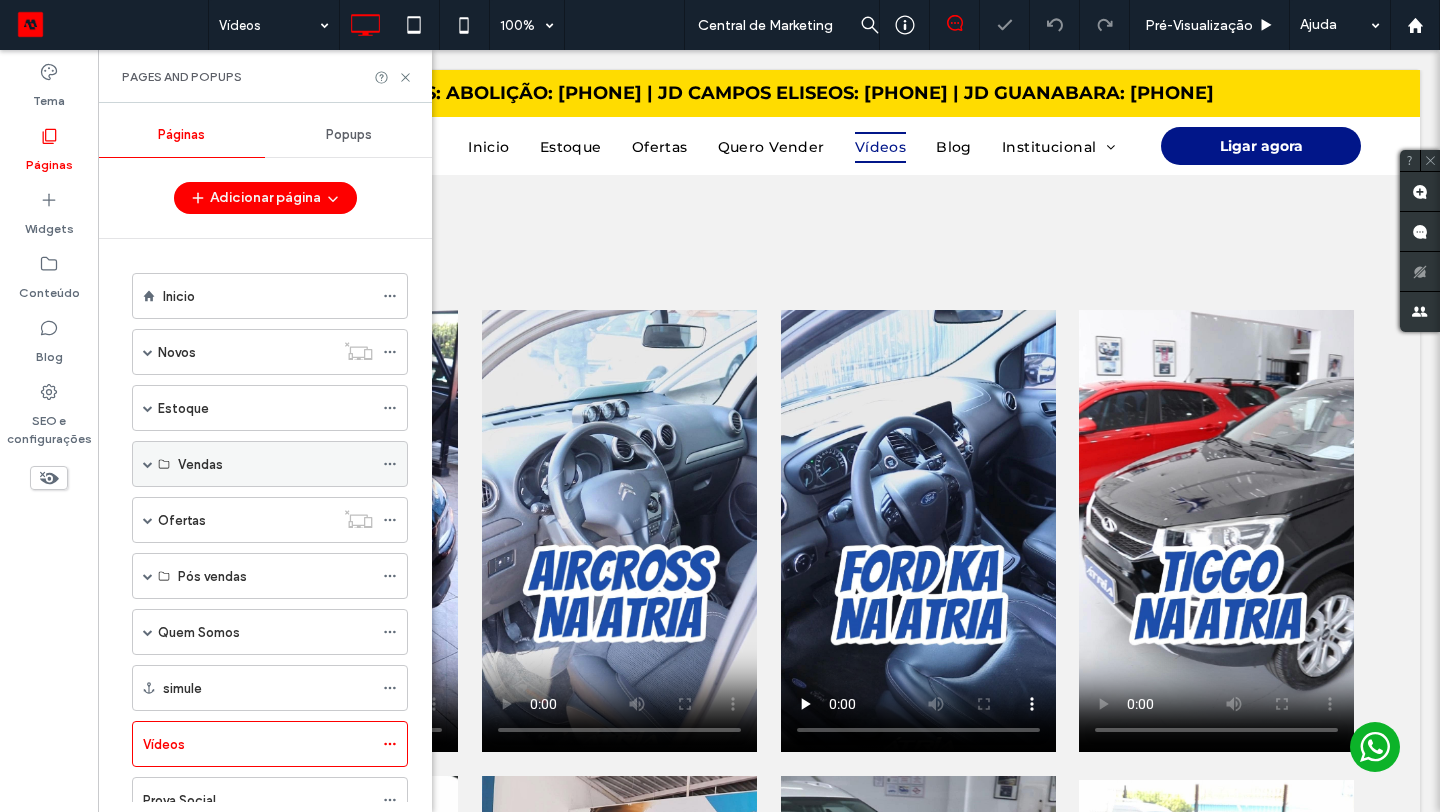 scroll, scrollTop: 0, scrollLeft: 0, axis: both 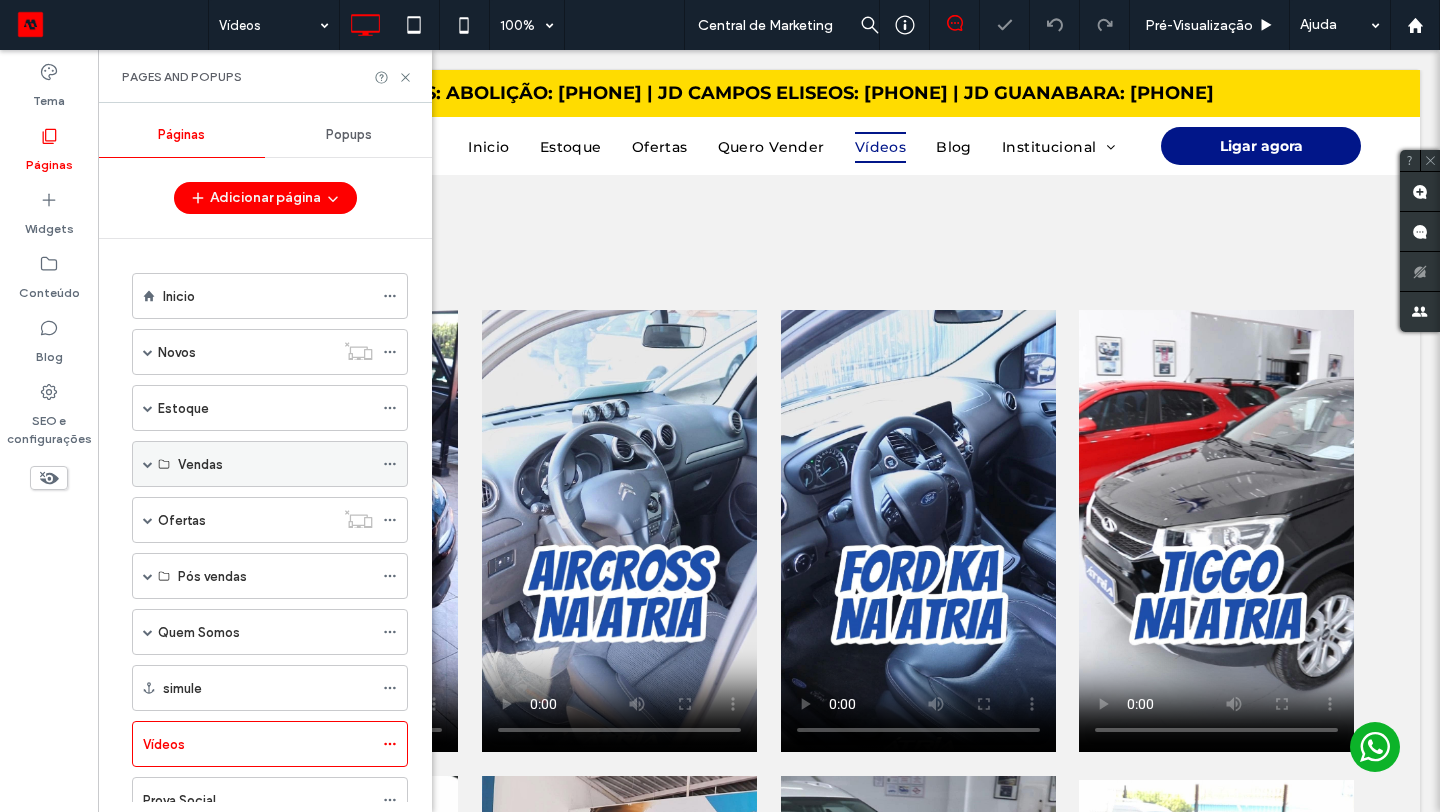 click at bounding box center [148, 464] 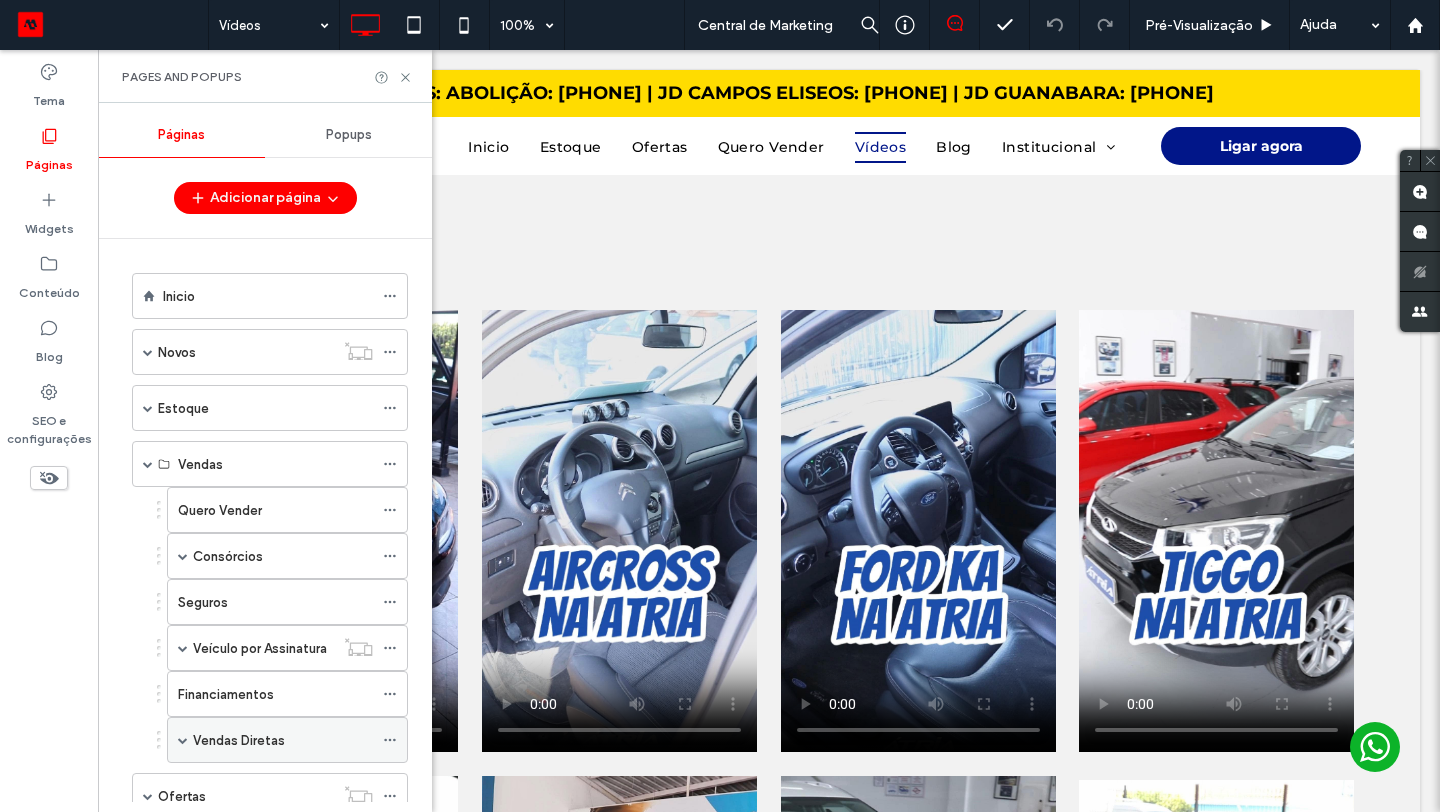 click on "Vendas Diretas" at bounding box center [239, 740] 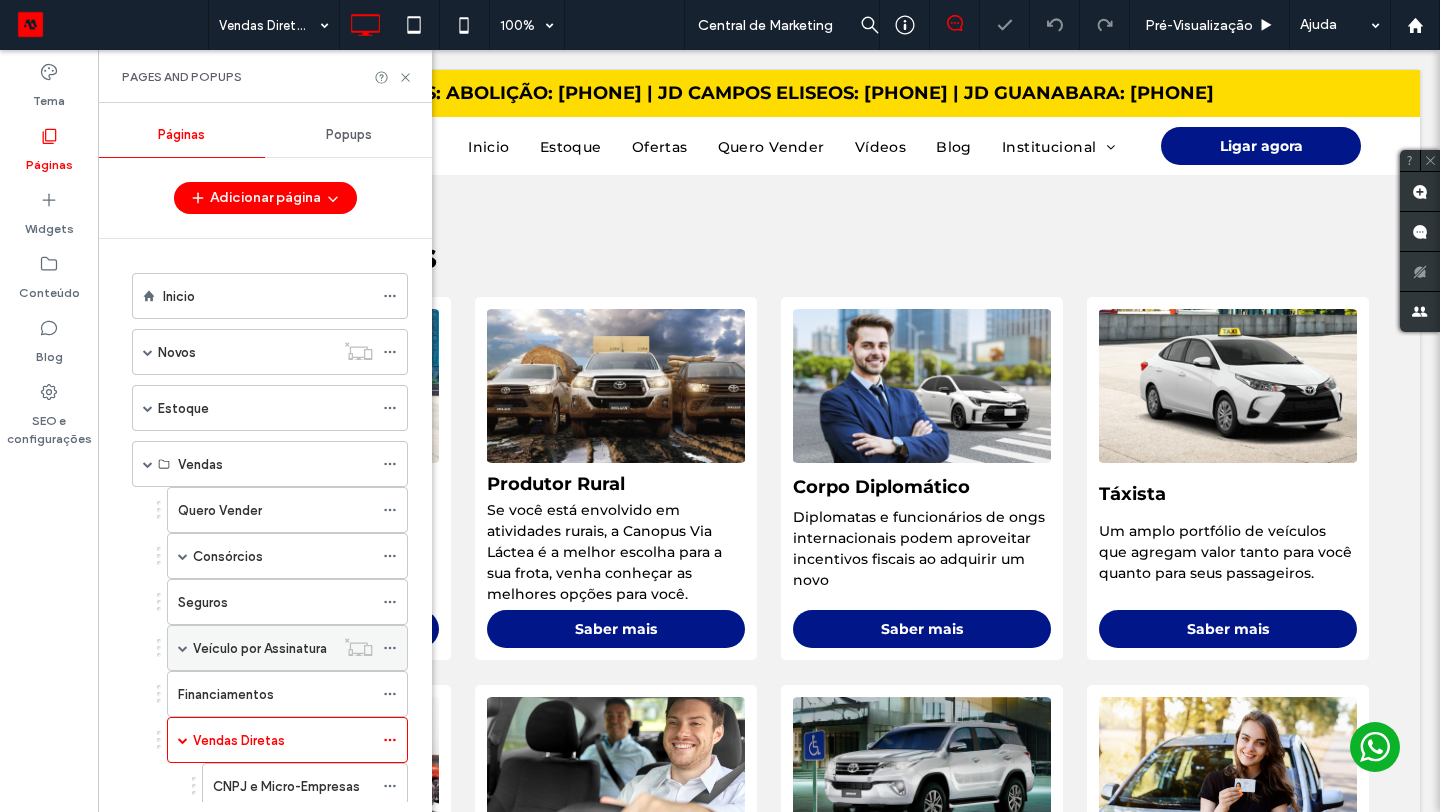 scroll, scrollTop: 0, scrollLeft: 0, axis: both 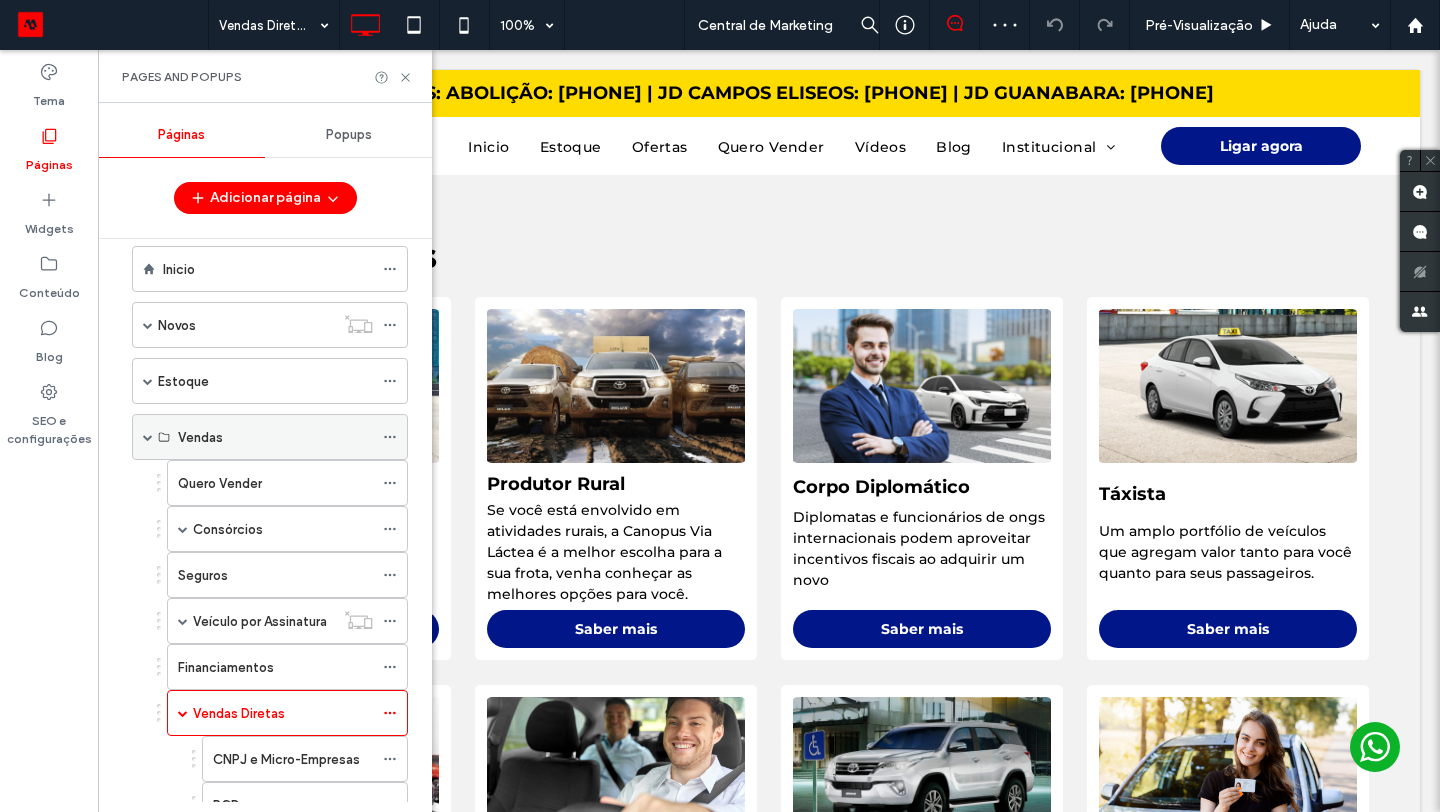 click on "Vendas" at bounding box center [270, 437] 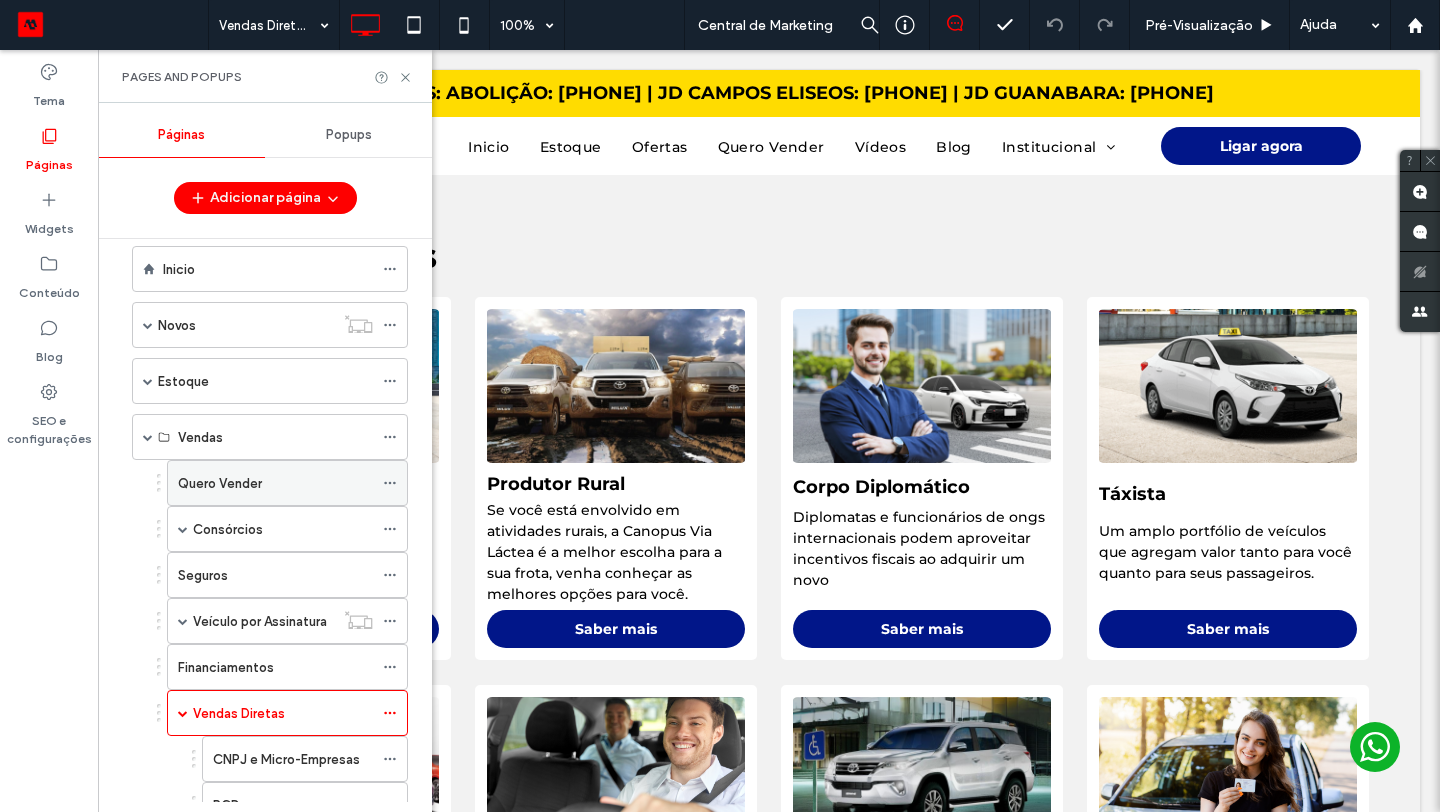 click on "Quero Vender" at bounding box center [220, 483] 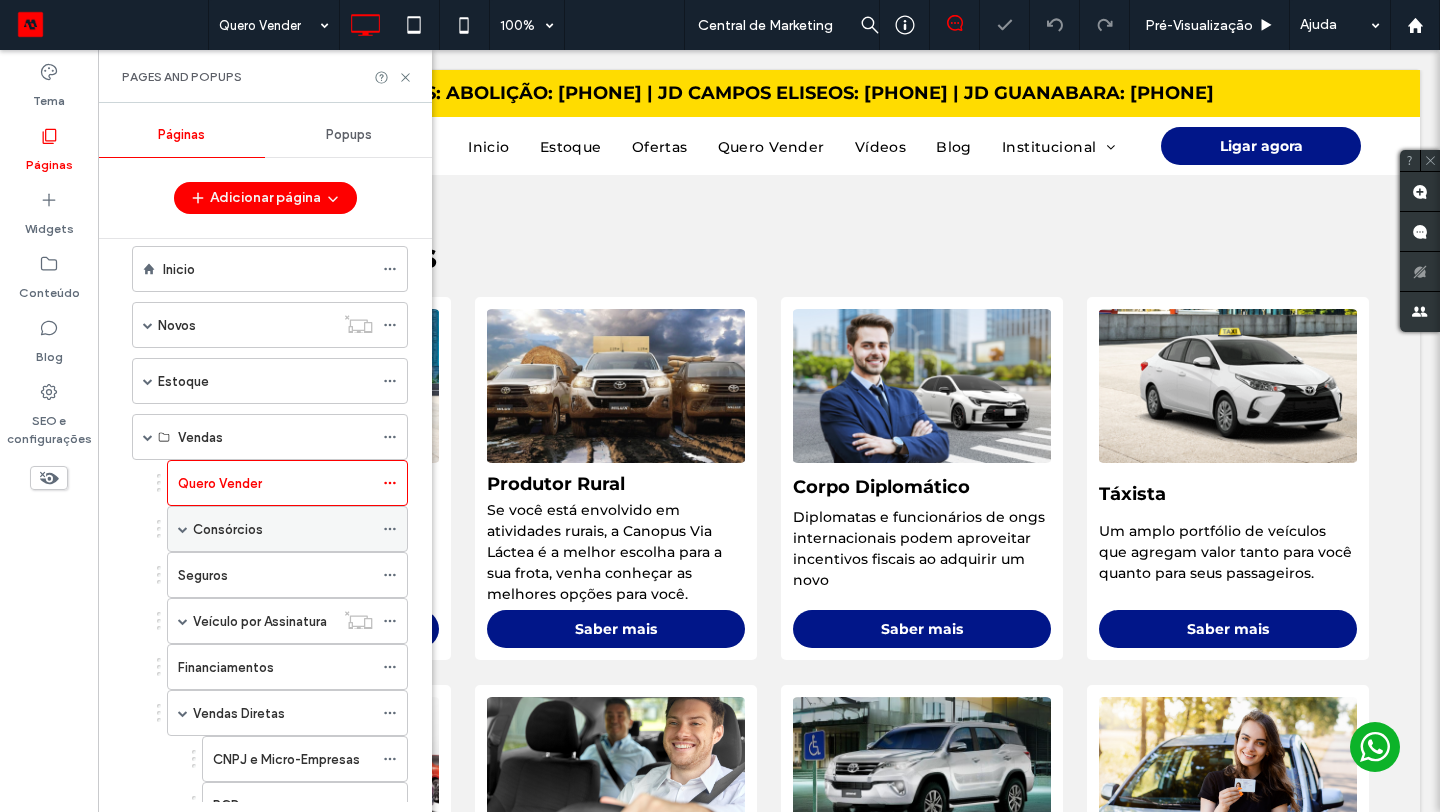 scroll, scrollTop: 0, scrollLeft: 0, axis: both 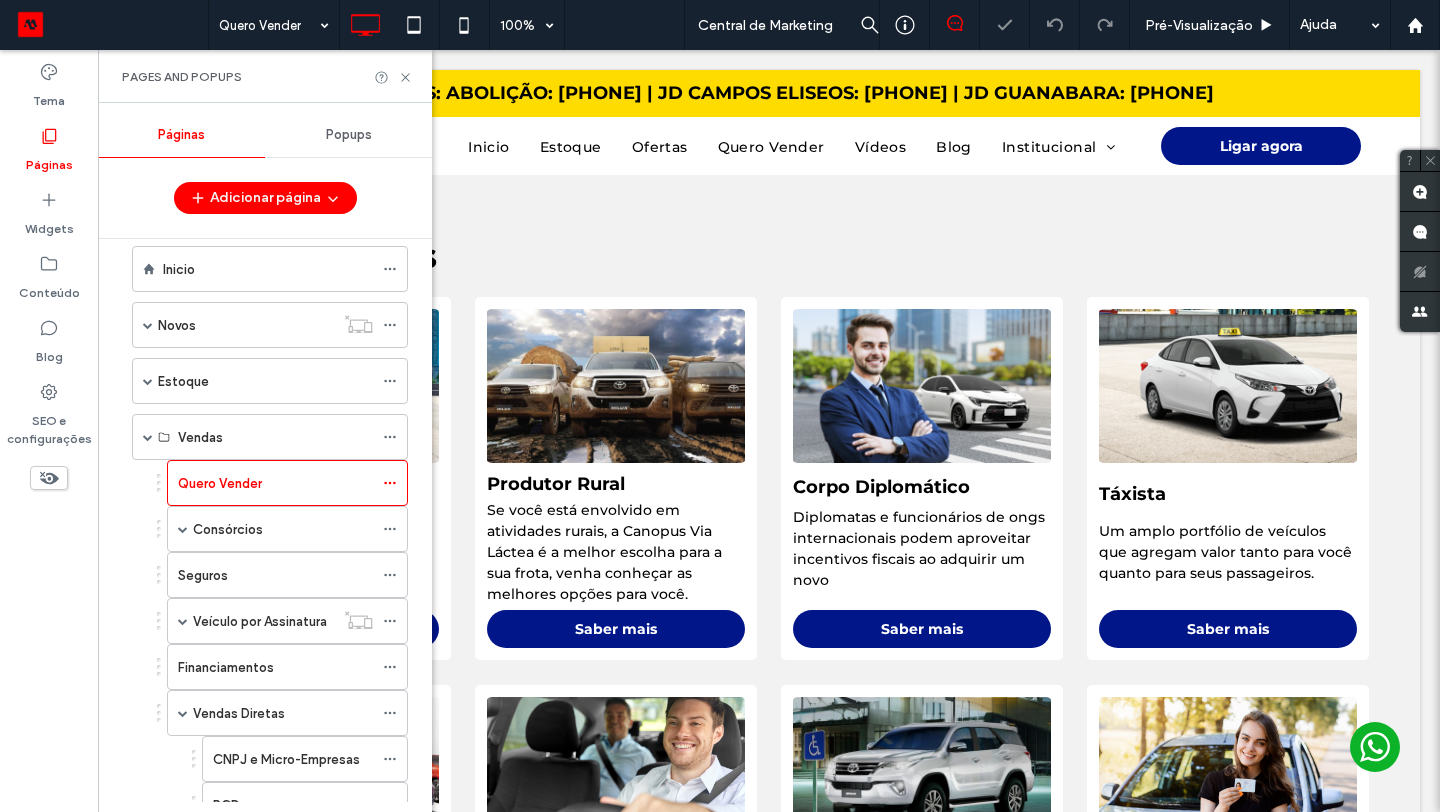 click on "Consórcios" at bounding box center (283, 529) 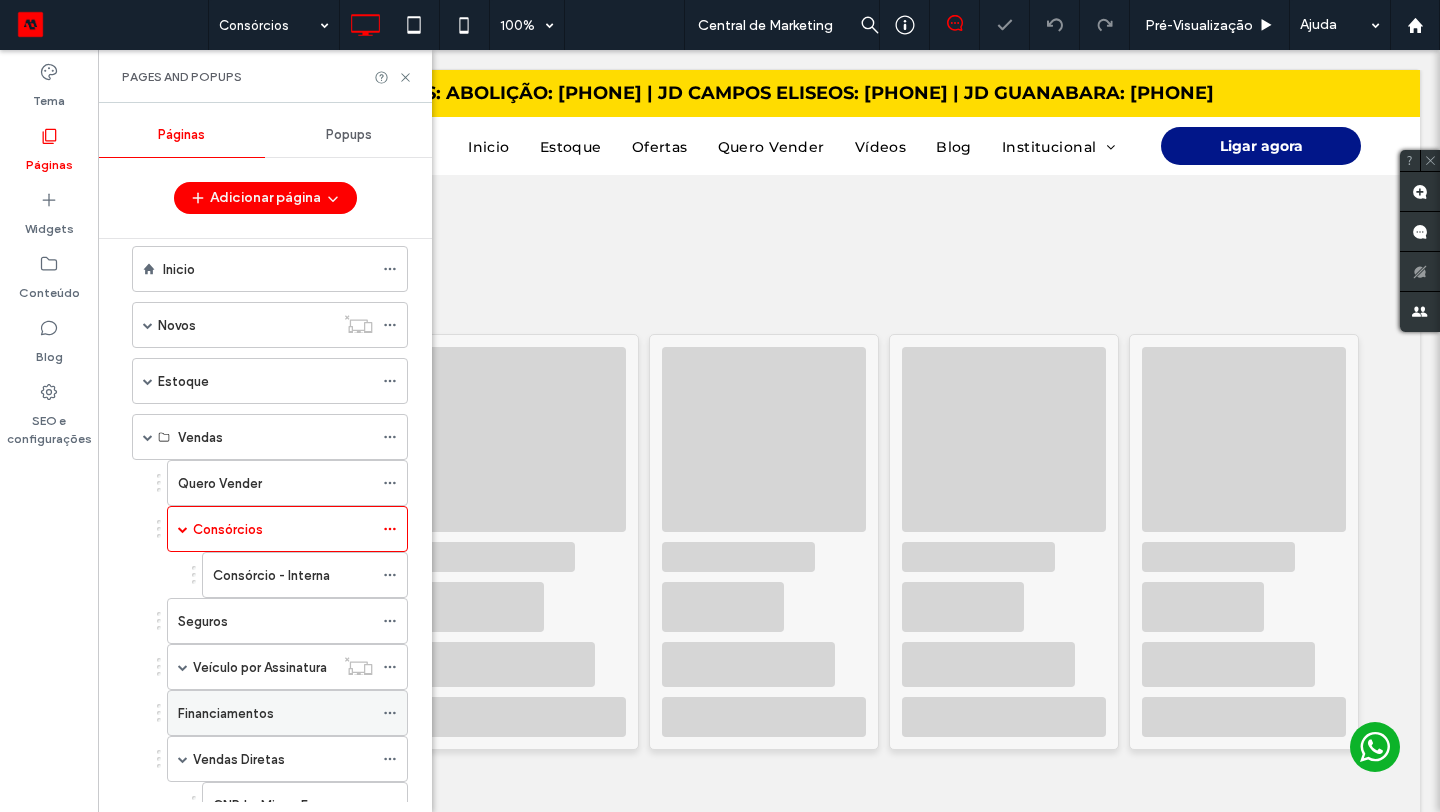 scroll, scrollTop: 0, scrollLeft: 0, axis: both 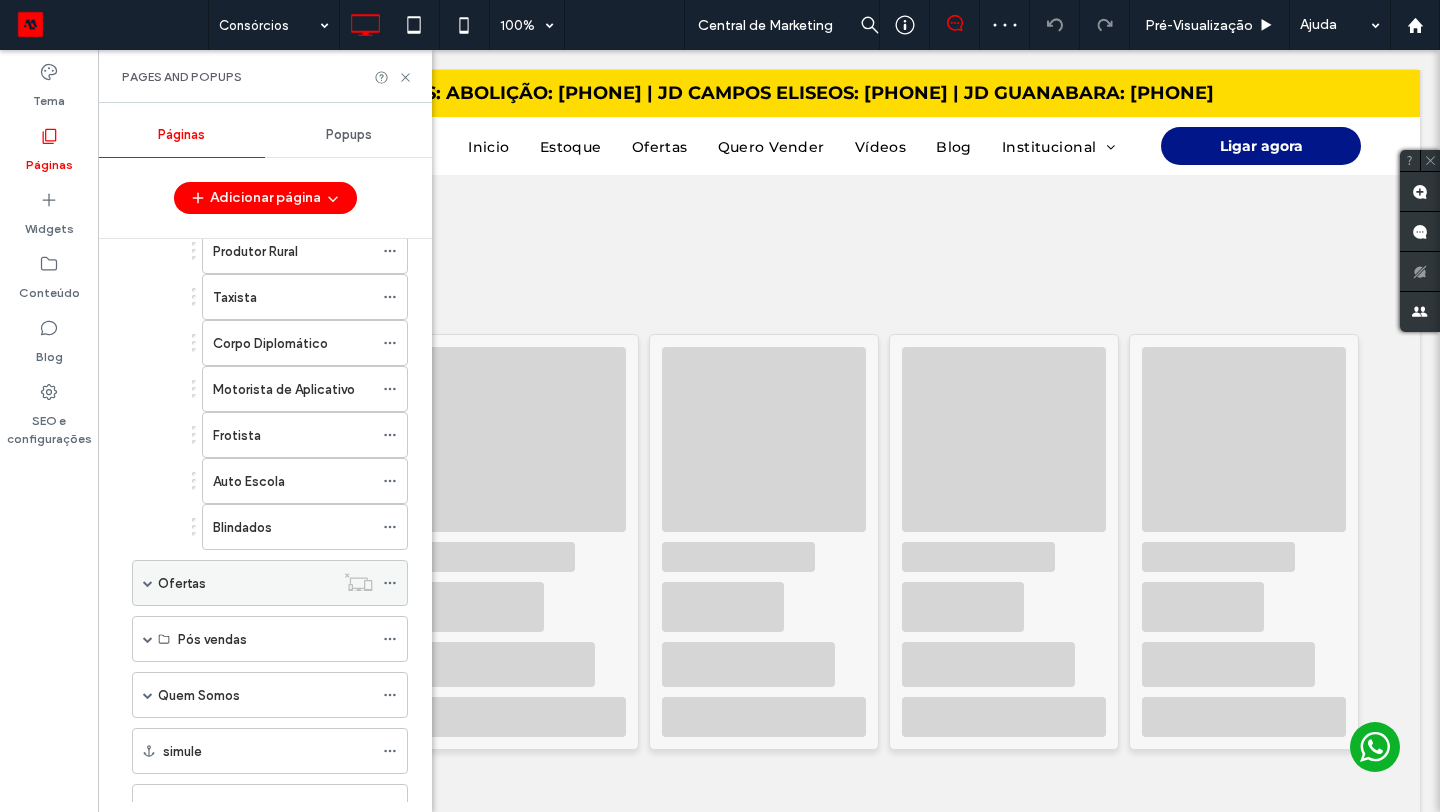 click on "Ofertas" at bounding box center (246, 583) 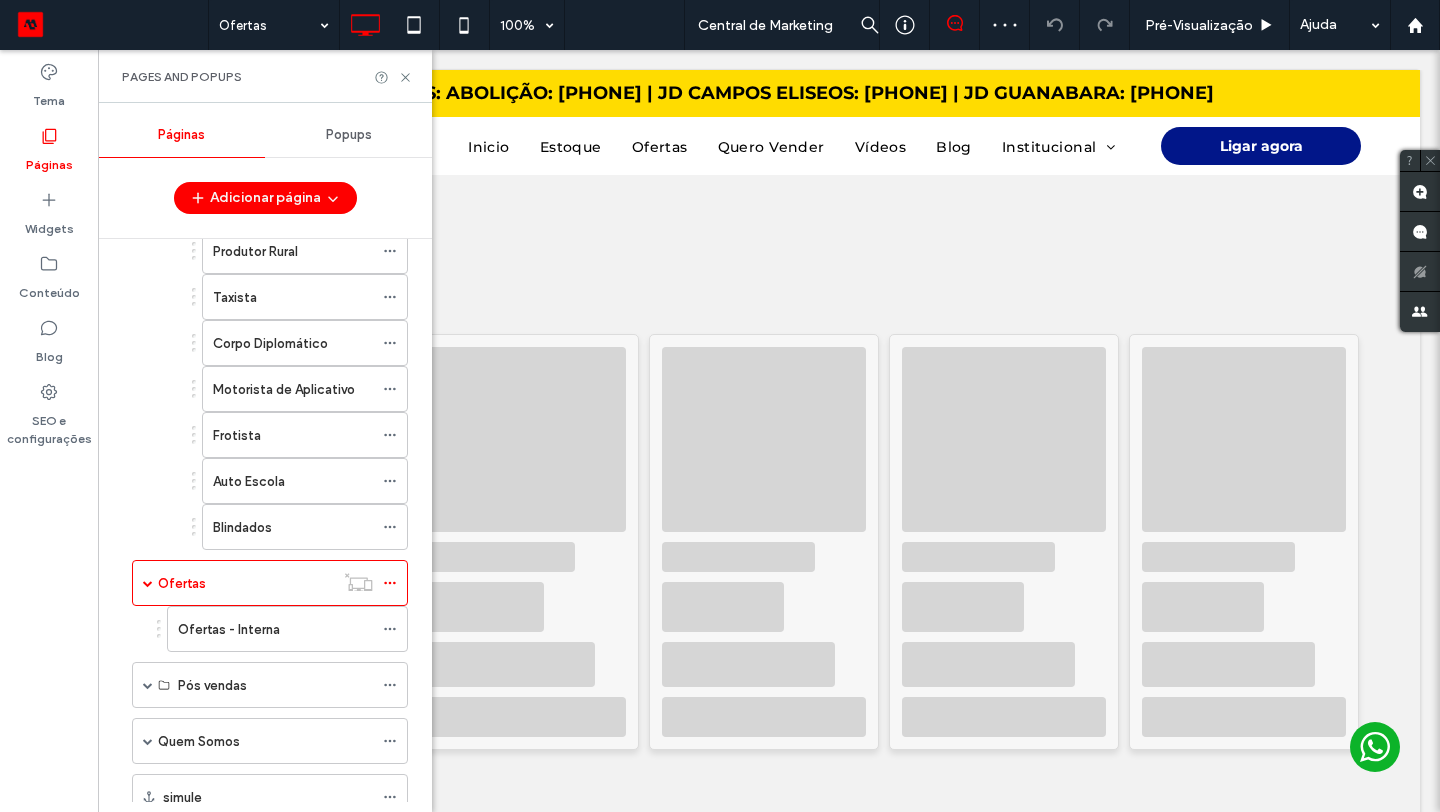 click at bounding box center [720, 406] 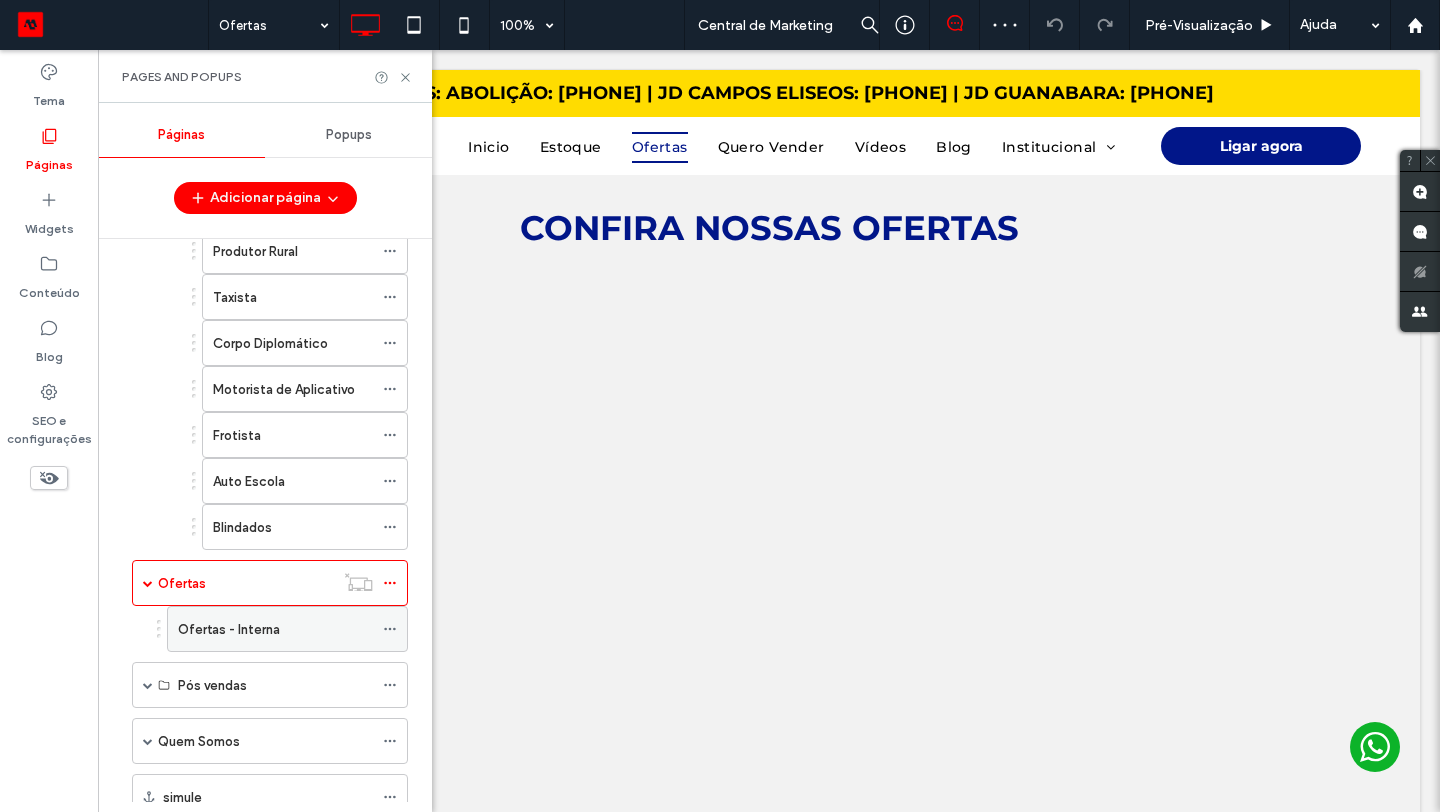 scroll, scrollTop: 0, scrollLeft: 0, axis: both 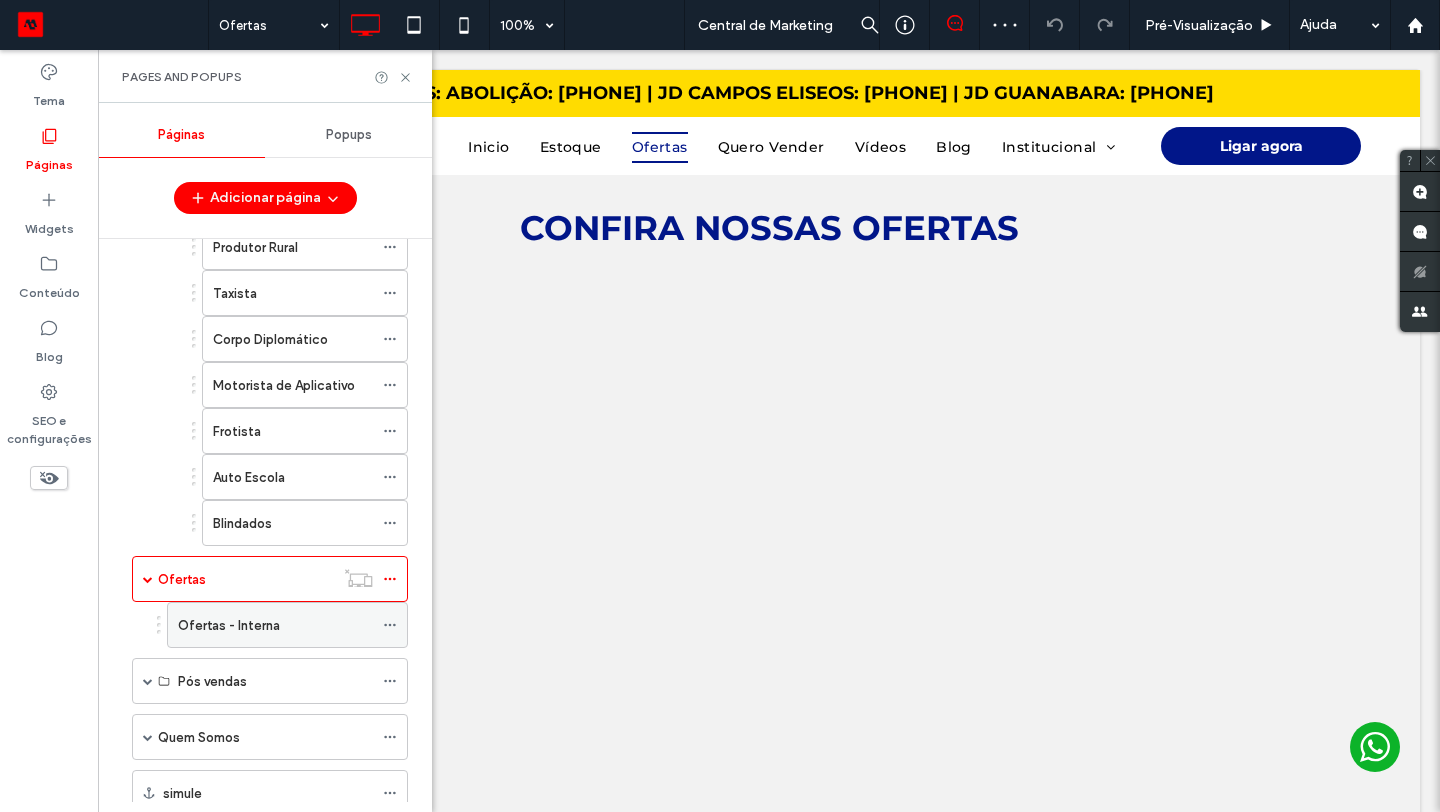 click on "Ofertas - Interna" at bounding box center [229, 625] 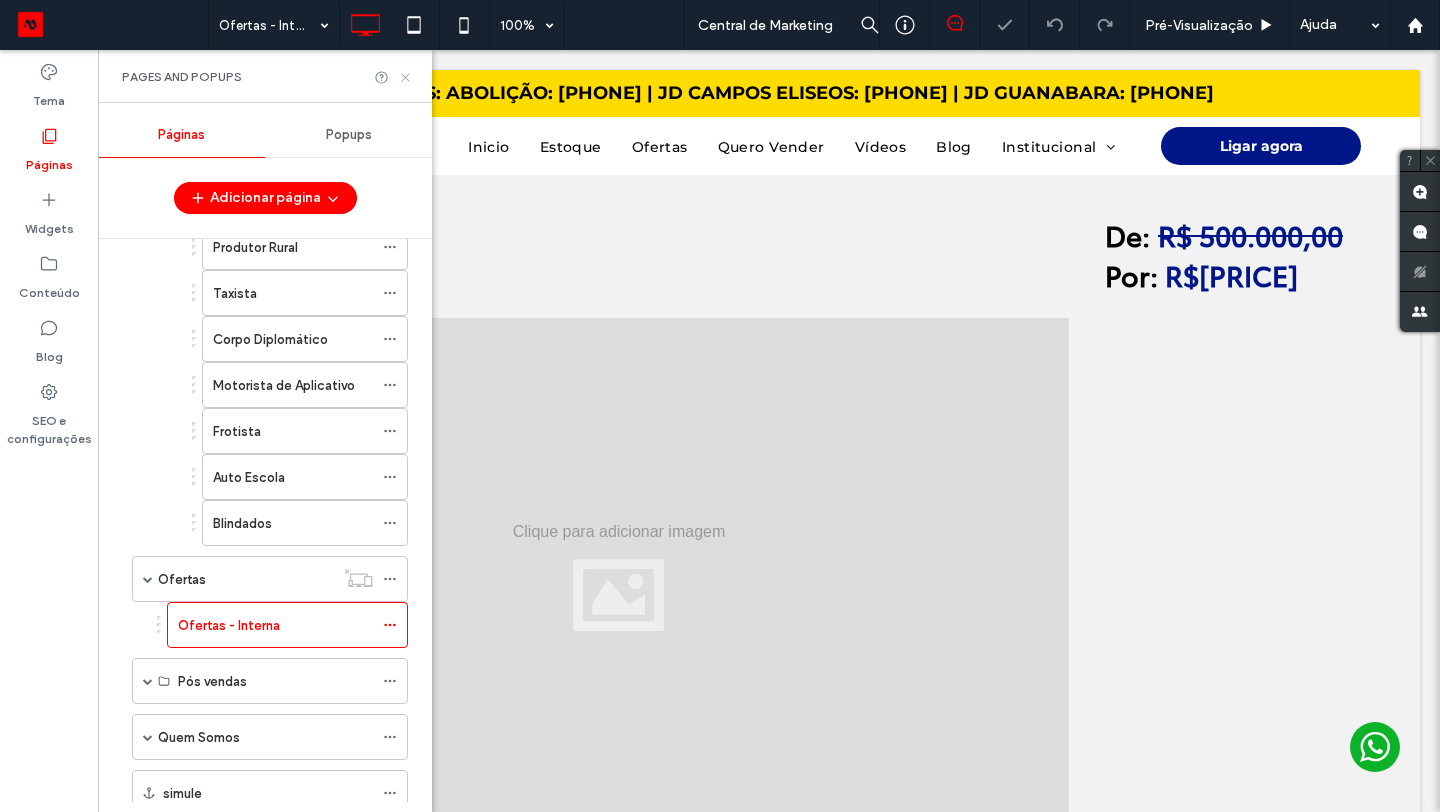 scroll, scrollTop: 0, scrollLeft: 0, axis: both 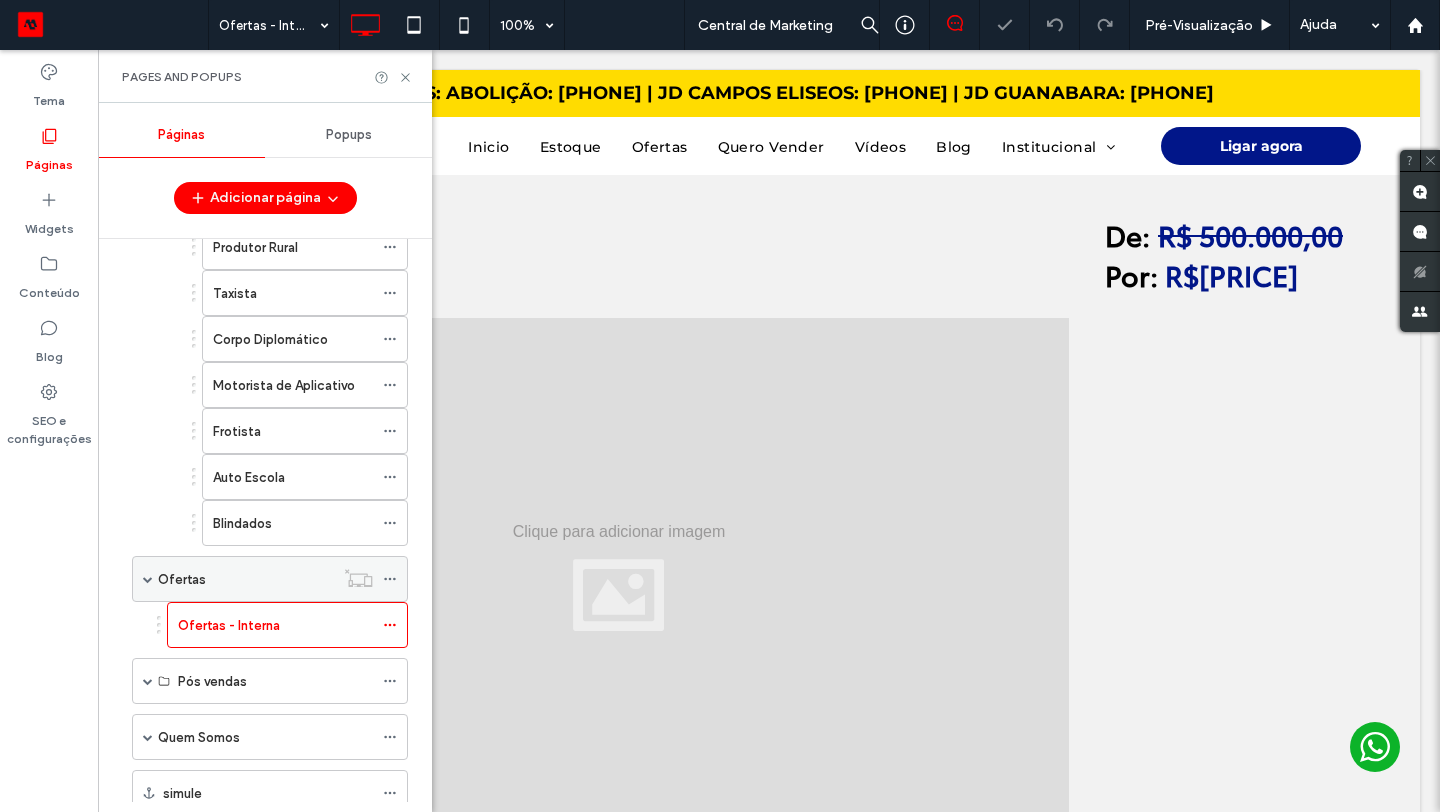 click on "Ofertas" at bounding box center [182, 579] 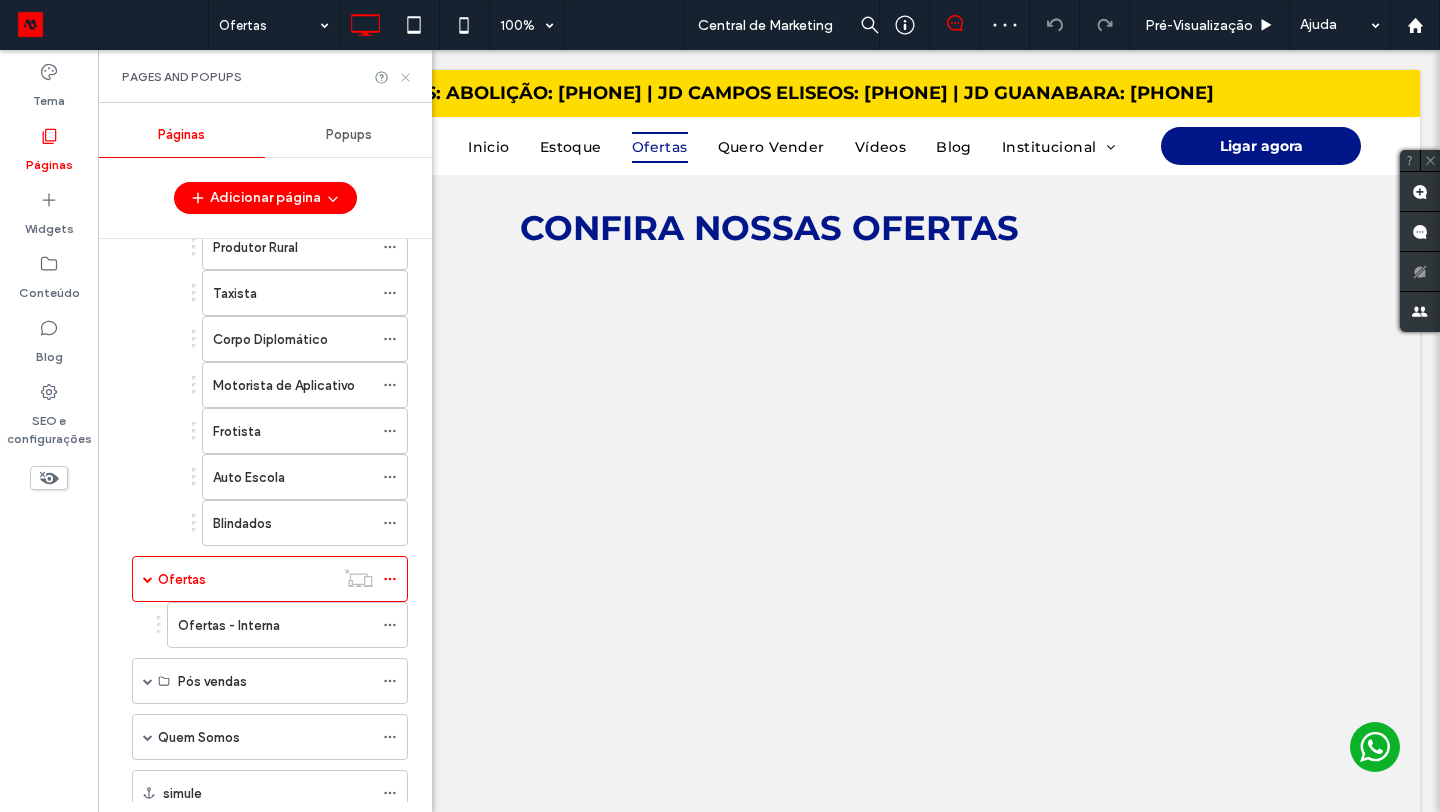 scroll, scrollTop: 0, scrollLeft: 0, axis: both 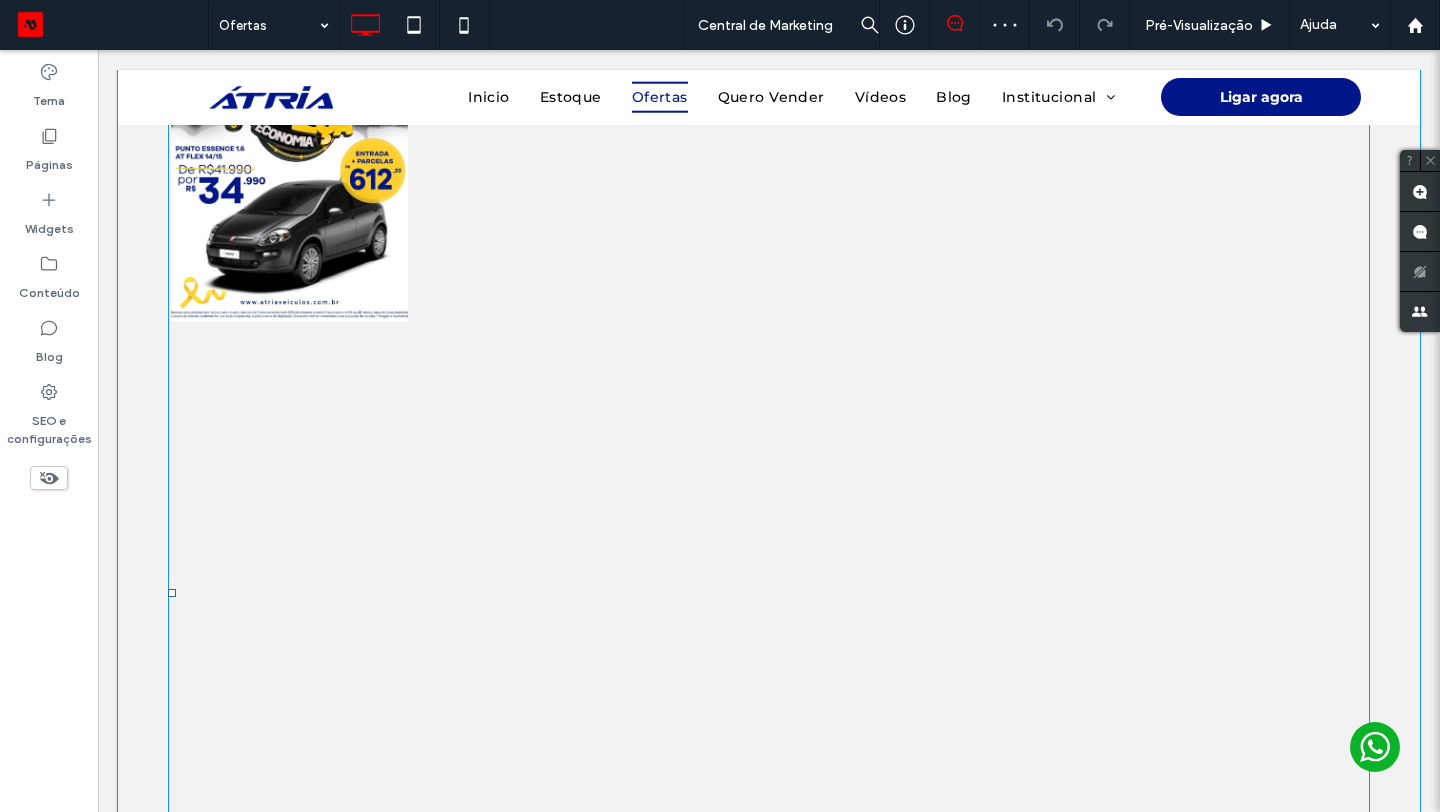 click at bounding box center (529, 454) 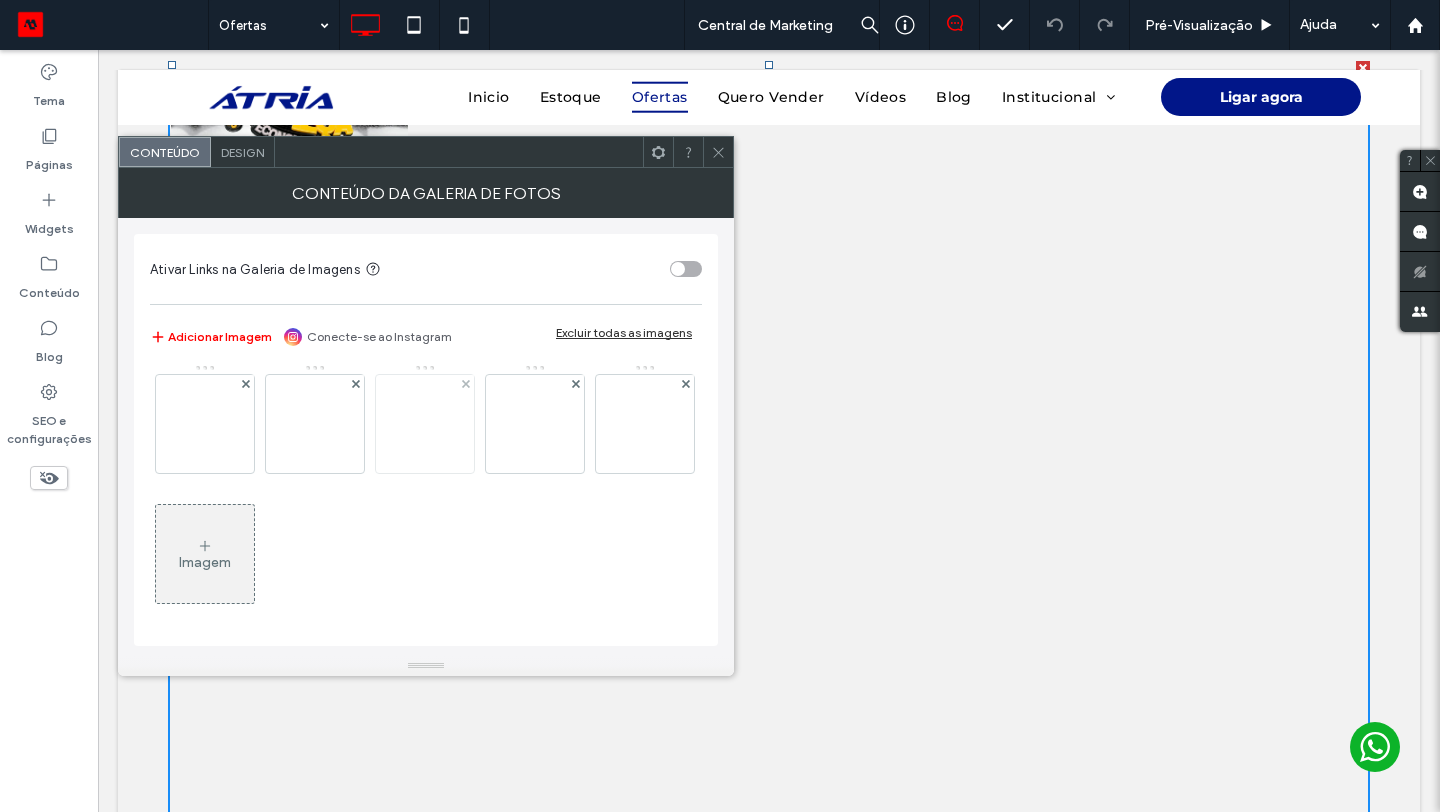 scroll, scrollTop: 1435, scrollLeft: 0, axis: vertical 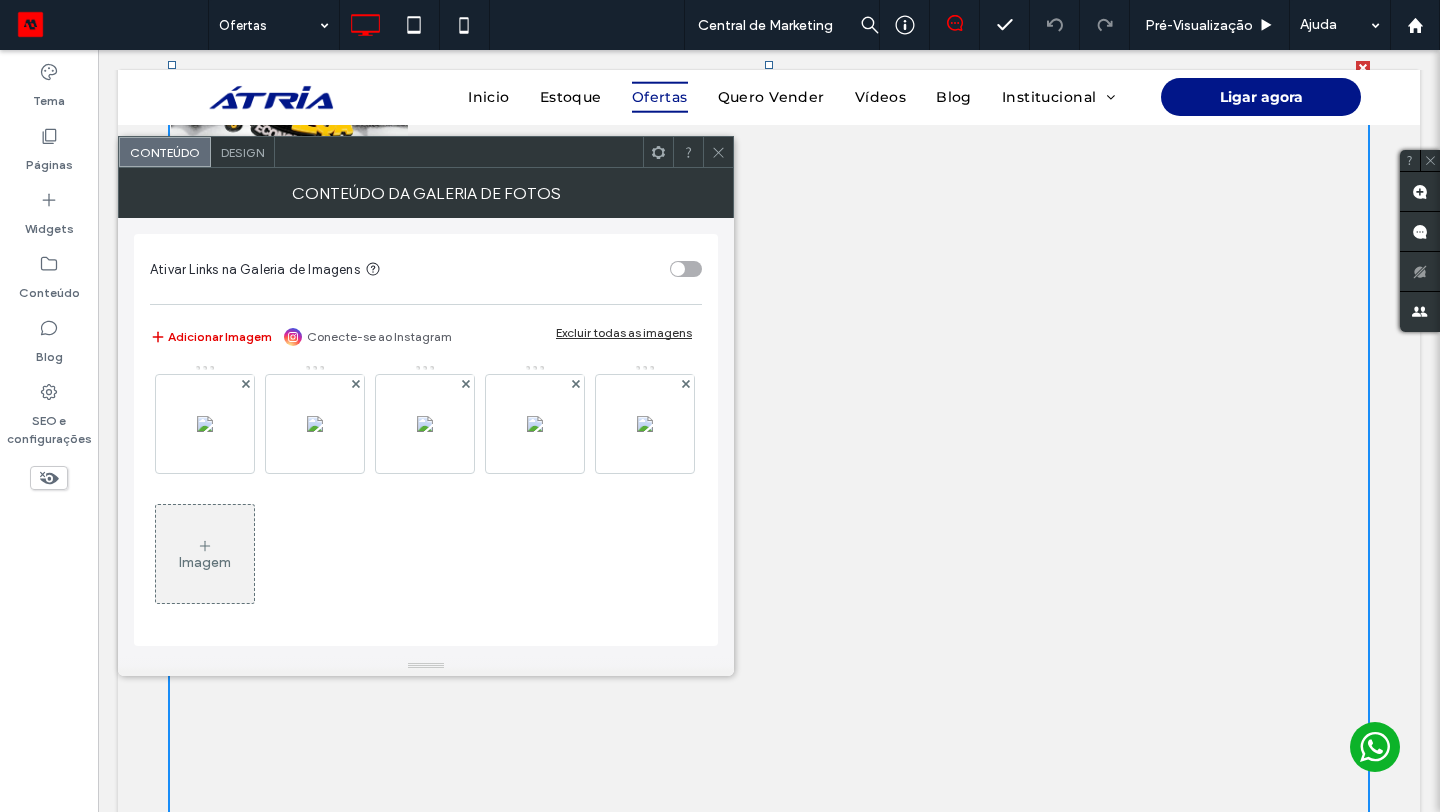 click on "Adicionar Imagem" at bounding box center (211, 337) 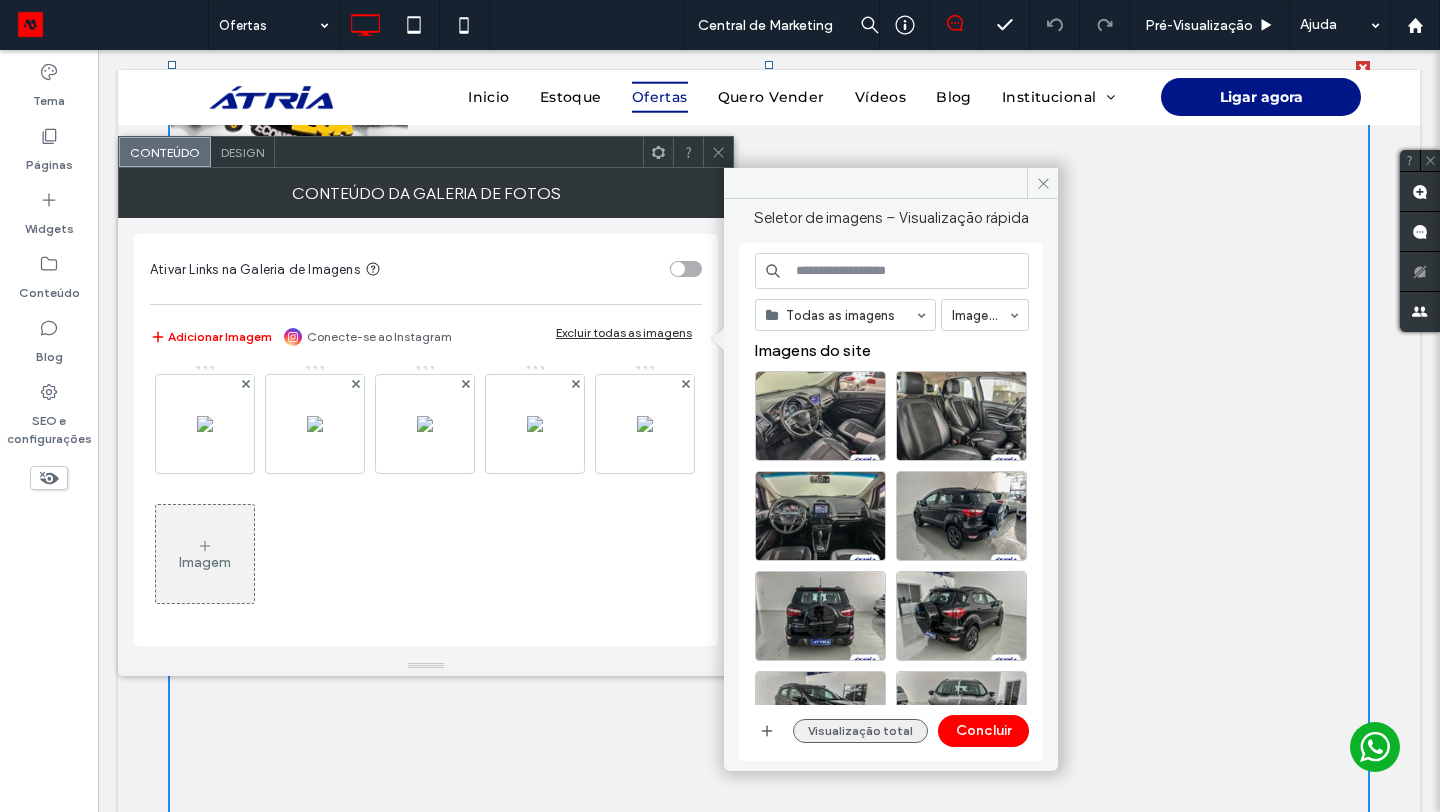 click on "Visualização total" at bounding box center [860, 731] 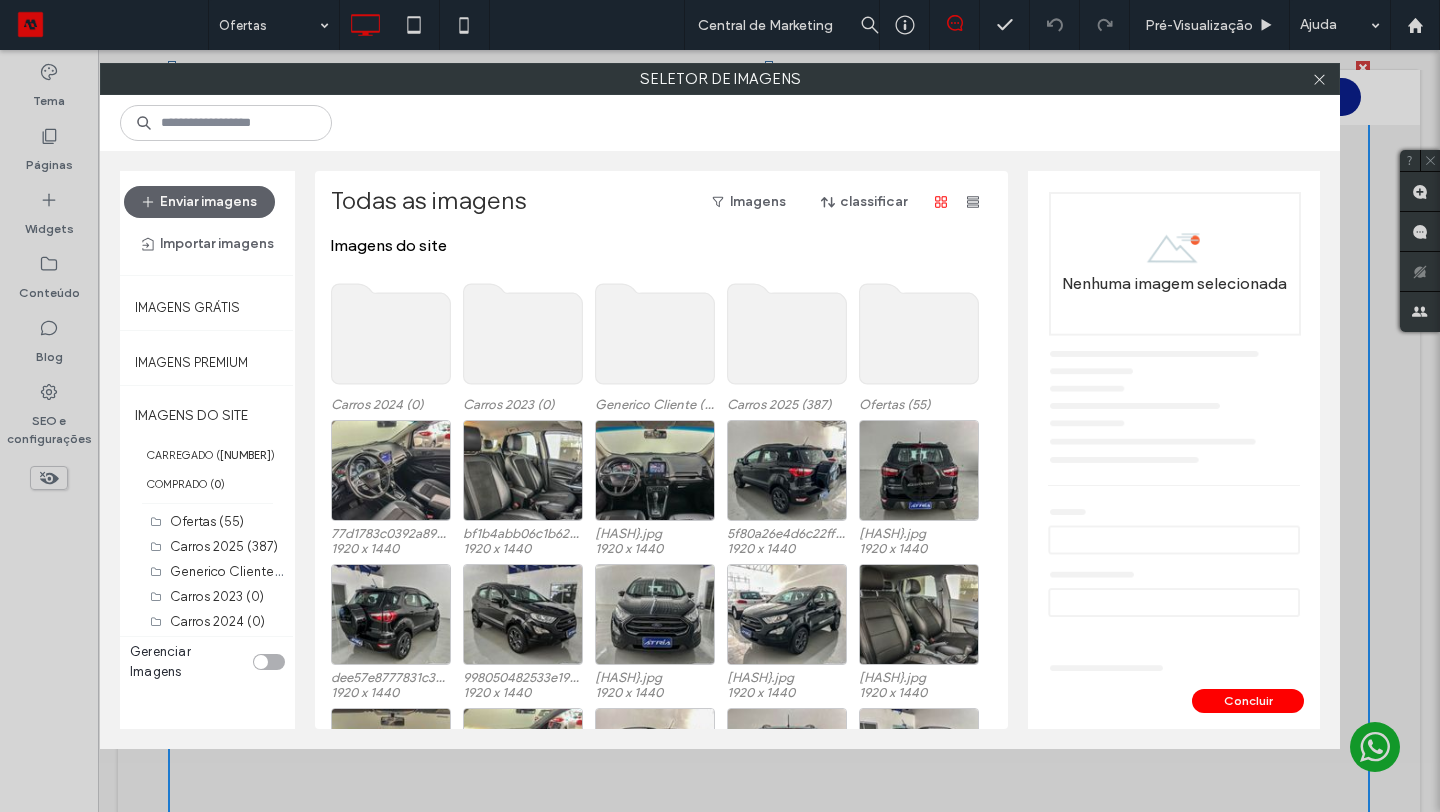 click 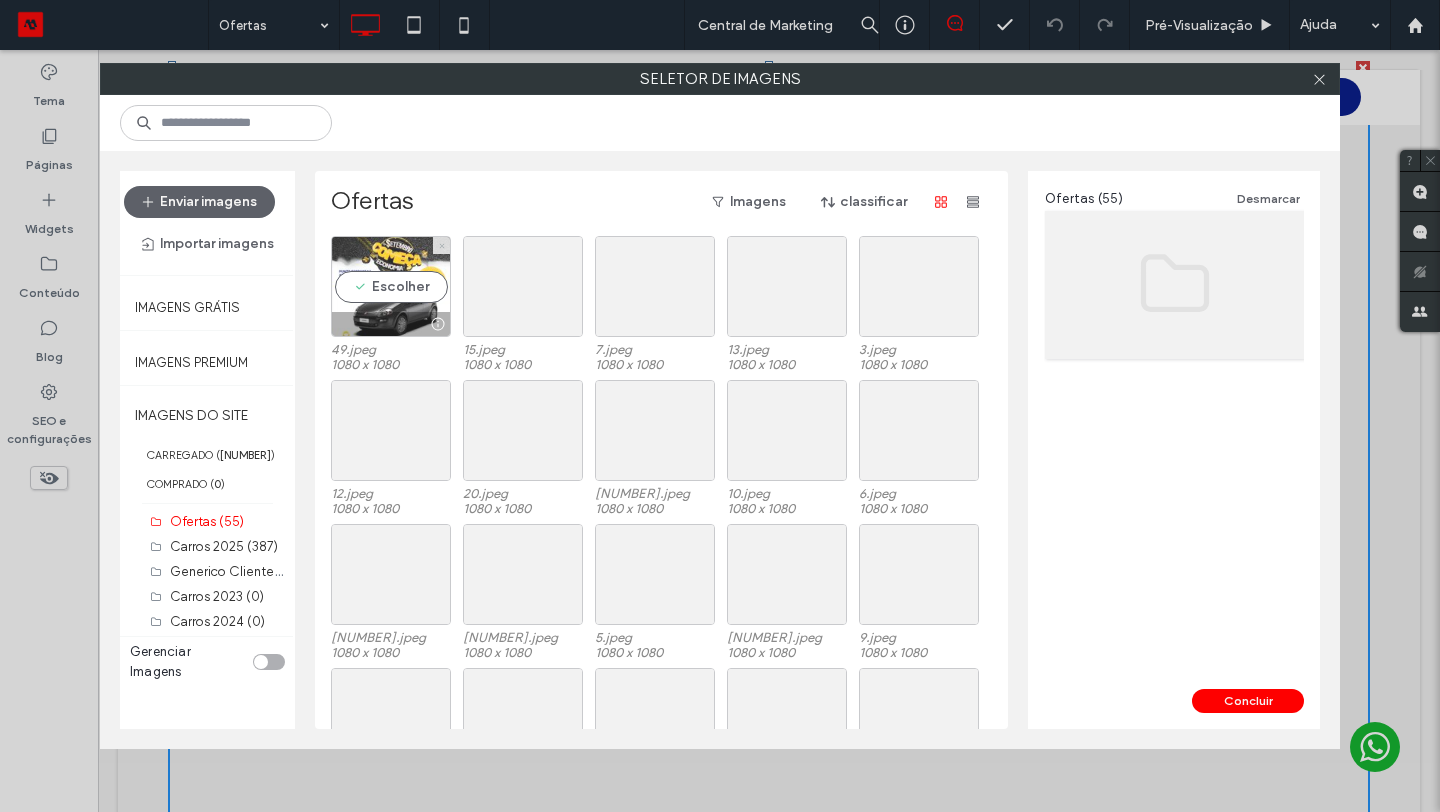 click 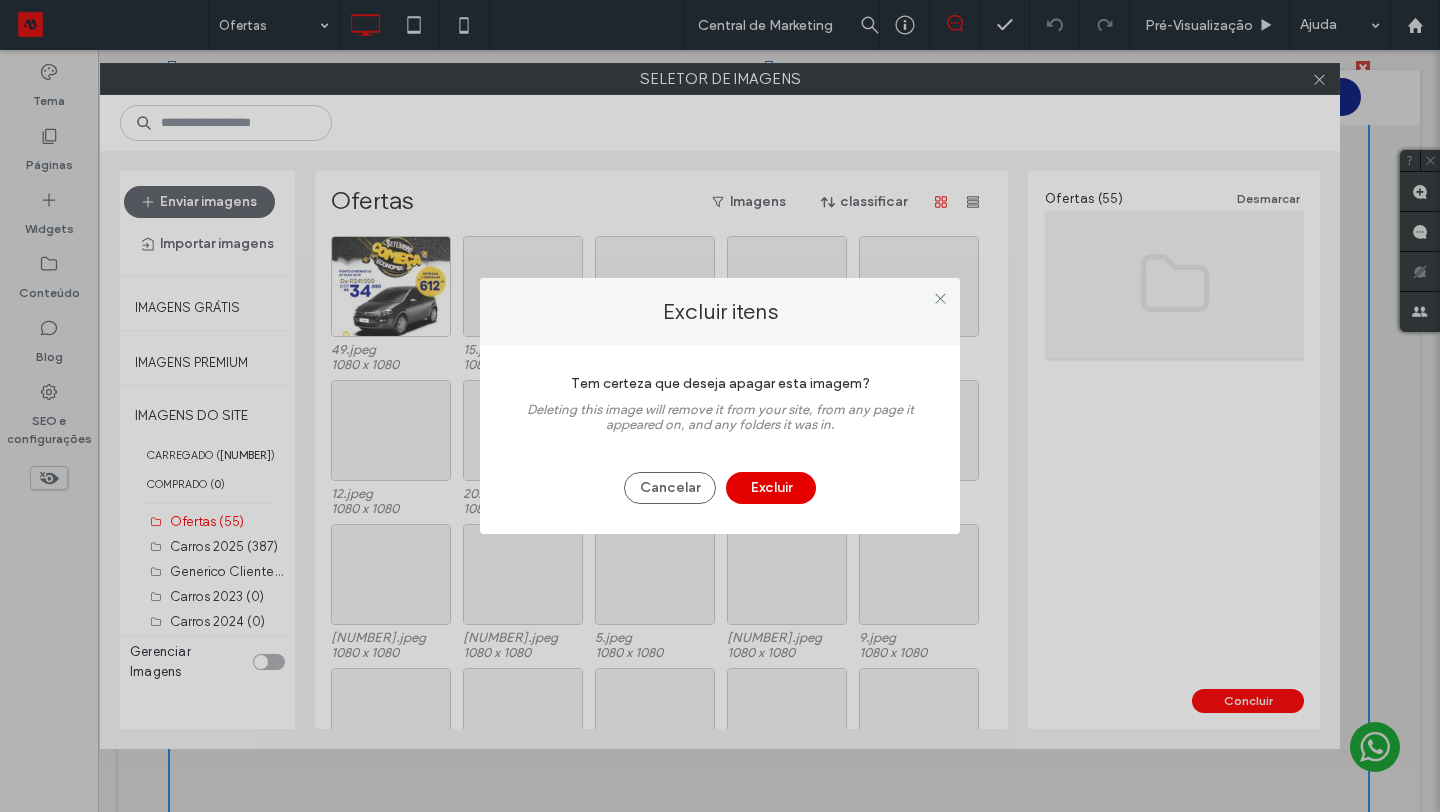 click on "Excluir" at bounding box center (771, 488) 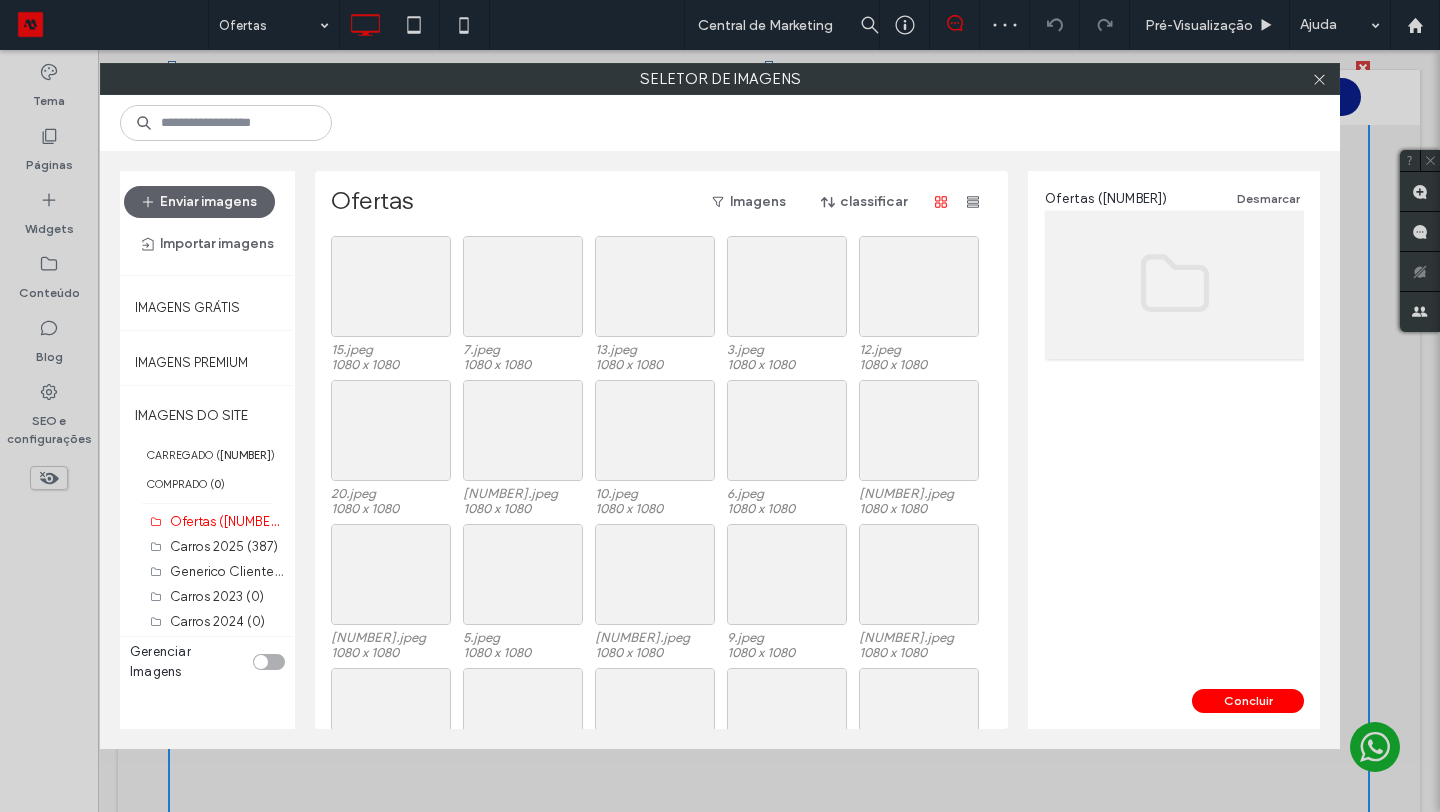 click on "Gerenciar Imagens" at bounding box center (207, 662) 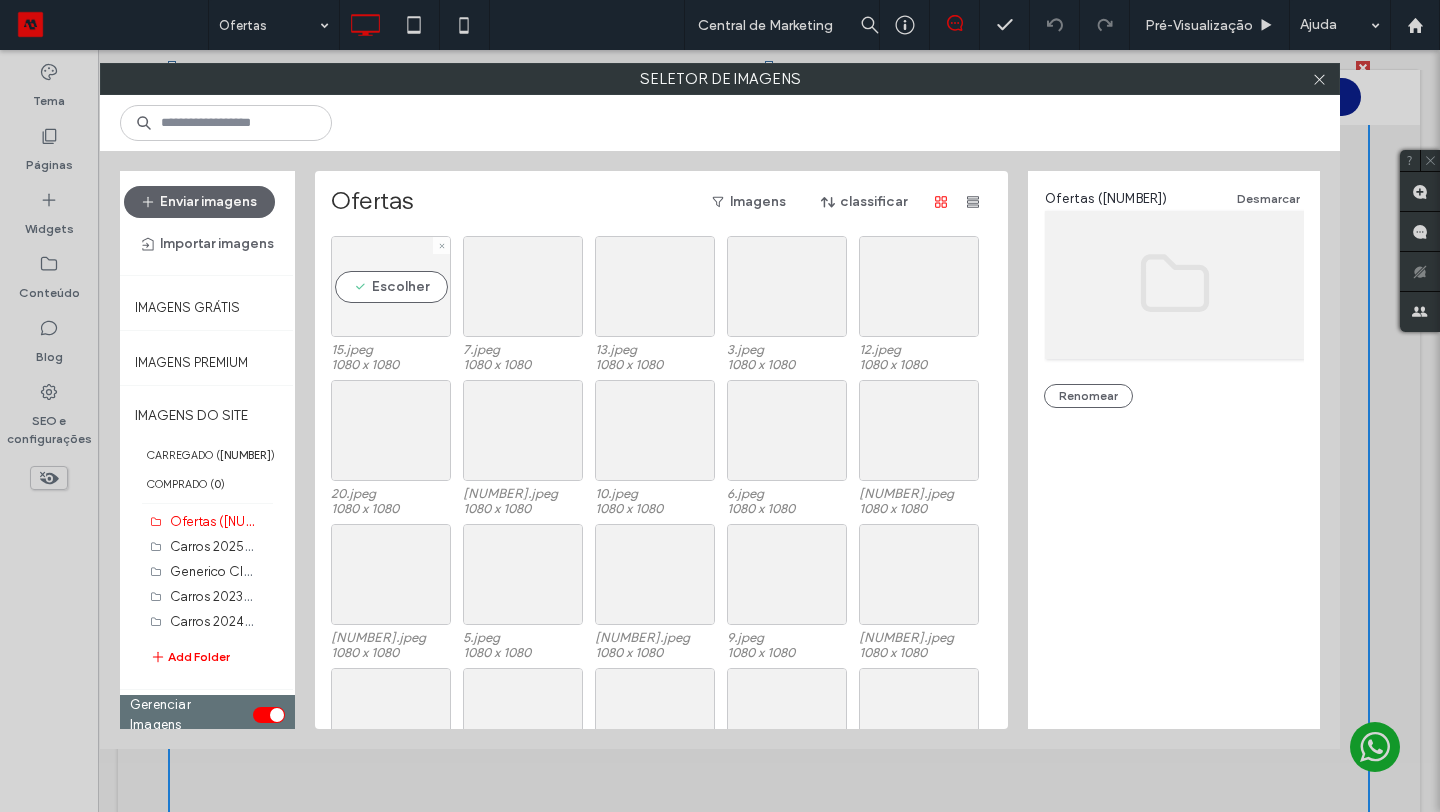 click on "Escolher" at bounding box center [391, 286] 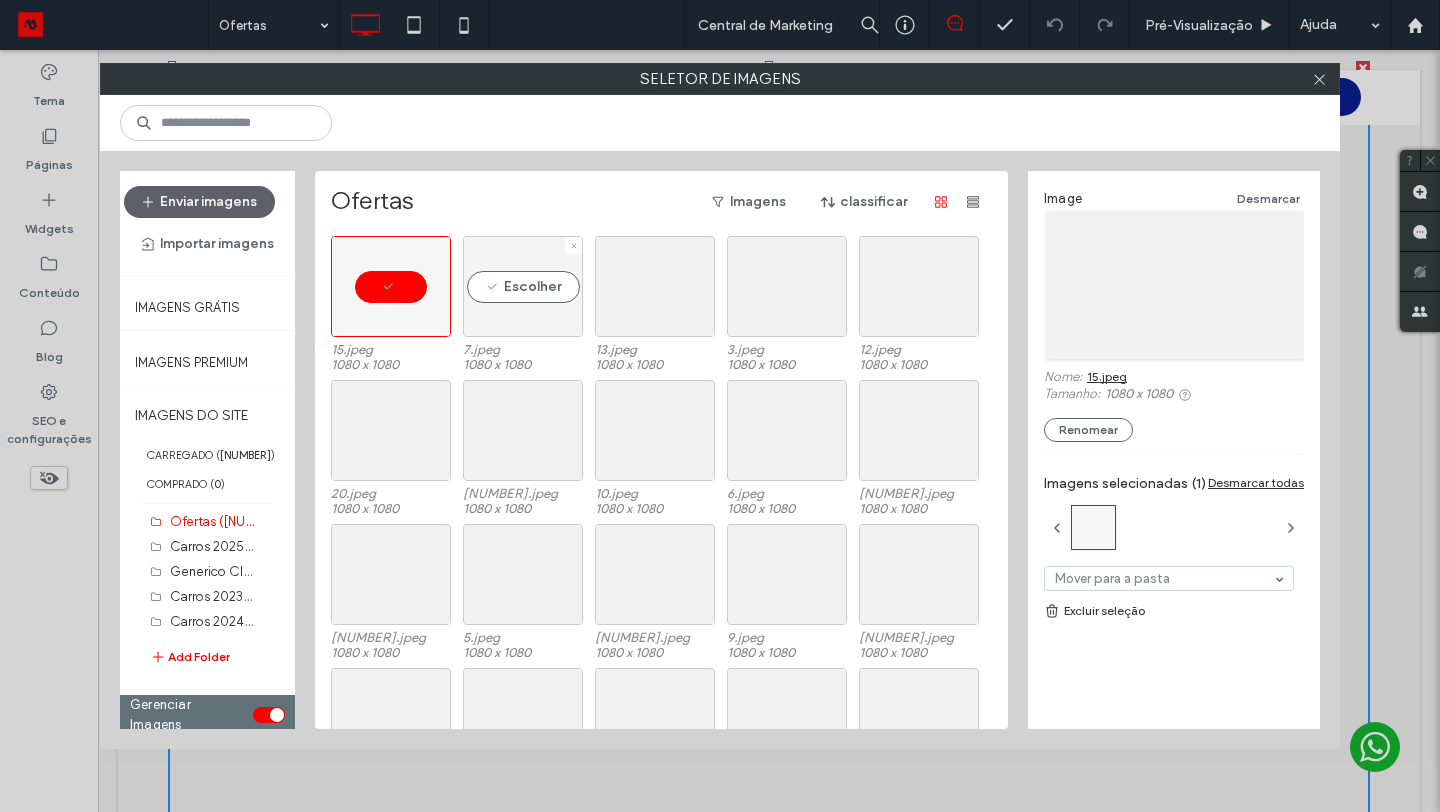 click on "Escolher" at bounding box center [523, 286] 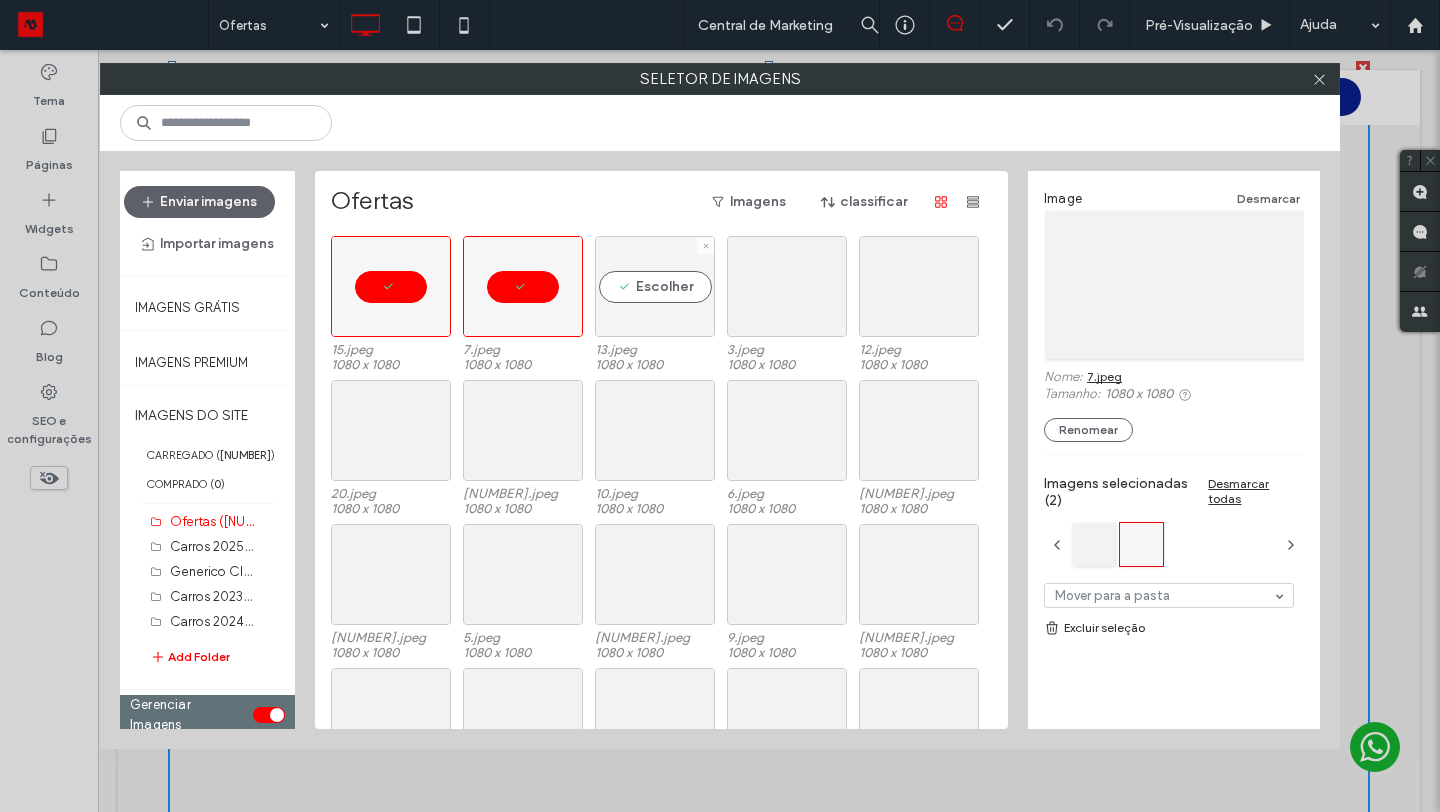 click on "Escolher" at bounding box center (655, 286) 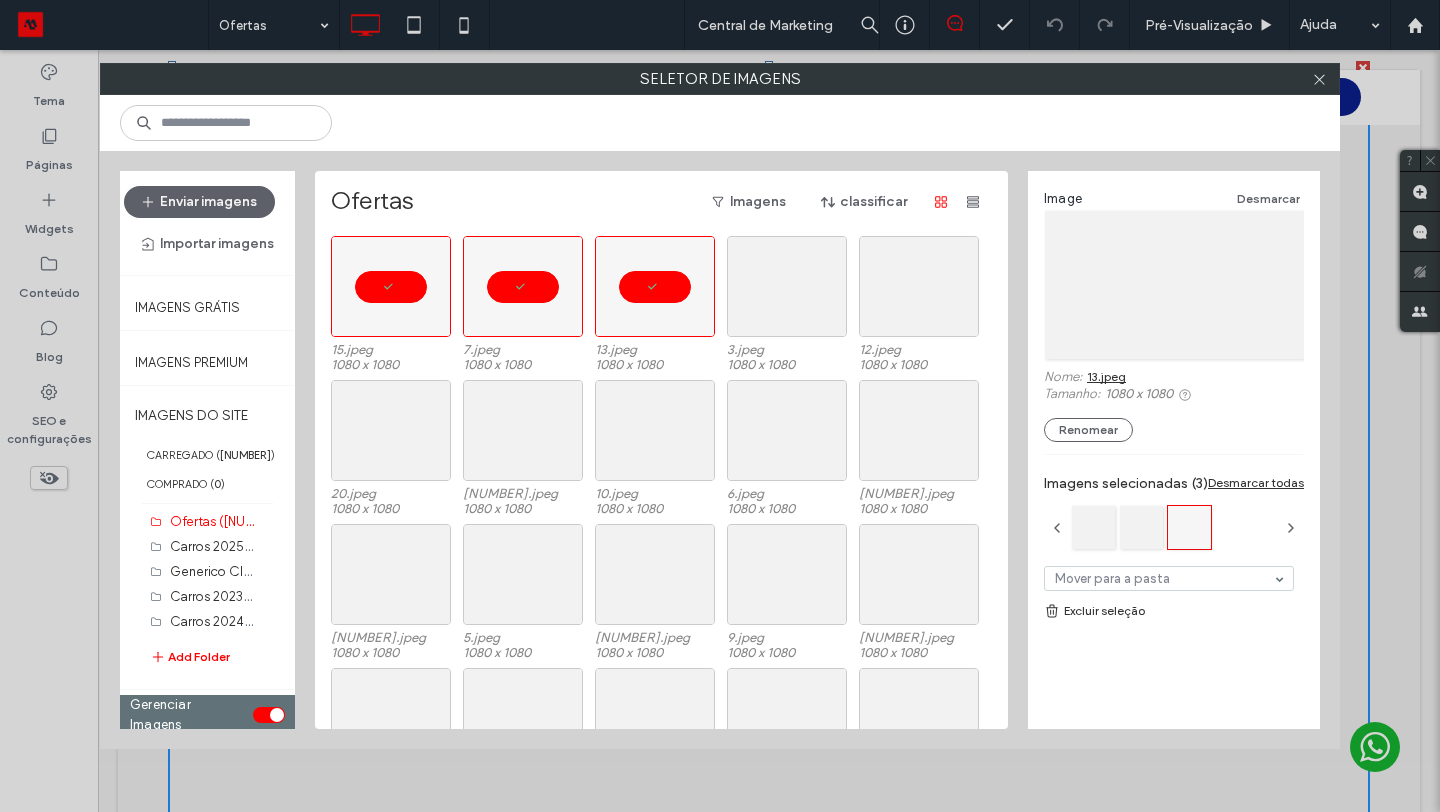 click on "Excluir seleção" at bounding box center (1174, 611) 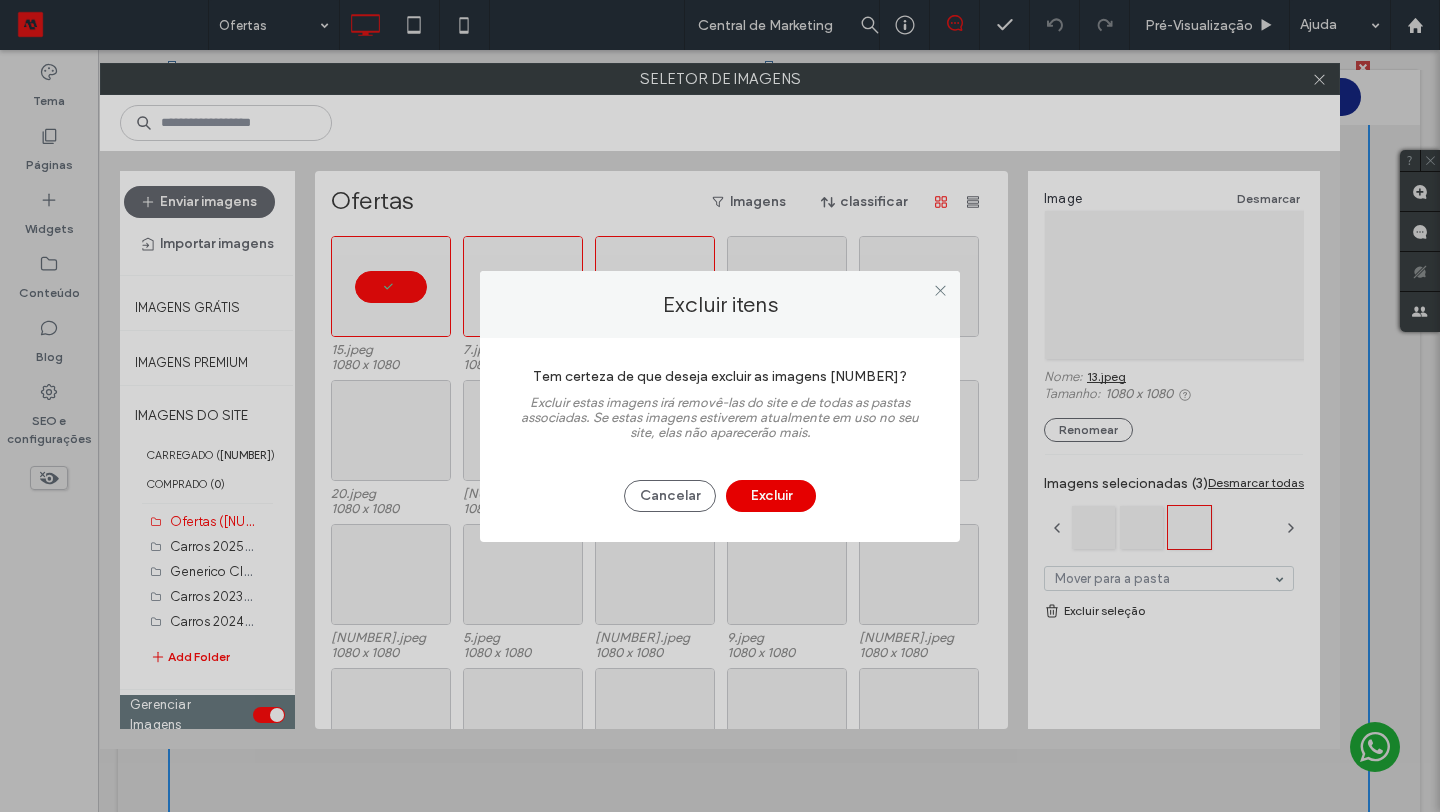 click on "Excluir" at bounding box center (771, 496) 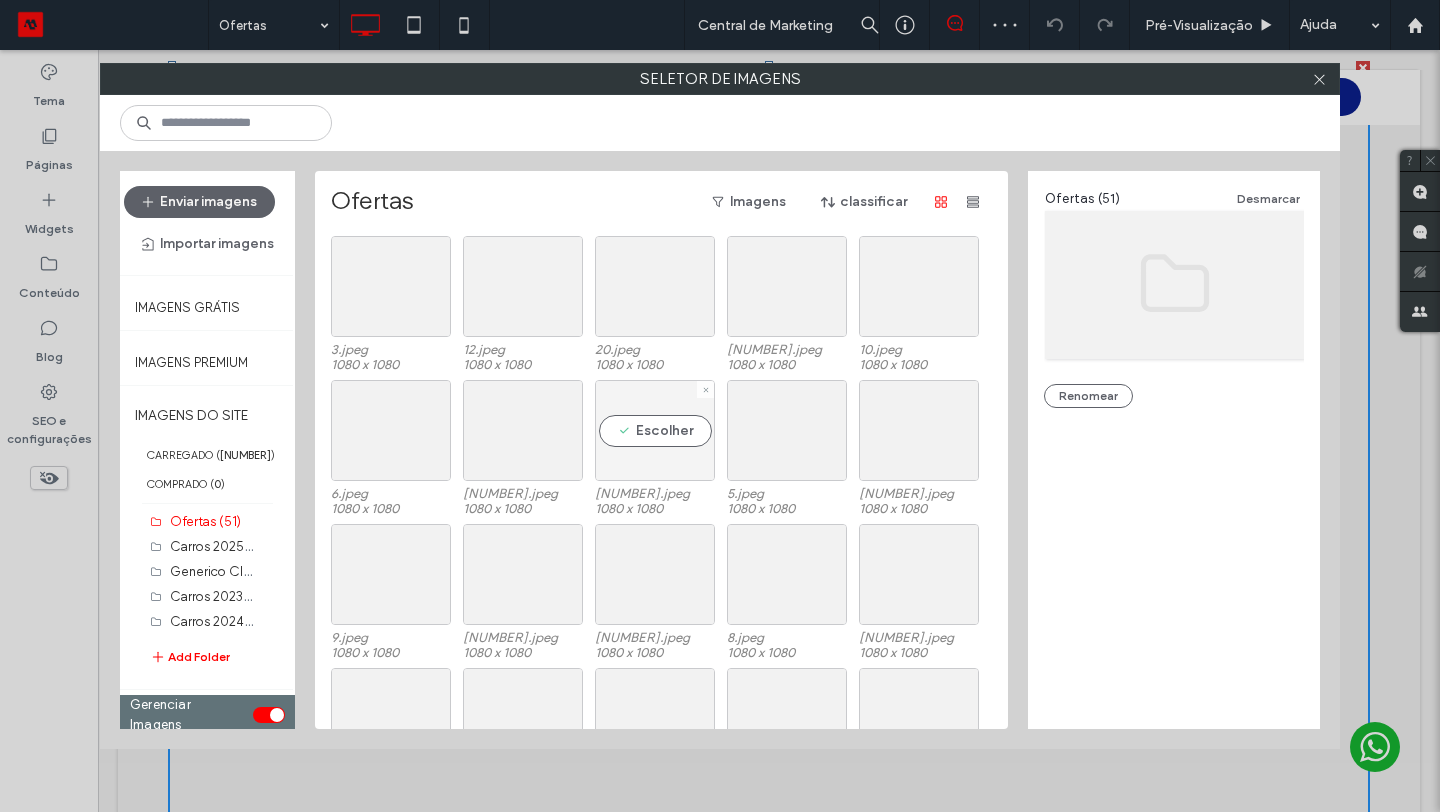drag, startPoint x: 327, startPoint y: 220, endPoint x: 602, endPoint y: 407, distance: 332.55676 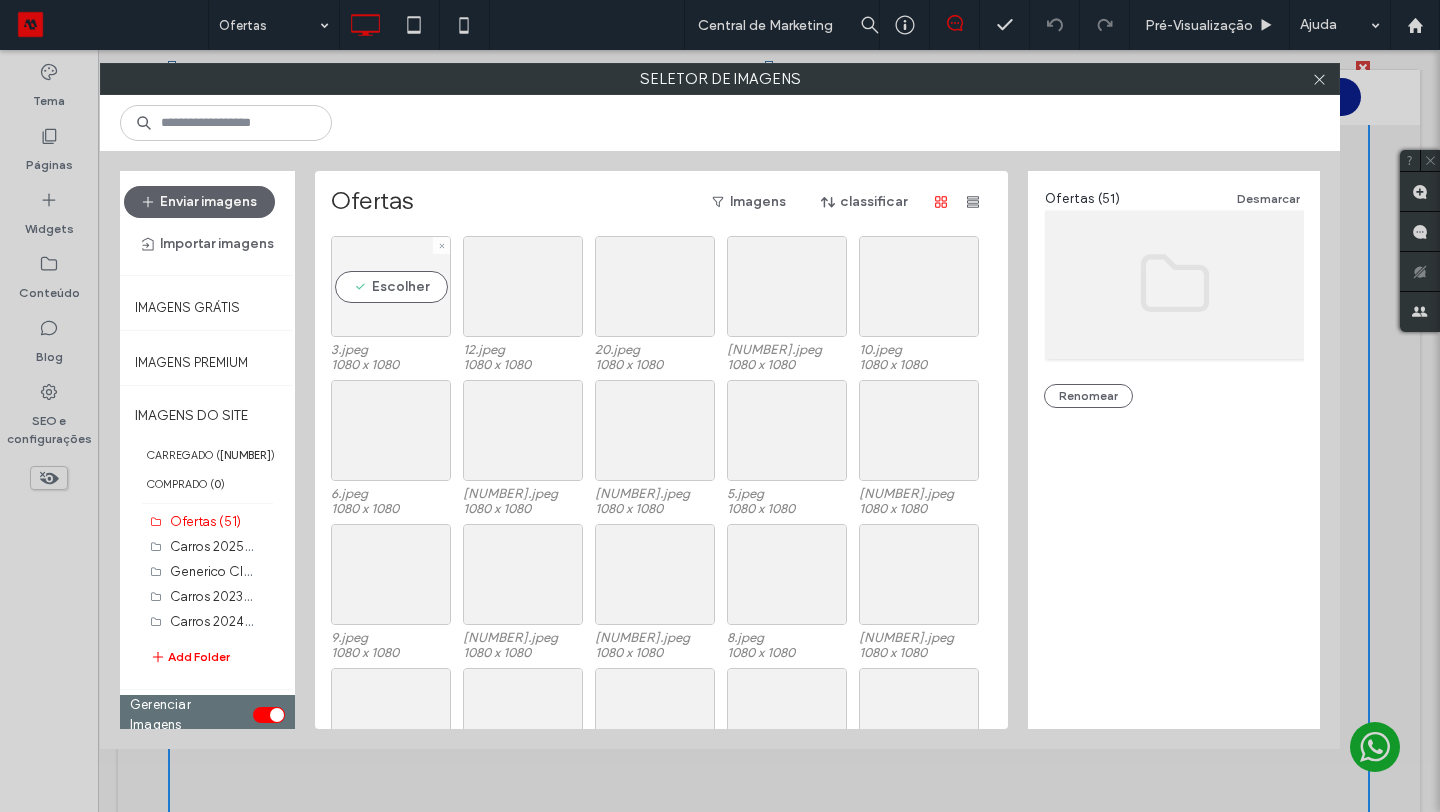 click on "Escolher" at bounding box center (391, 286) 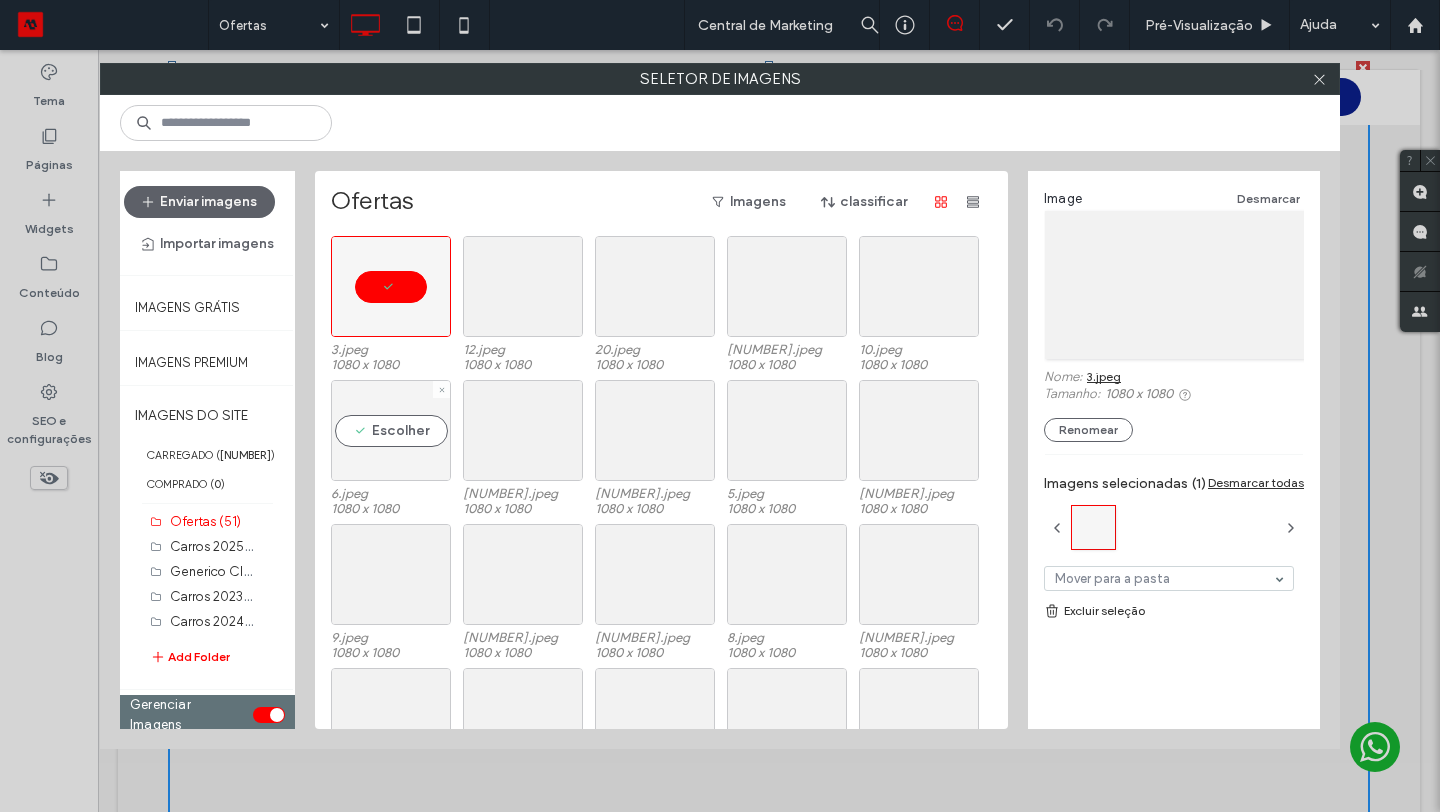 drag, startPoint x: 428, startPoint y: 431, endPoint x: 416, endPoint y: 459, distance: 30.463093 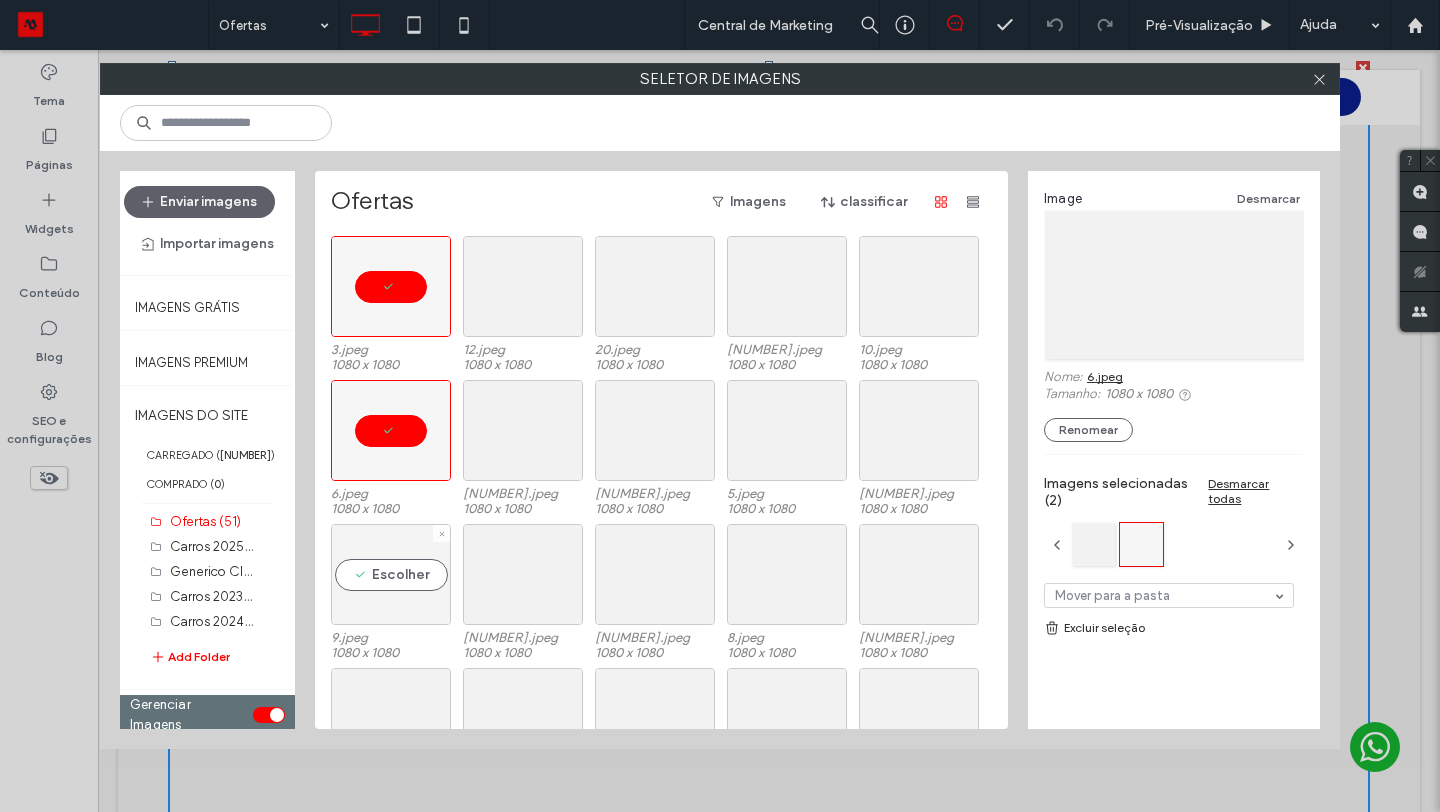 drag, startPoint x: 397, startPoint y: 529, endPoint x: 395, endPoint y: 580, distance: 51.0392 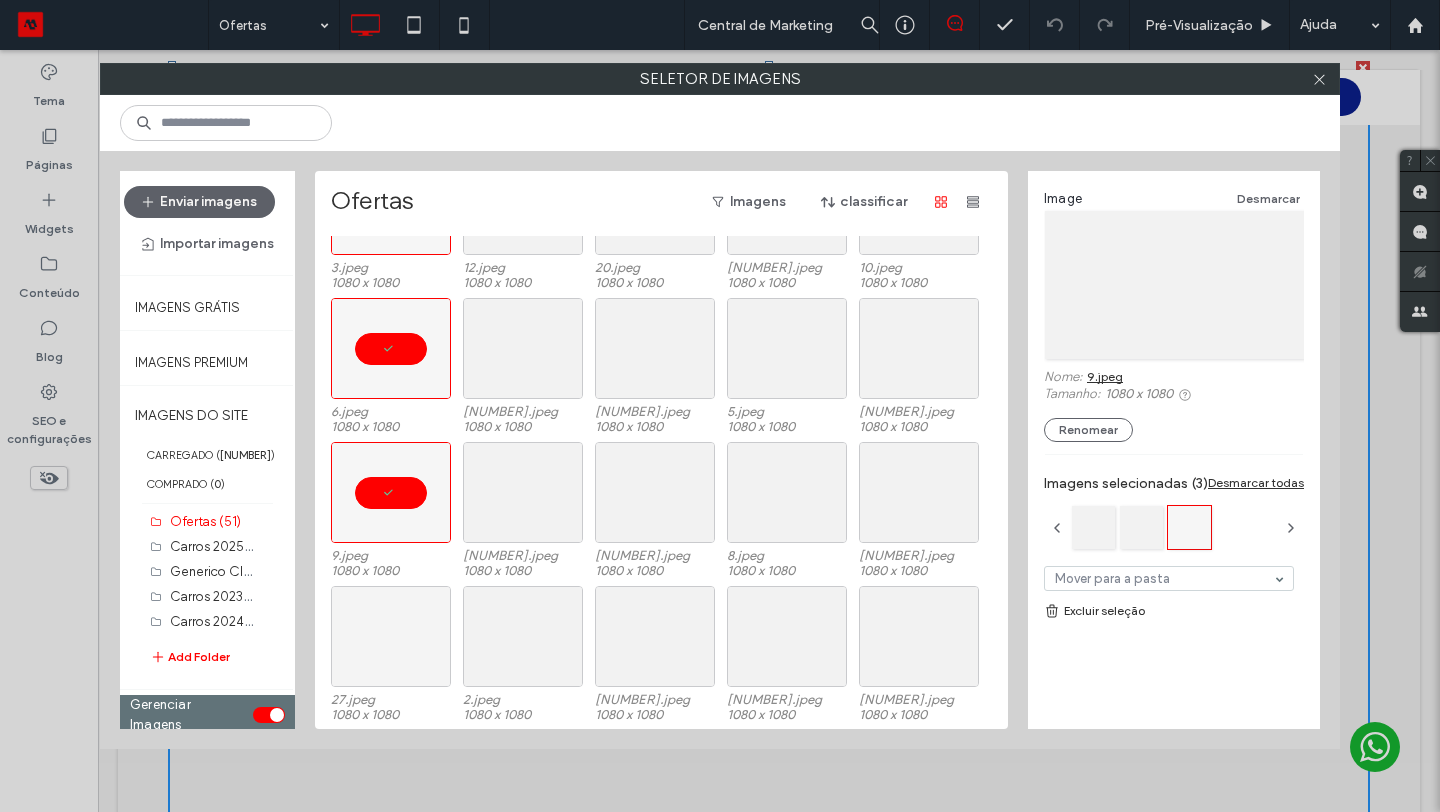 scroll, scrollTop: 83, scrollLeft: 0, axis: vertical 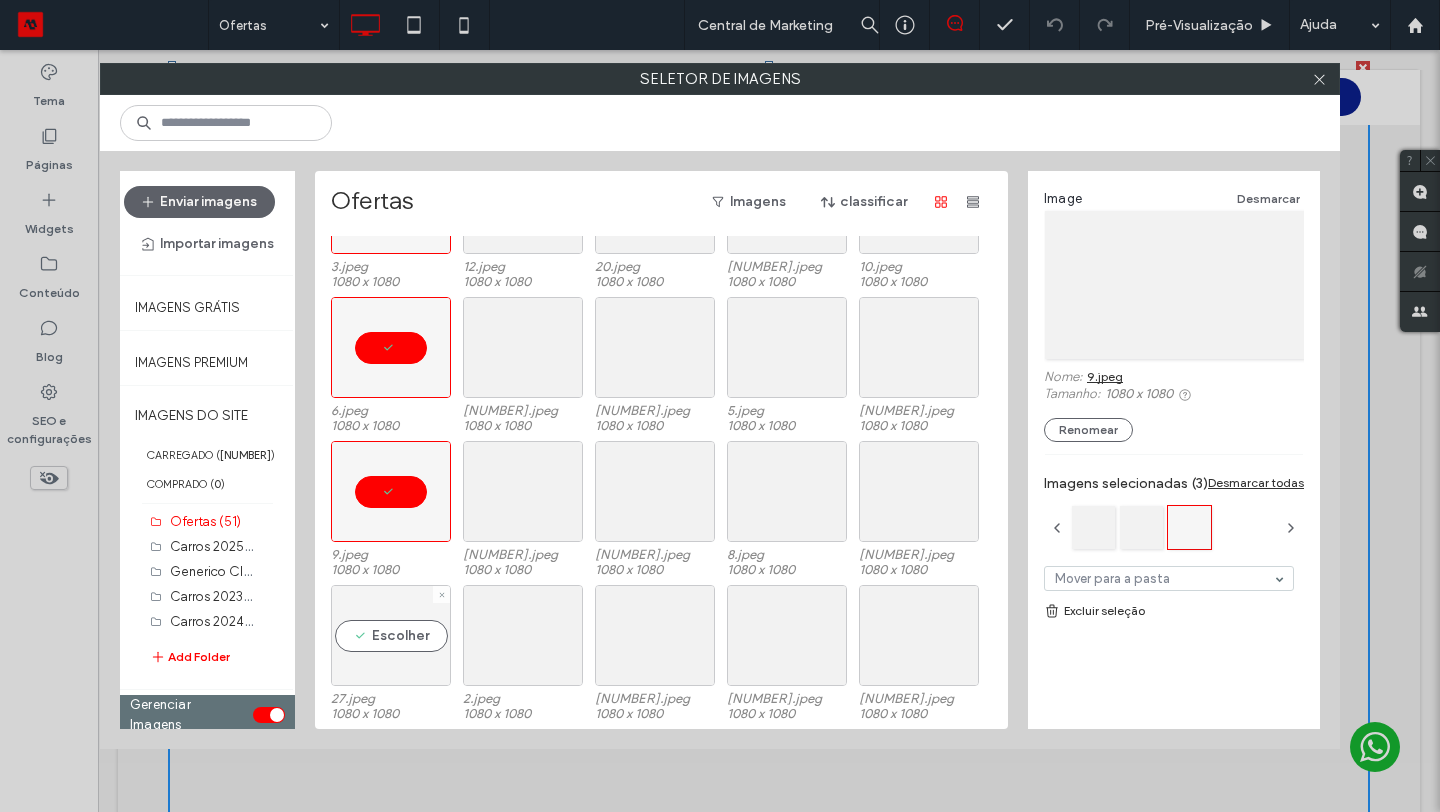 click on "Escolher" at bounding box center [391, 635] 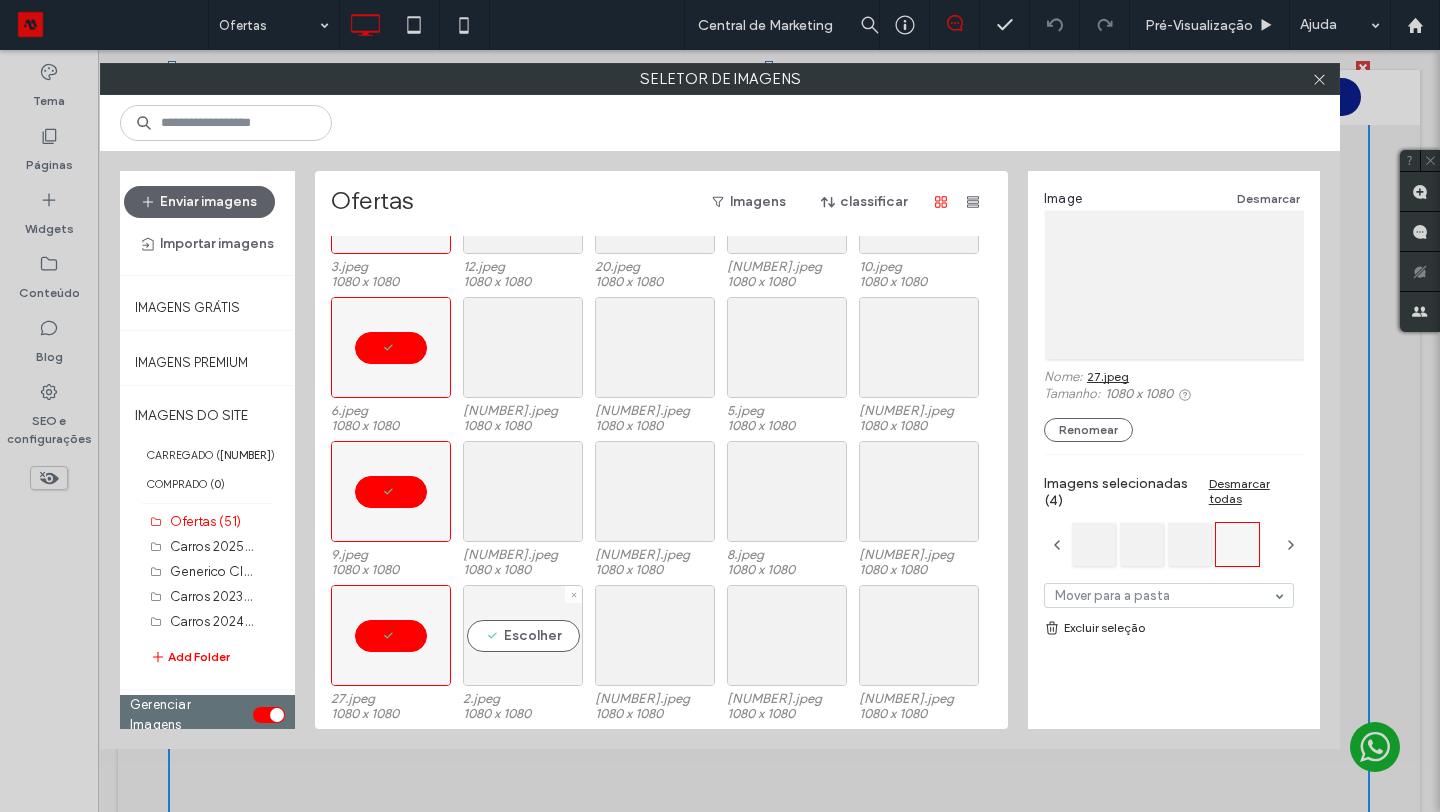 drag, startPoint x: 498, startPoint y: 655, endPoint x: 531, endPoint y: 642, distance: 35.468296 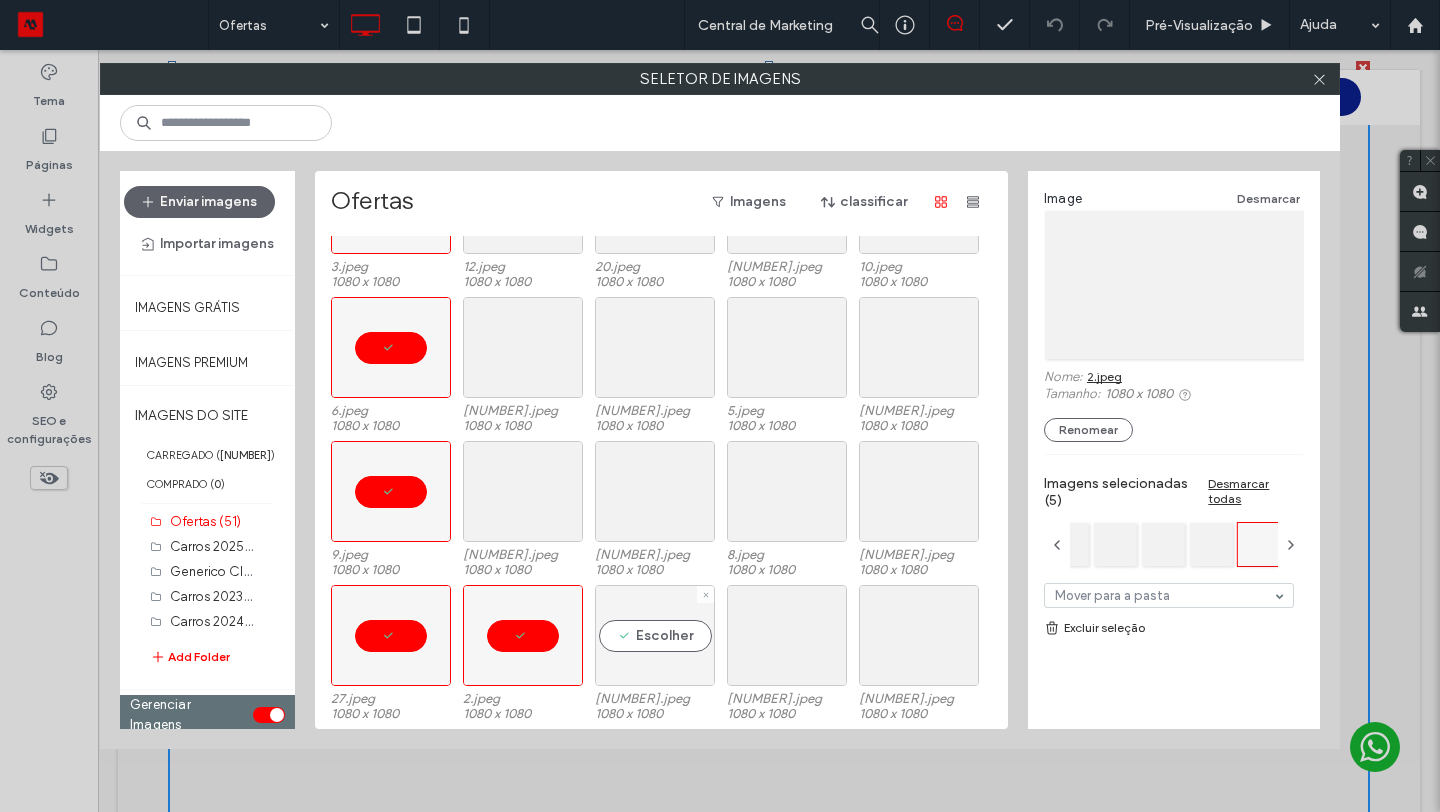 click on "Escolher" at bounding box center [655, 635] 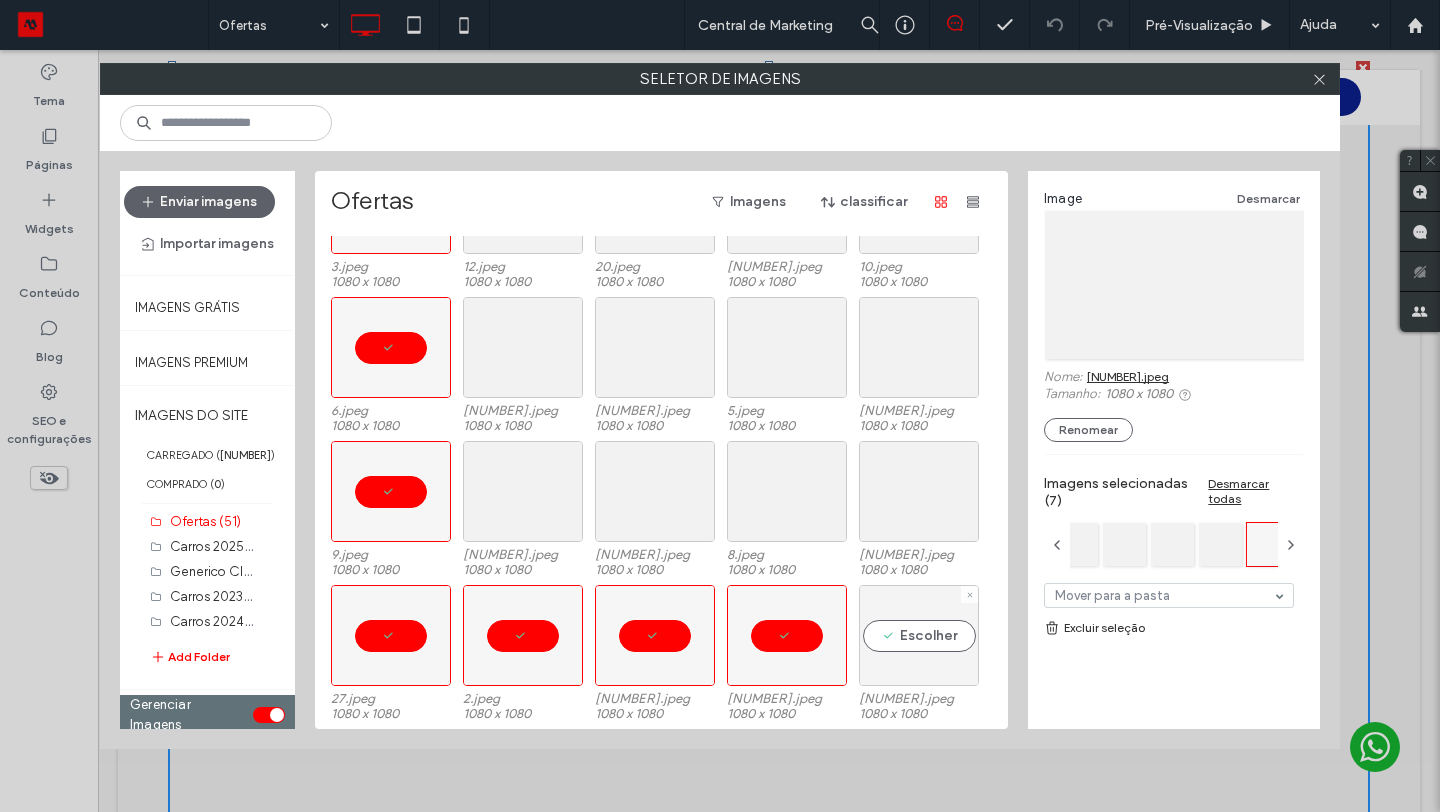 click on "Escolher" at bounding box center [919, 635] 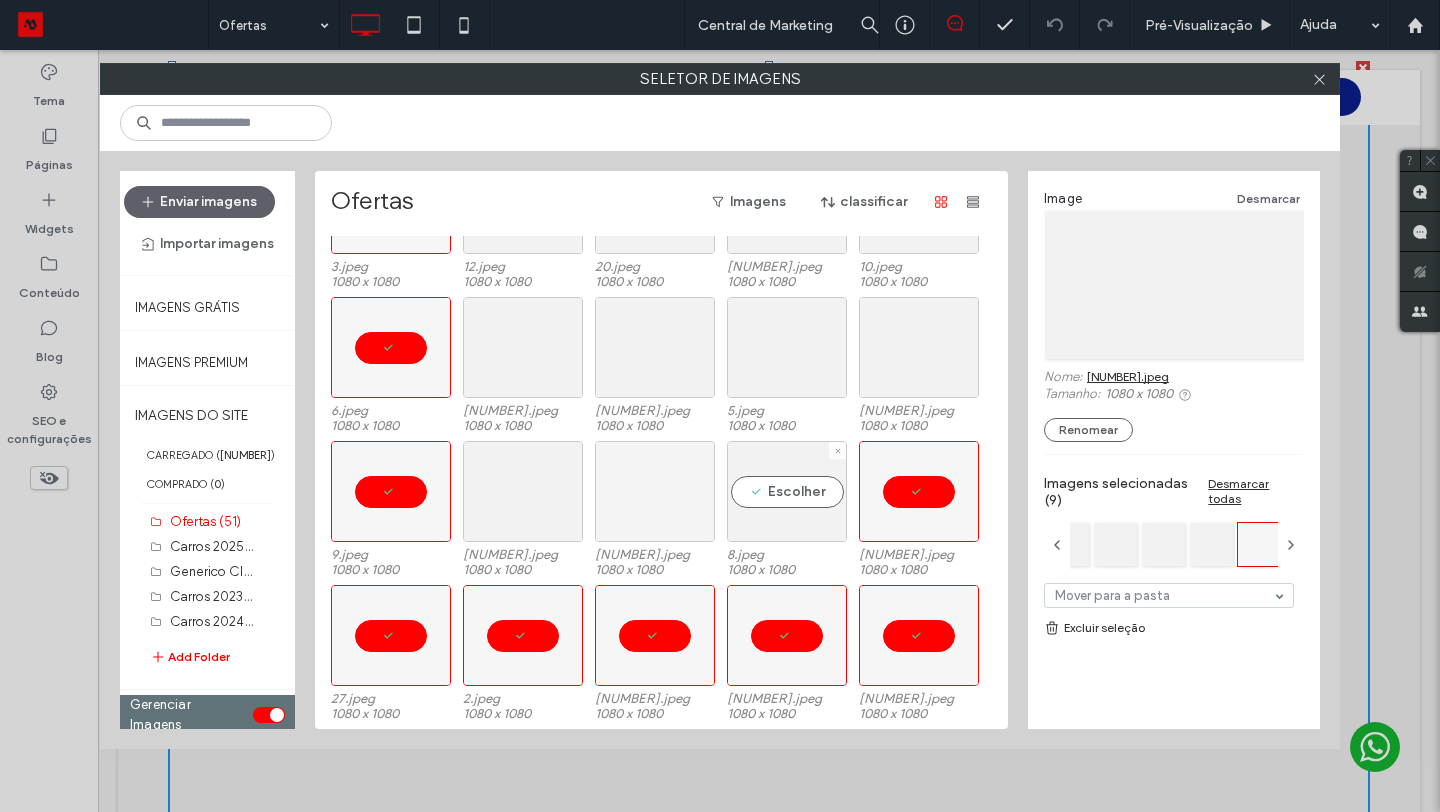 drag, startPoint x: 781, startPoint y: 486, endPoint x: 624, endPoint y: 497, distance: 157.38487 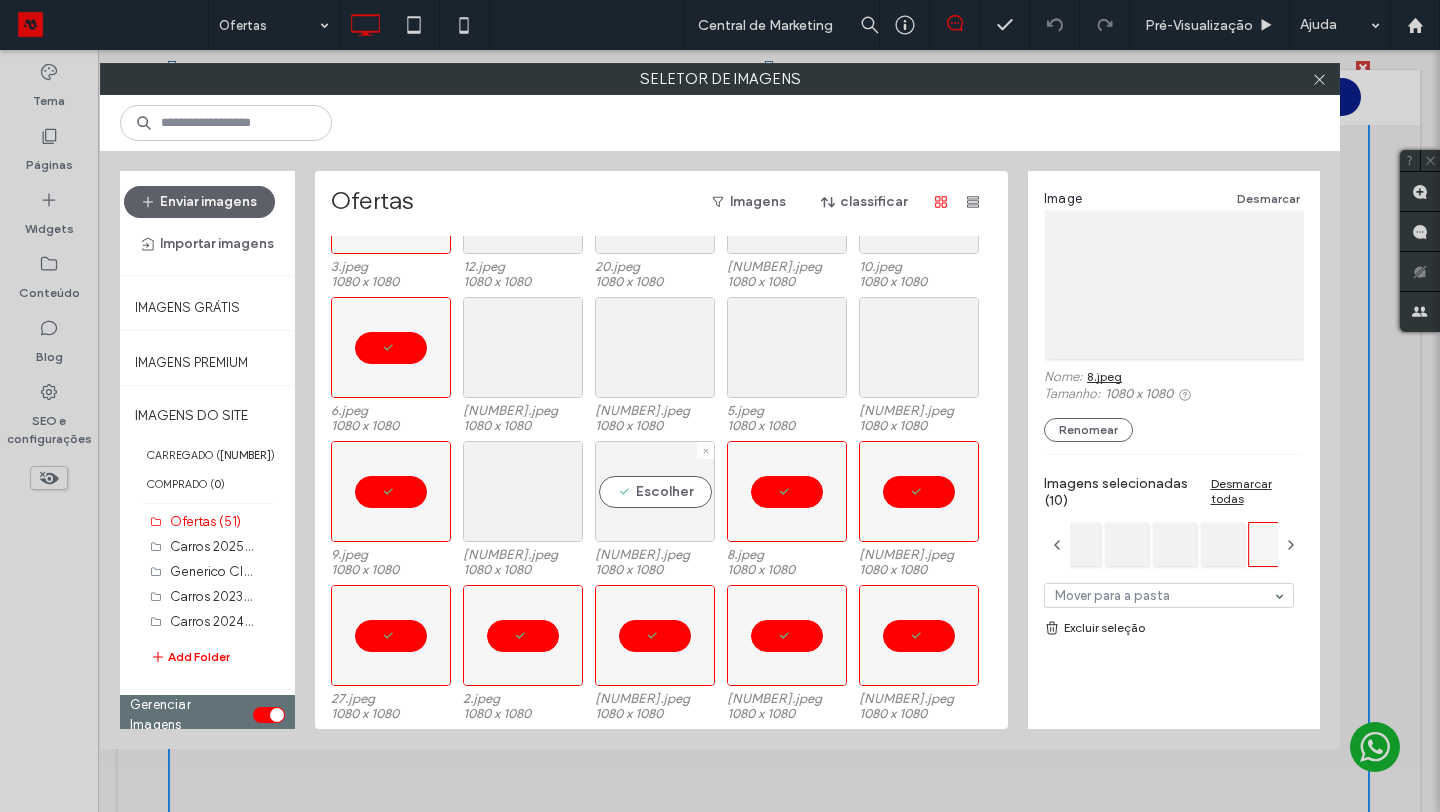 drag, startPoint x: 619, startPoint y: 497, endPoint x: 596, endPoint y: 497, distance: 23 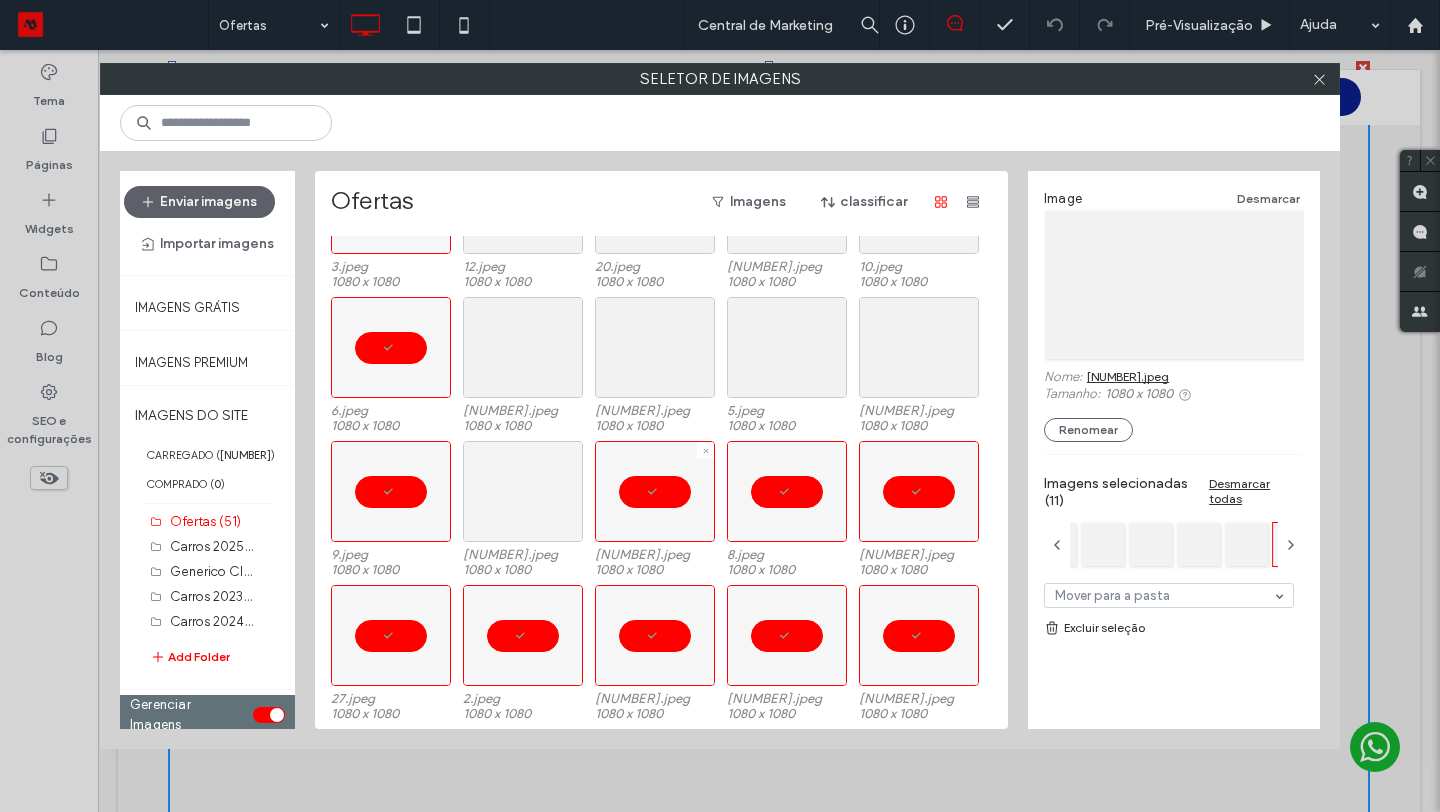 drag, startPoint x: 540, startPoint y: 498, endPoint x: 536, endPoint y: 475, distance: 23.345236 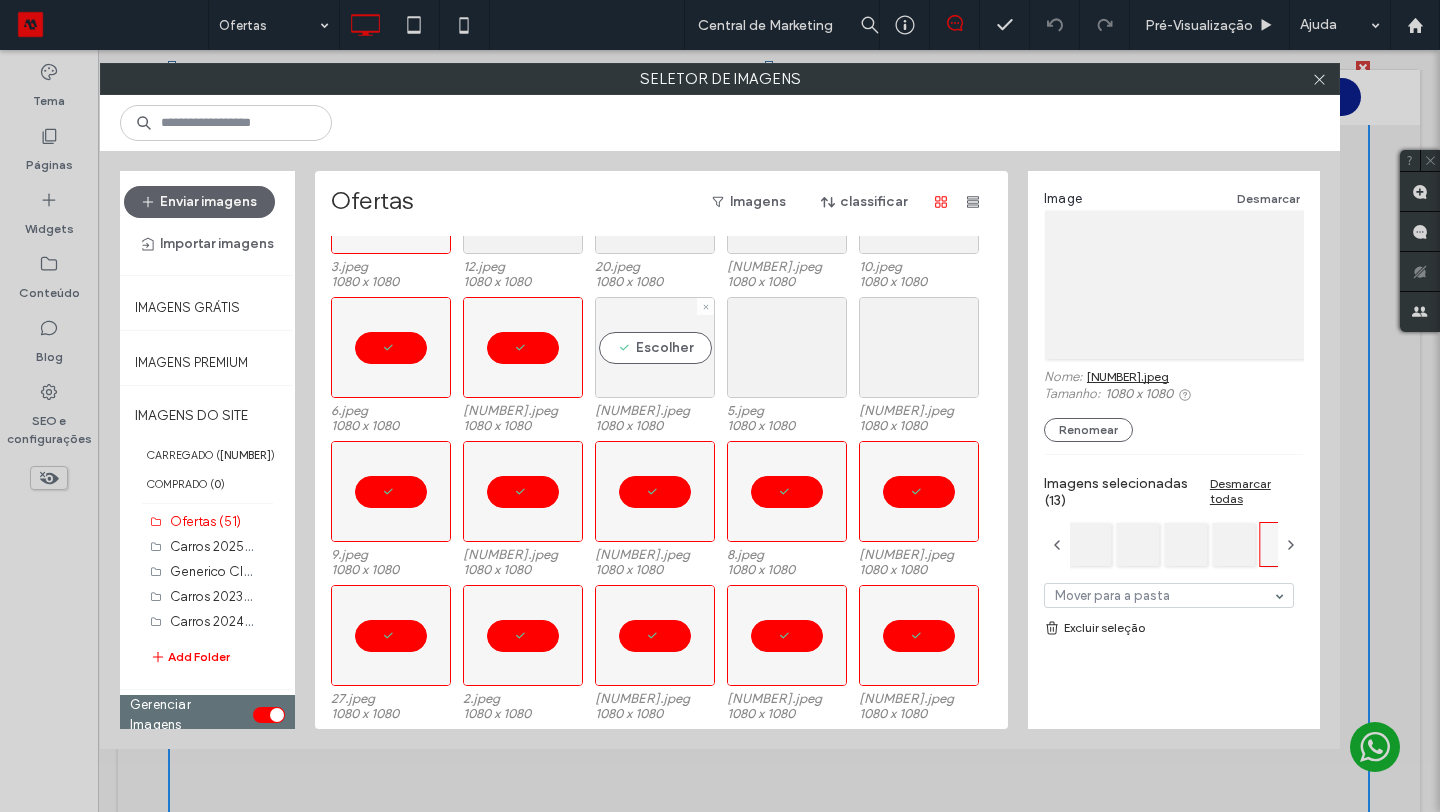drag, startPoint x: 669, startPoint y: 377, endPoint x: 690, endPoint y: 369, distance: 22.472204 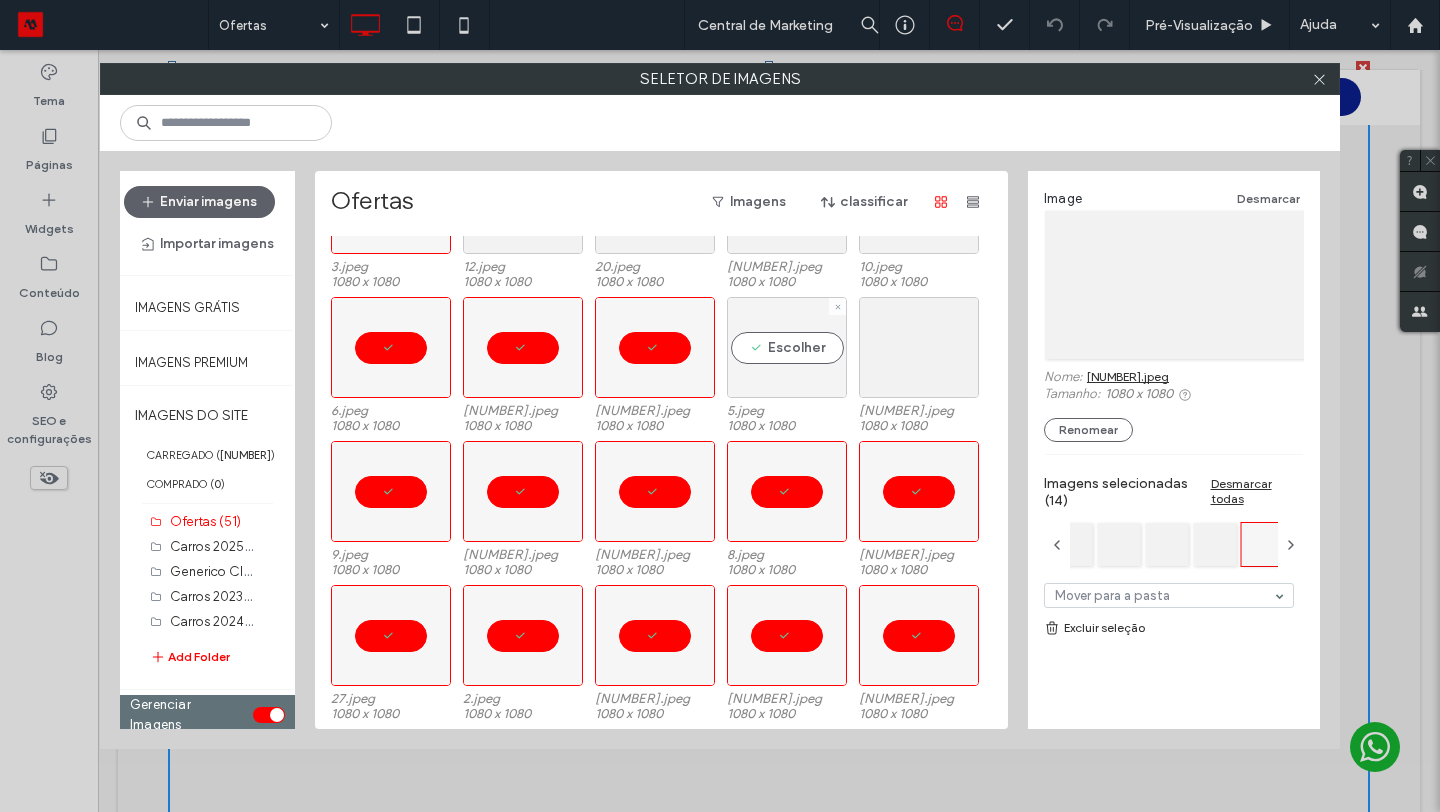 click on "Escolher" at bounding box center (787, 347) 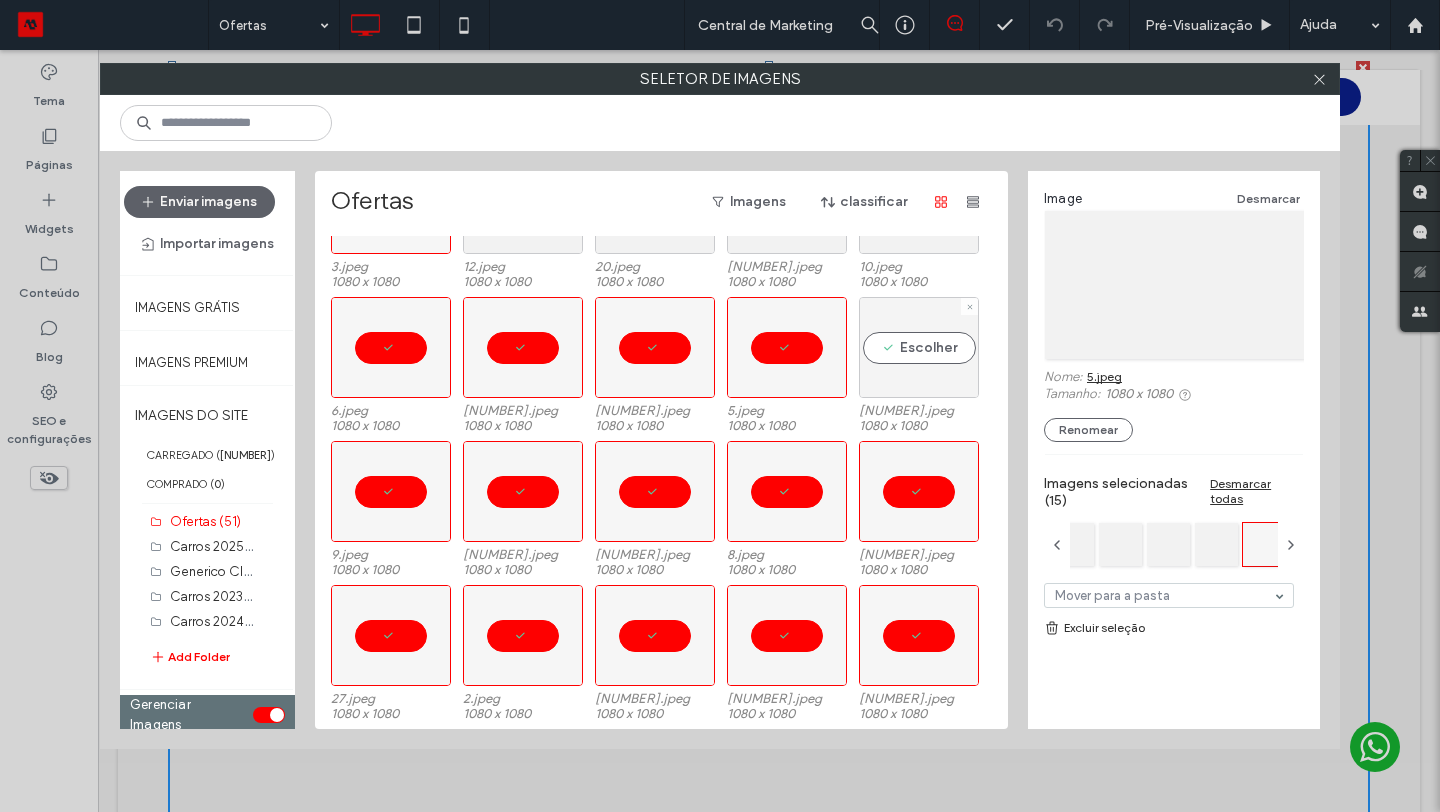 click on "Escolher" at bounding box center [919, 347] 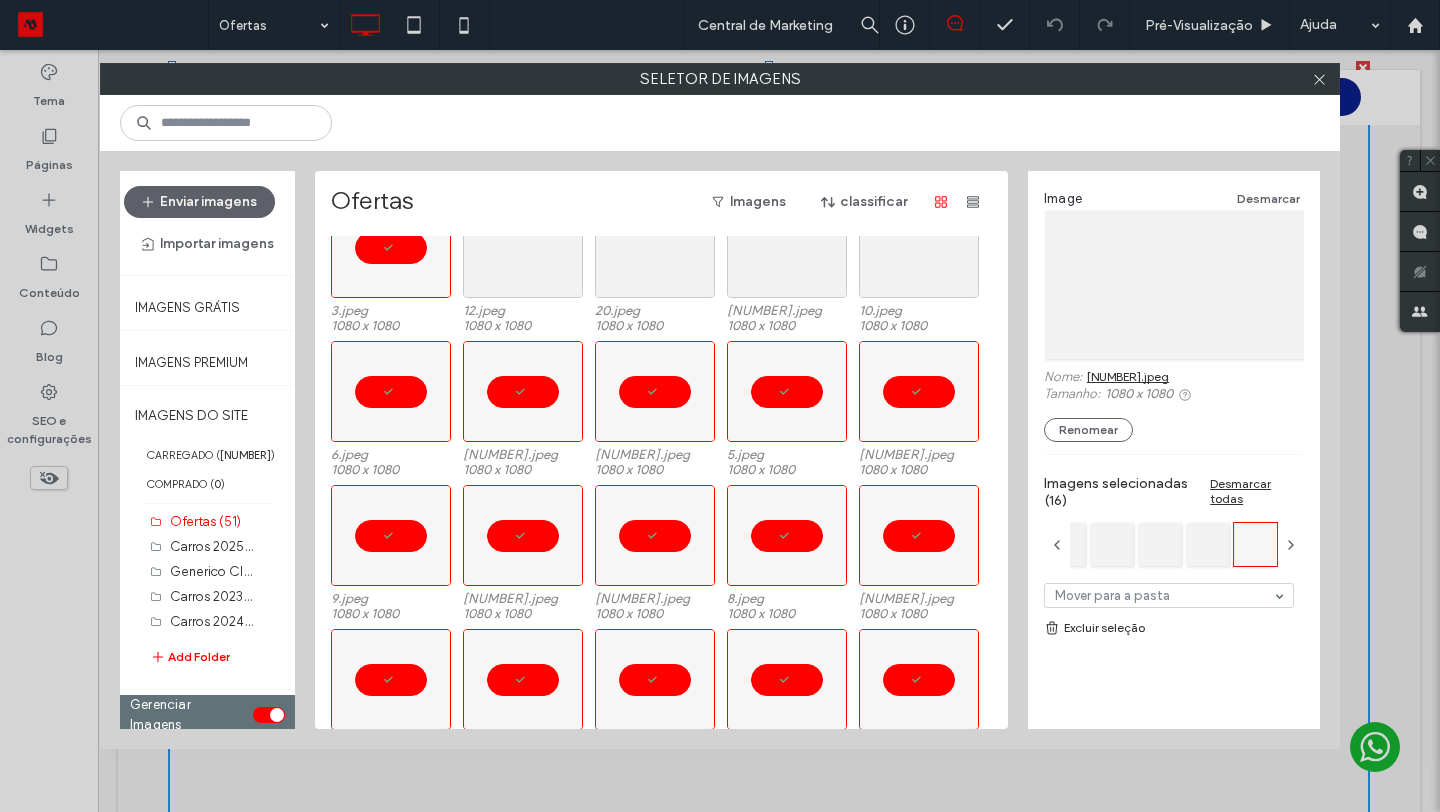 scroll, scrollTop: 0, scrollLeft: 0, axis: both 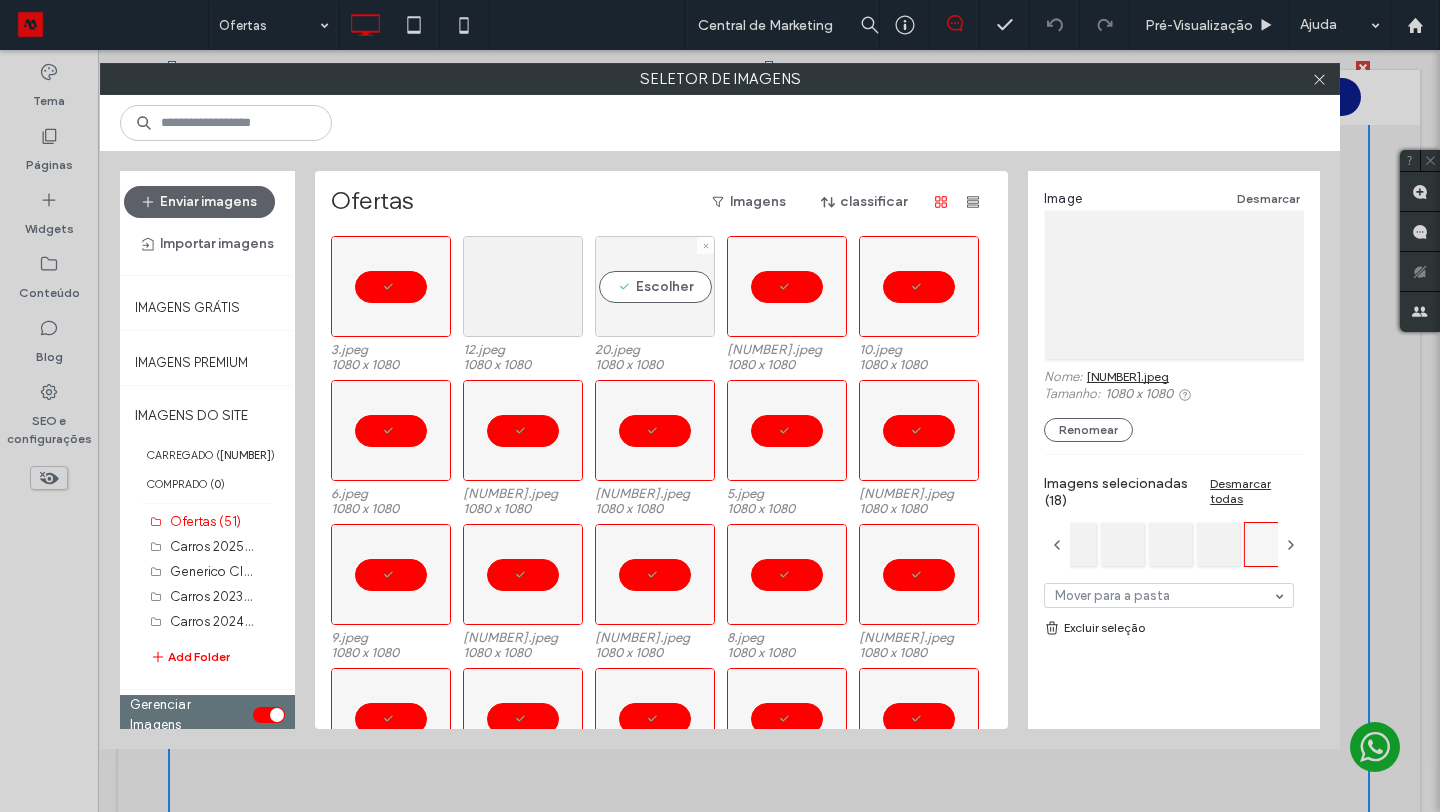click on "Escolher" at bounding box center [655, 286] 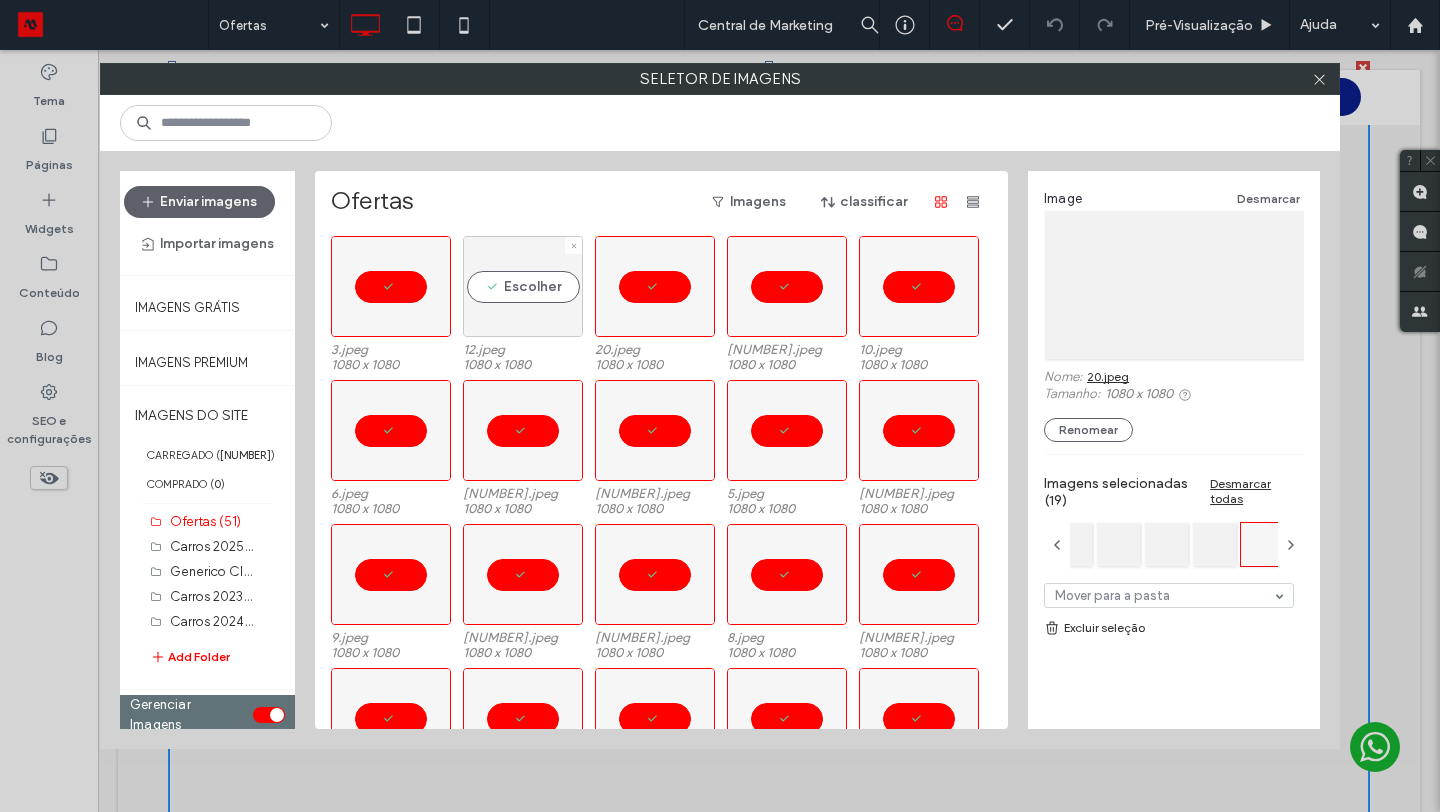click on "Escolher" at bounding box center (523, 286) 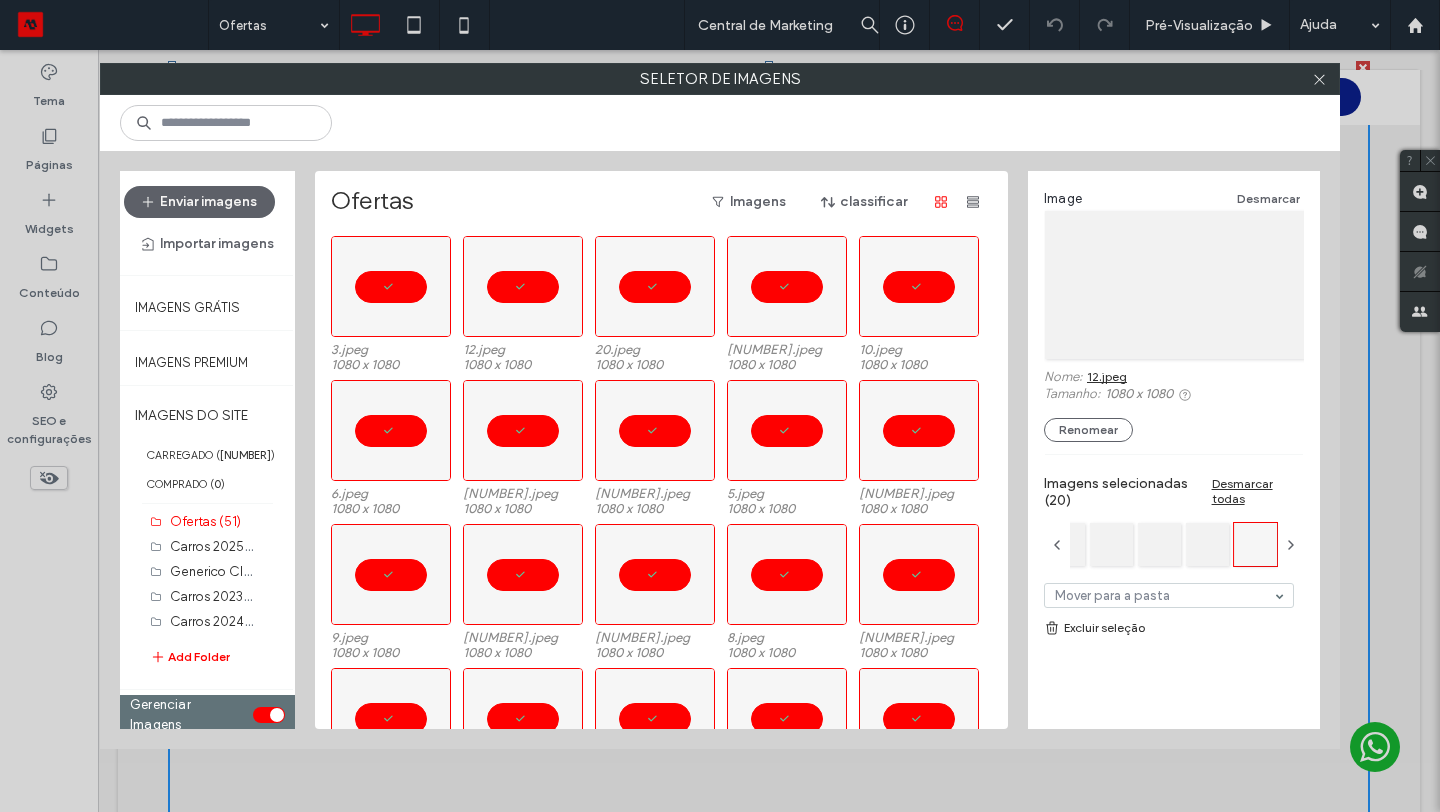 scroll, scrollTop: 947, scrollLeft: 0, axis: vertical 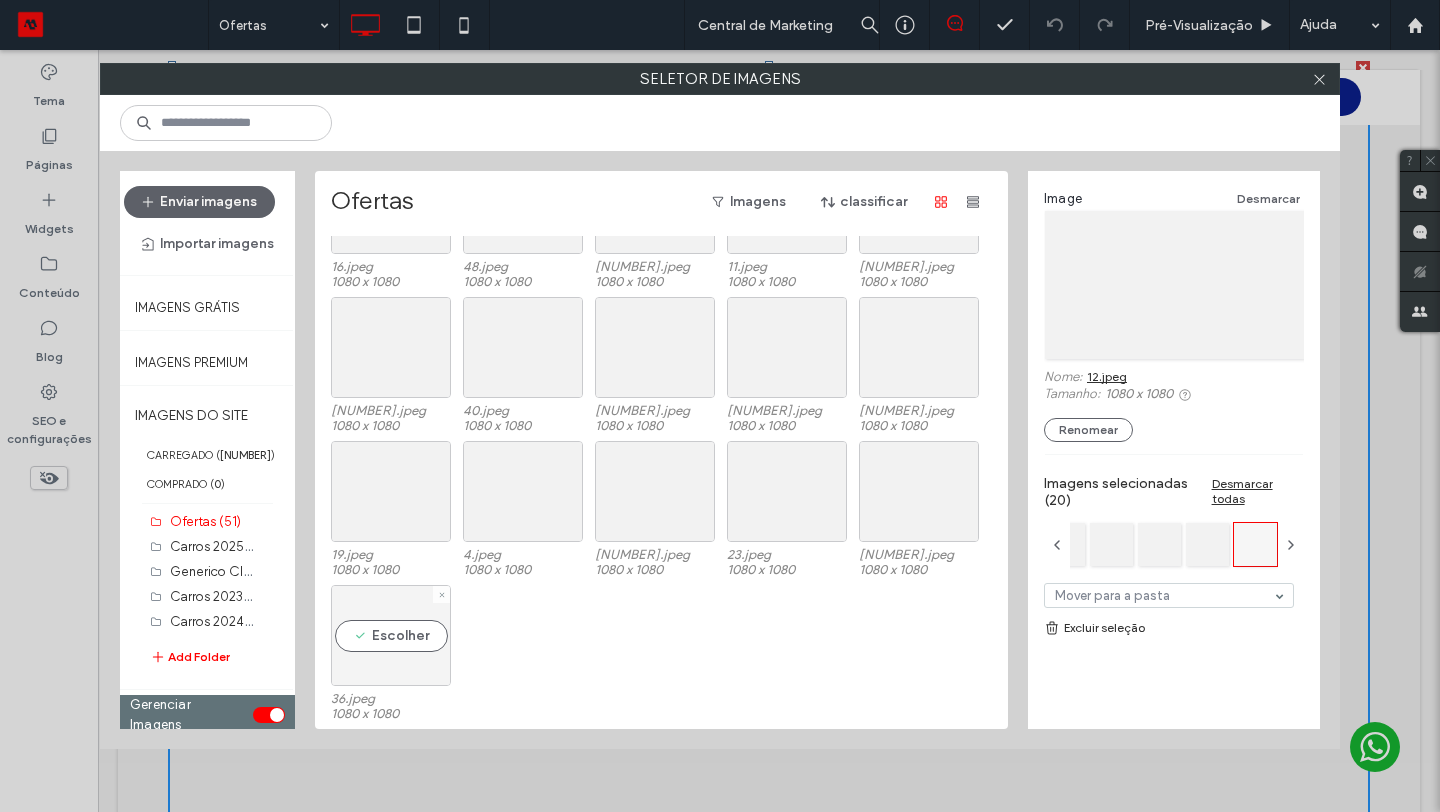 click on "Escolher" at bounding box center (391, 635) 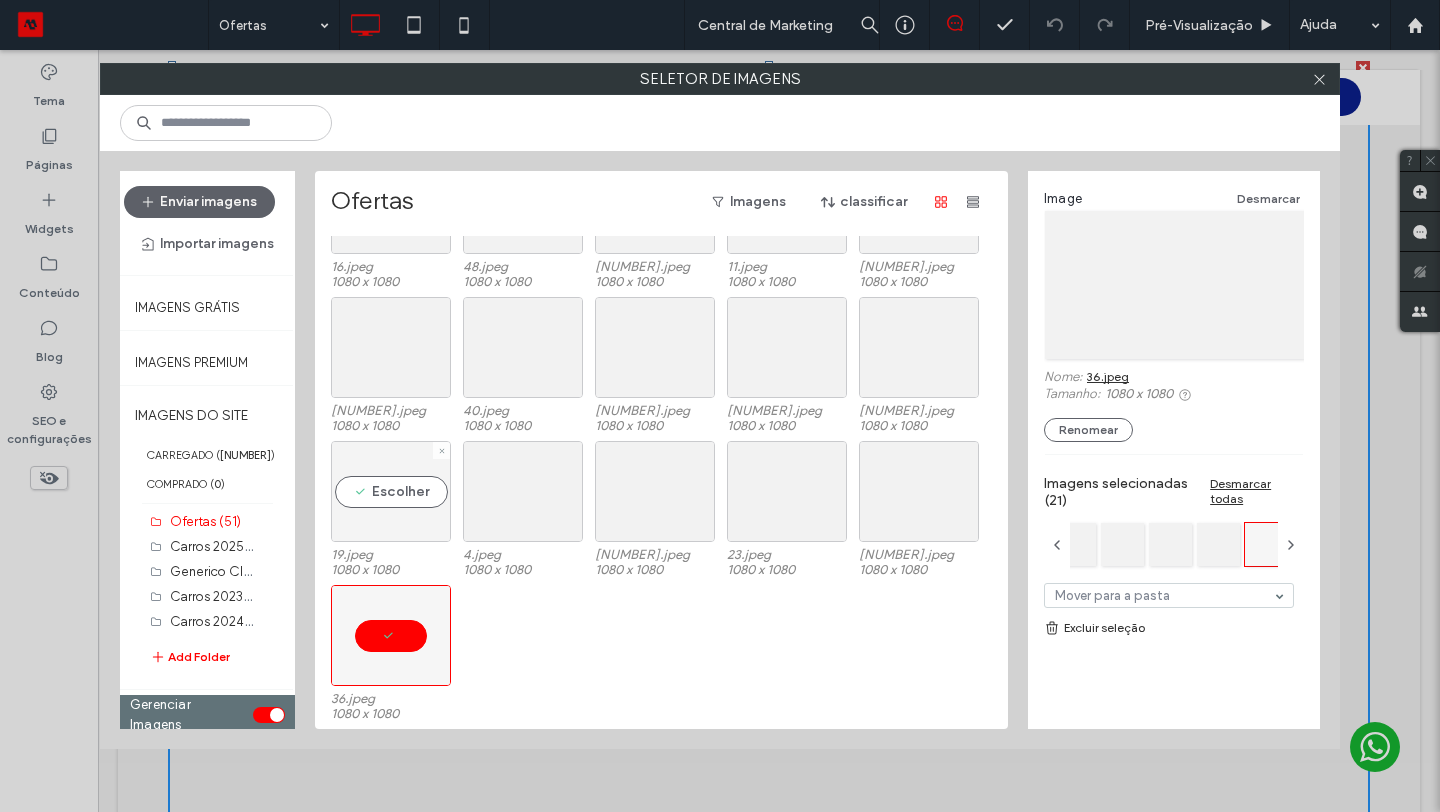 drag, startPoint x: 357, startPoint y: 514, endPoint x: 398, endPoint y: 511, distance: 41.109608 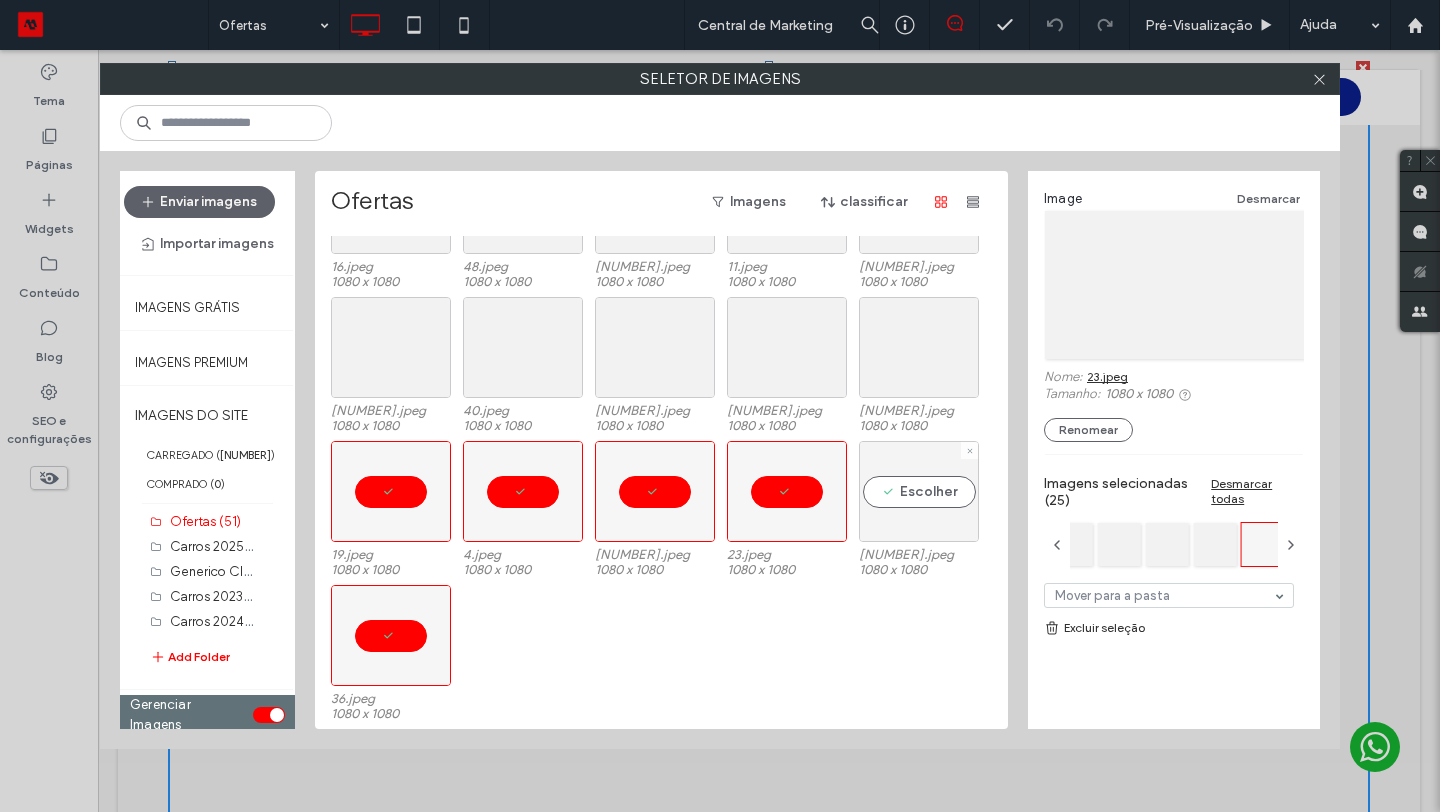 click on "Escolher" at bounding box center (919, 491) 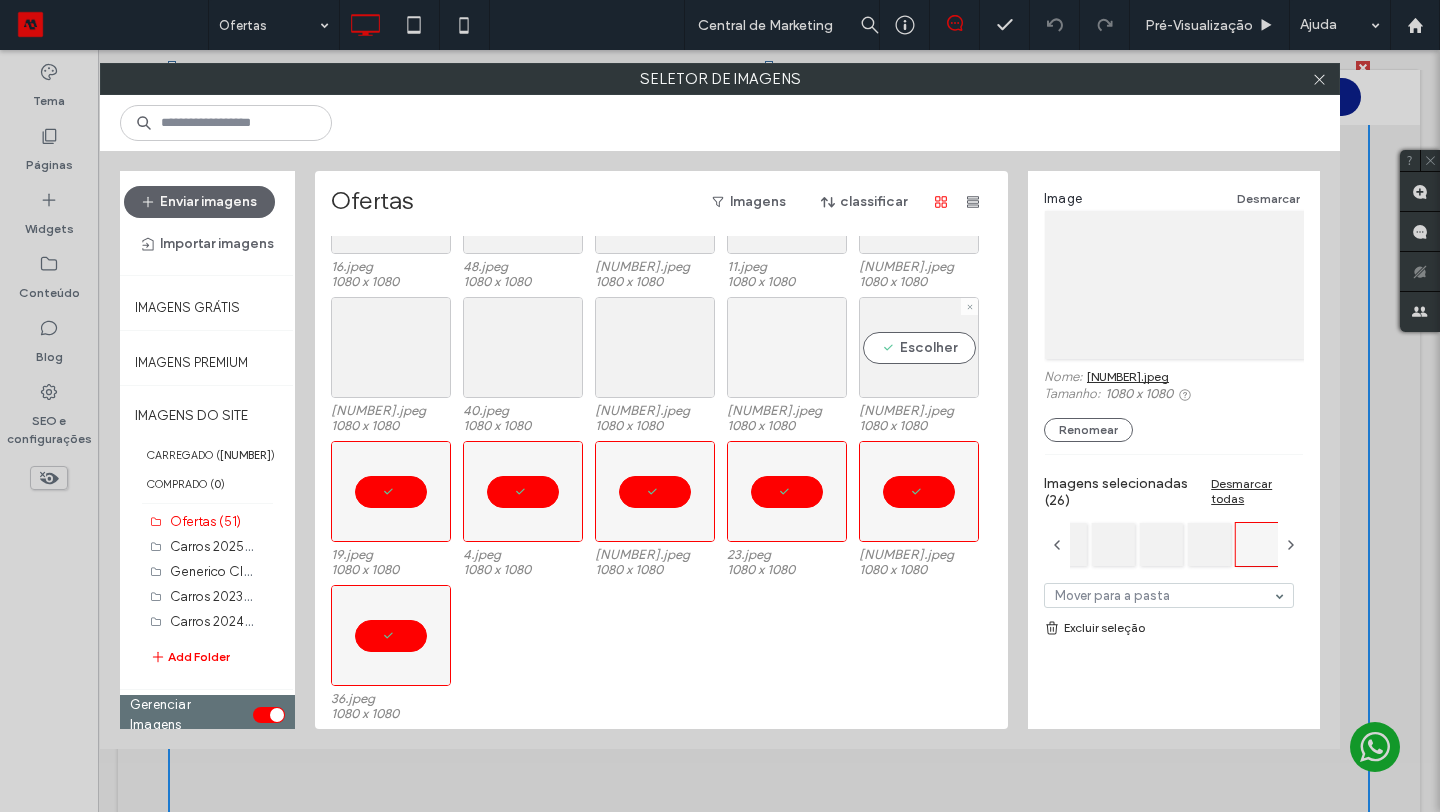 drag, startPoint x: 941, startPoint y: 360, endPoint x: 822, endPoint y: 334, distance: 121.80723 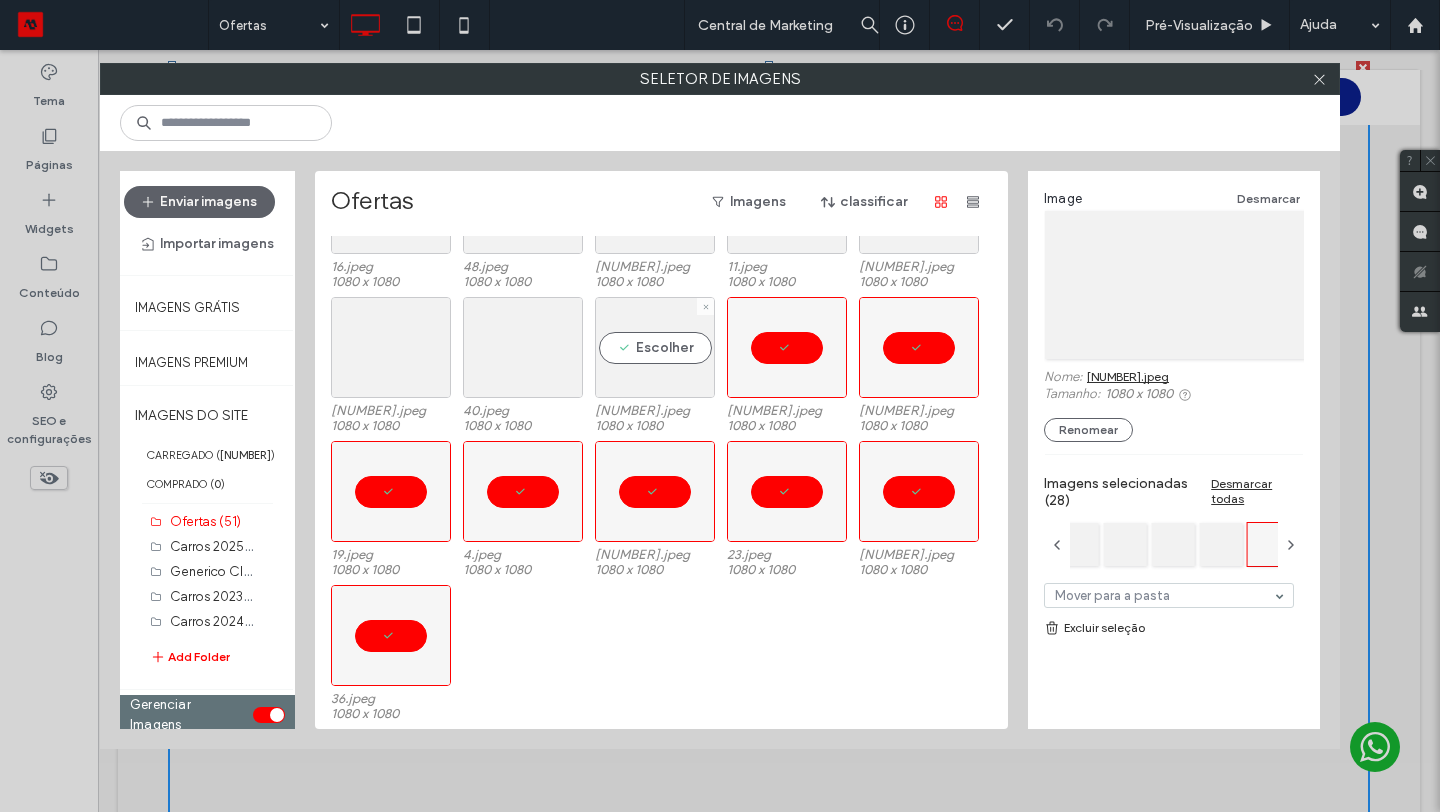 drag, startPoint x: 682, startPoint y: 336, endPoint x: 584, endPoint y: 340, distance: 98.0816 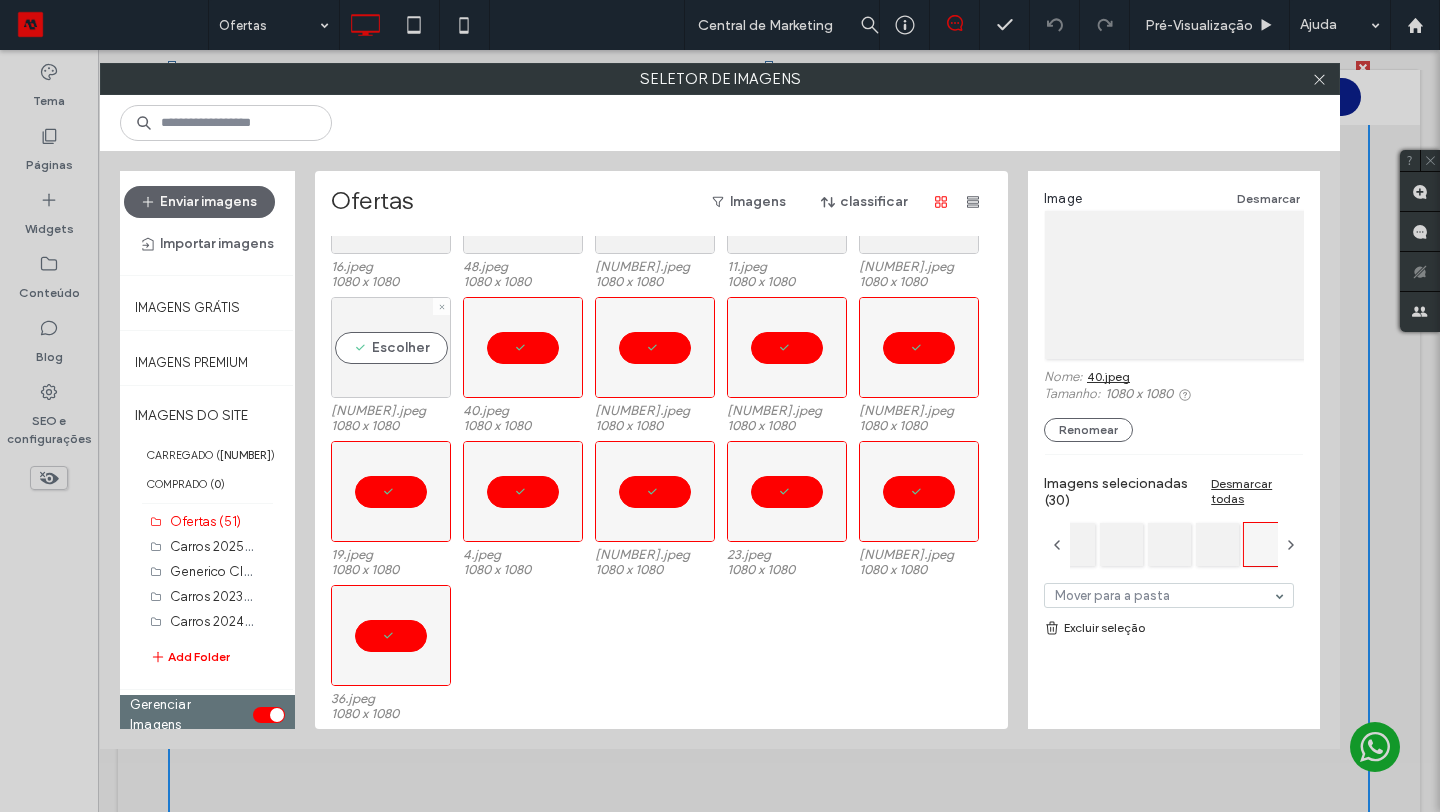 click on "Escolher" at bounding box center [391, 347] 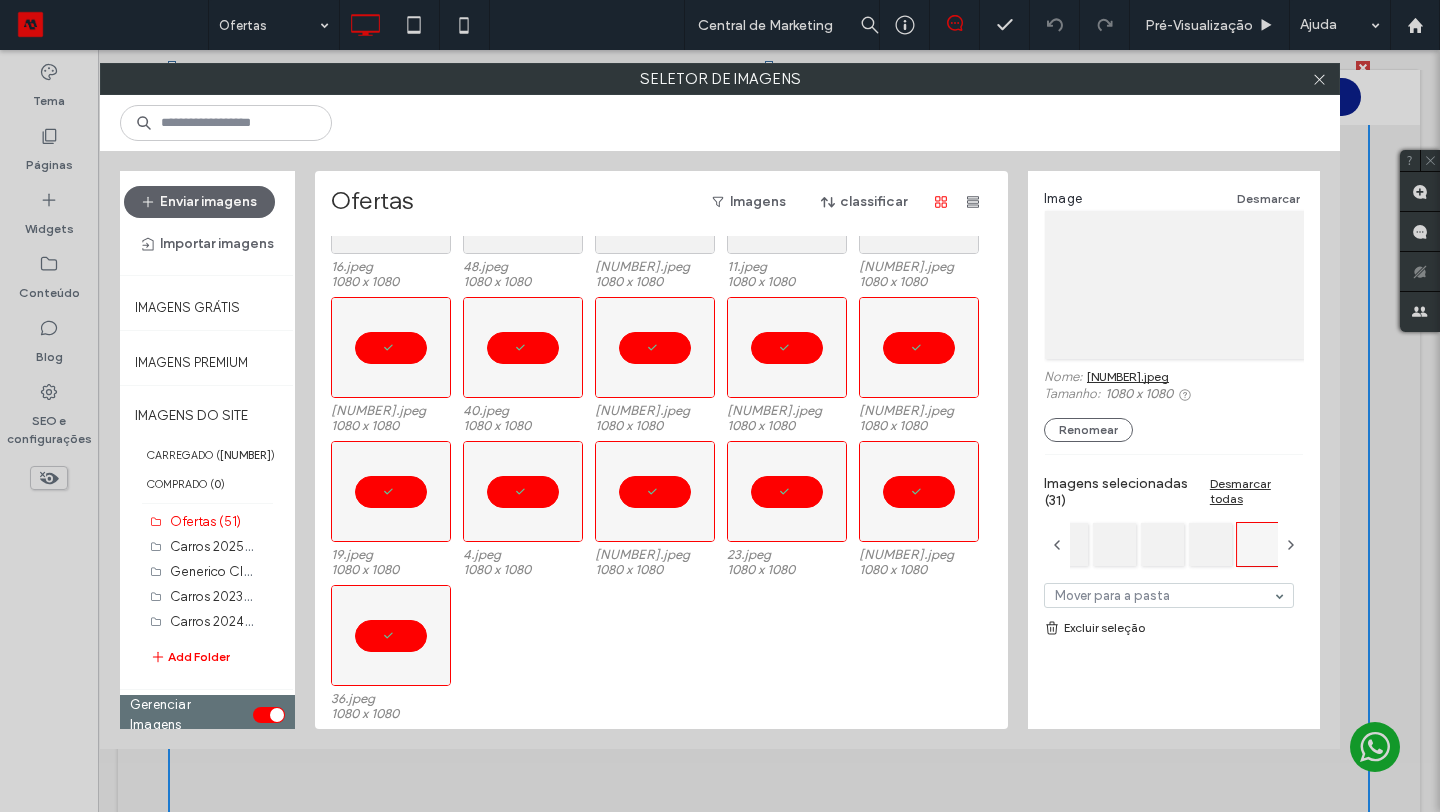 scroll, scrollTop: 887, scrollLeft: 0, axis: vertical 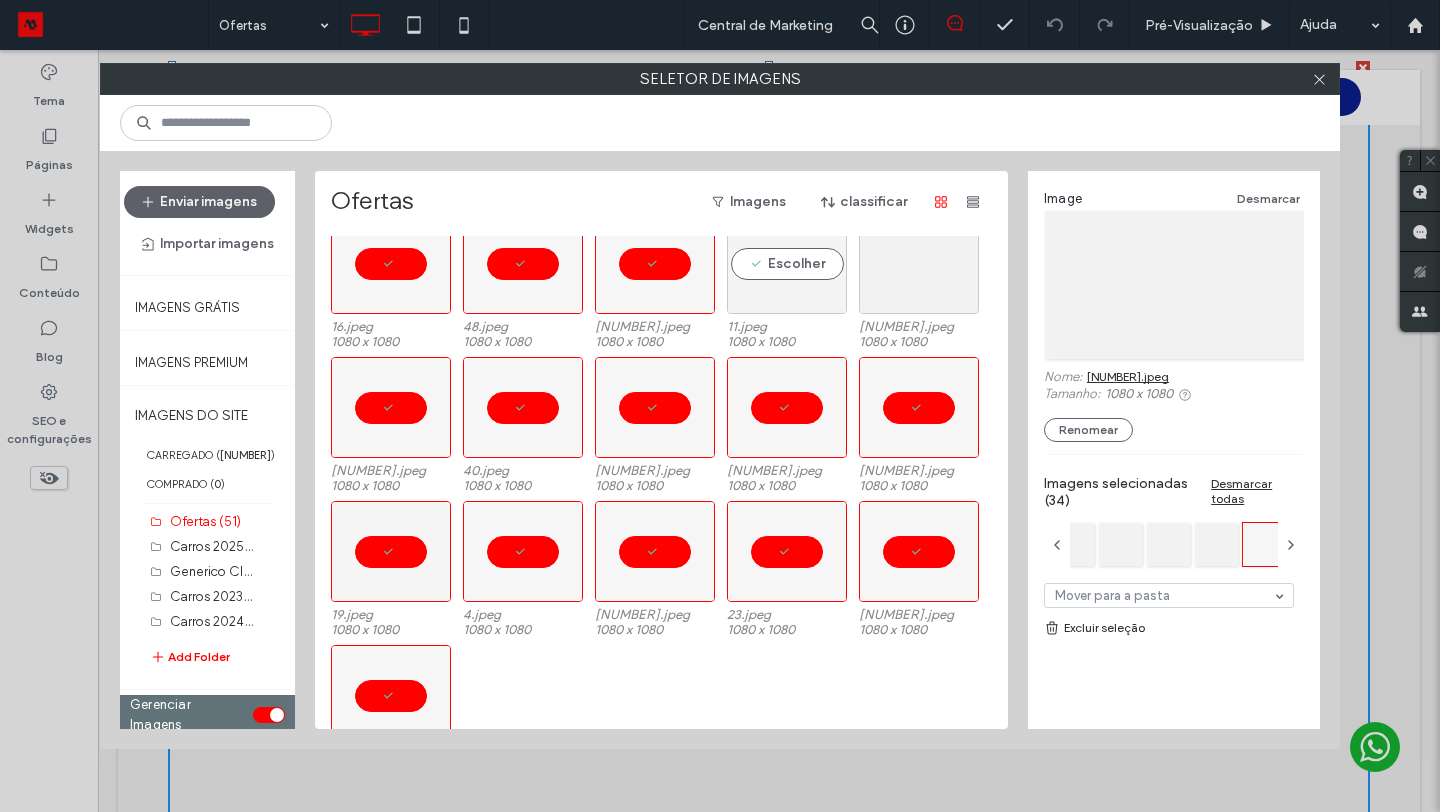 click on "Escolher" at bounding box center [787, 263] 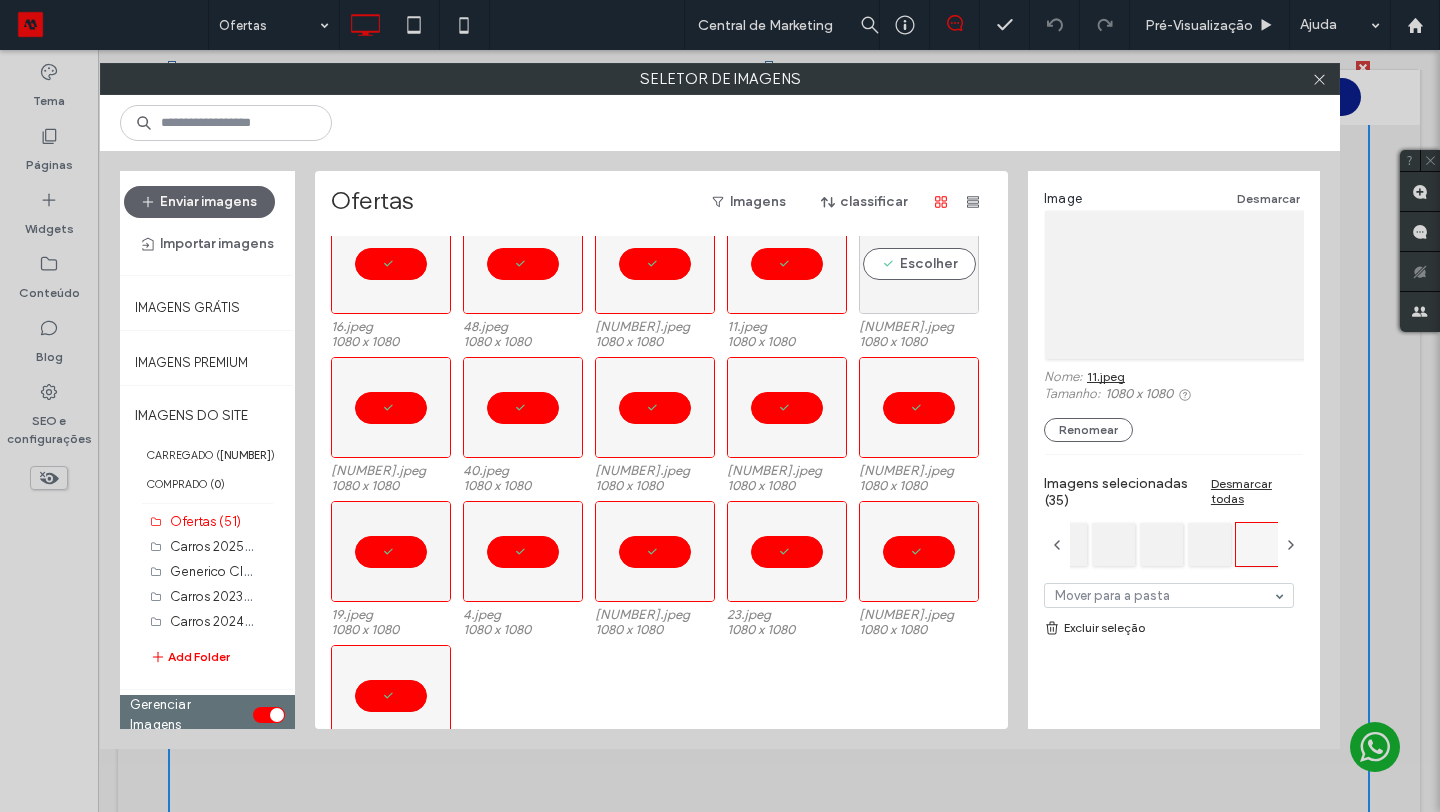 click on "Escolher" at bounding box center (919, 263) 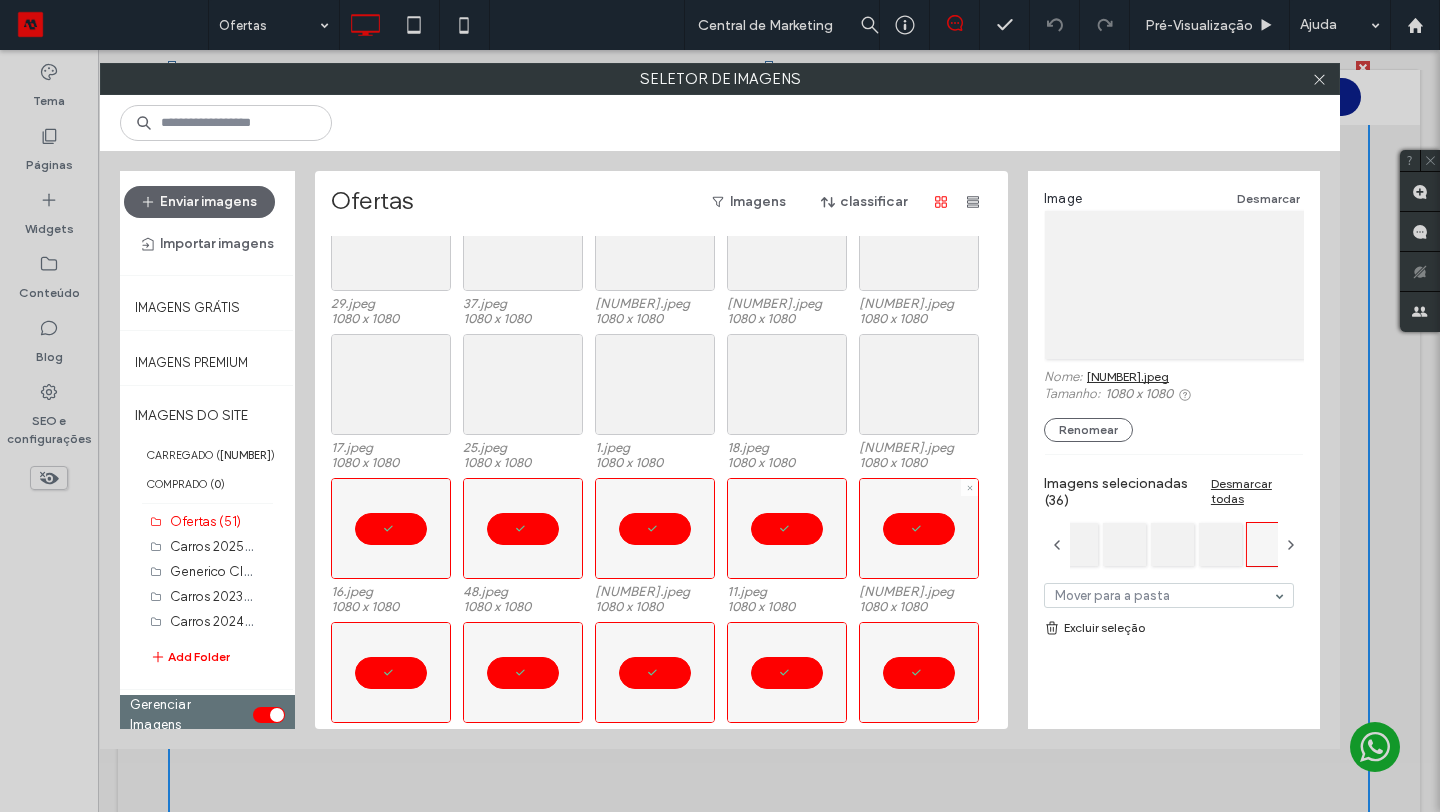 scroll, scrollTop: 621, scrollLeft: 0, axis: vertical 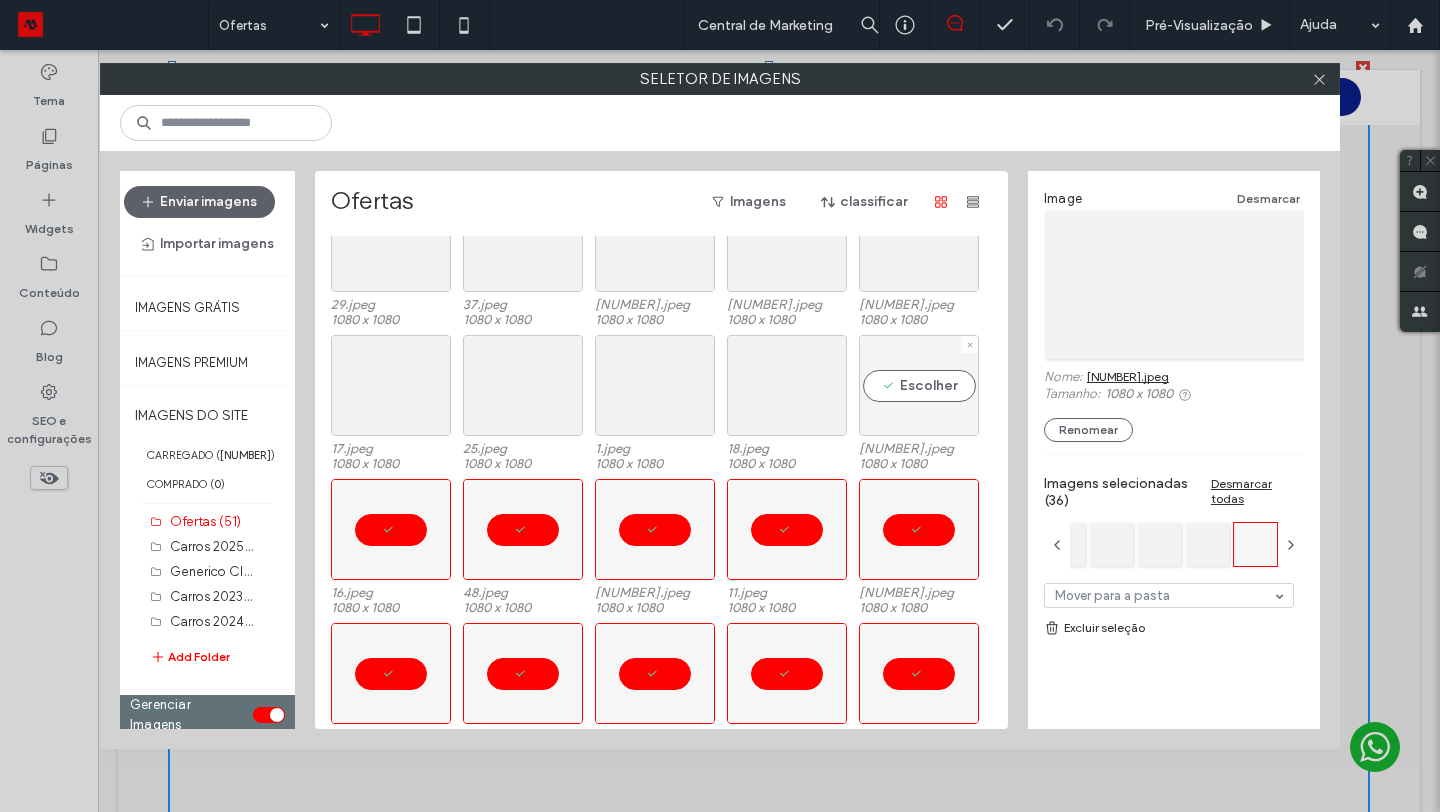 click on "Escolher" at bounding box center [919, 385] 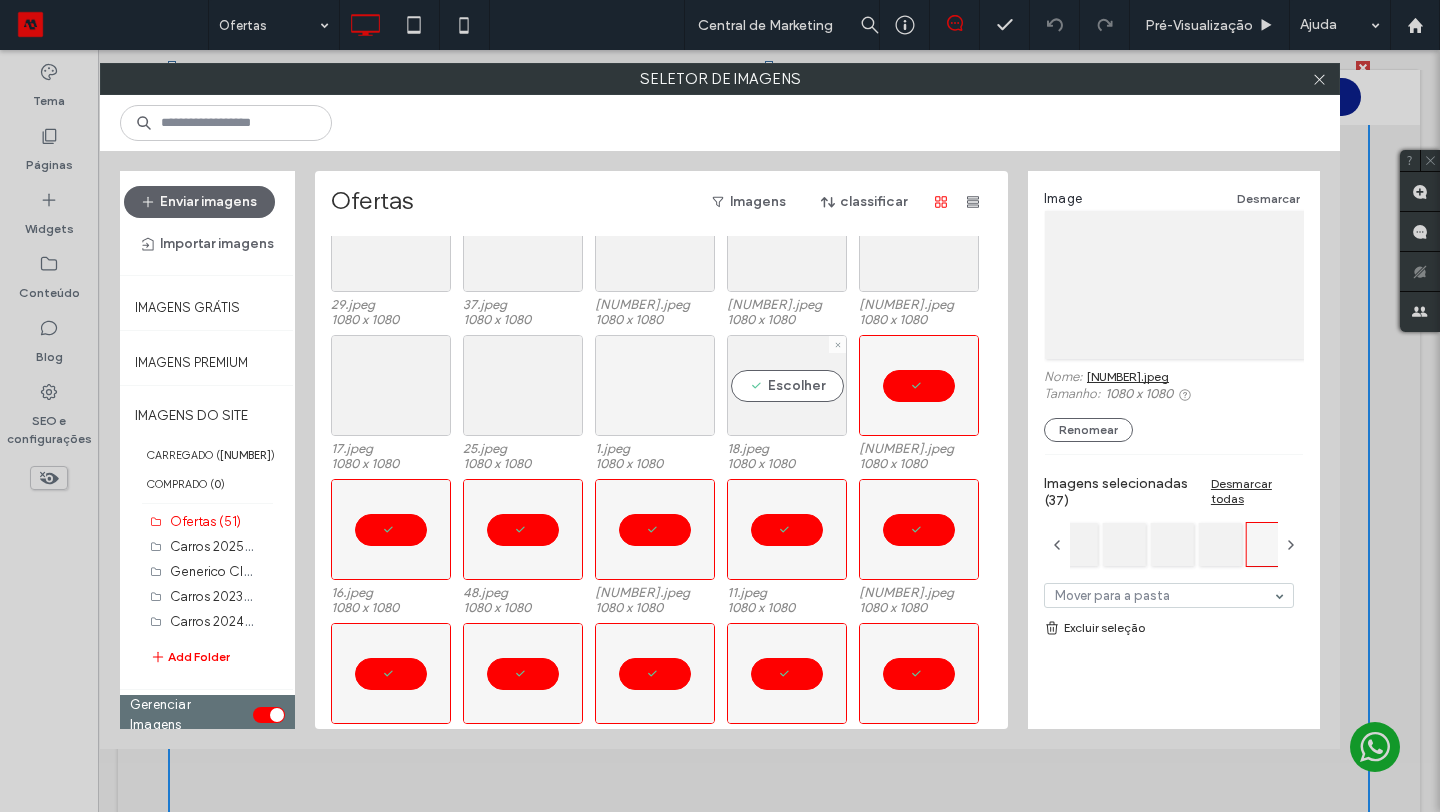 drag, startPoint x: 804, startPoint y: 388, endPoint x: 696, endPoint y: 387, distance: 108.00463 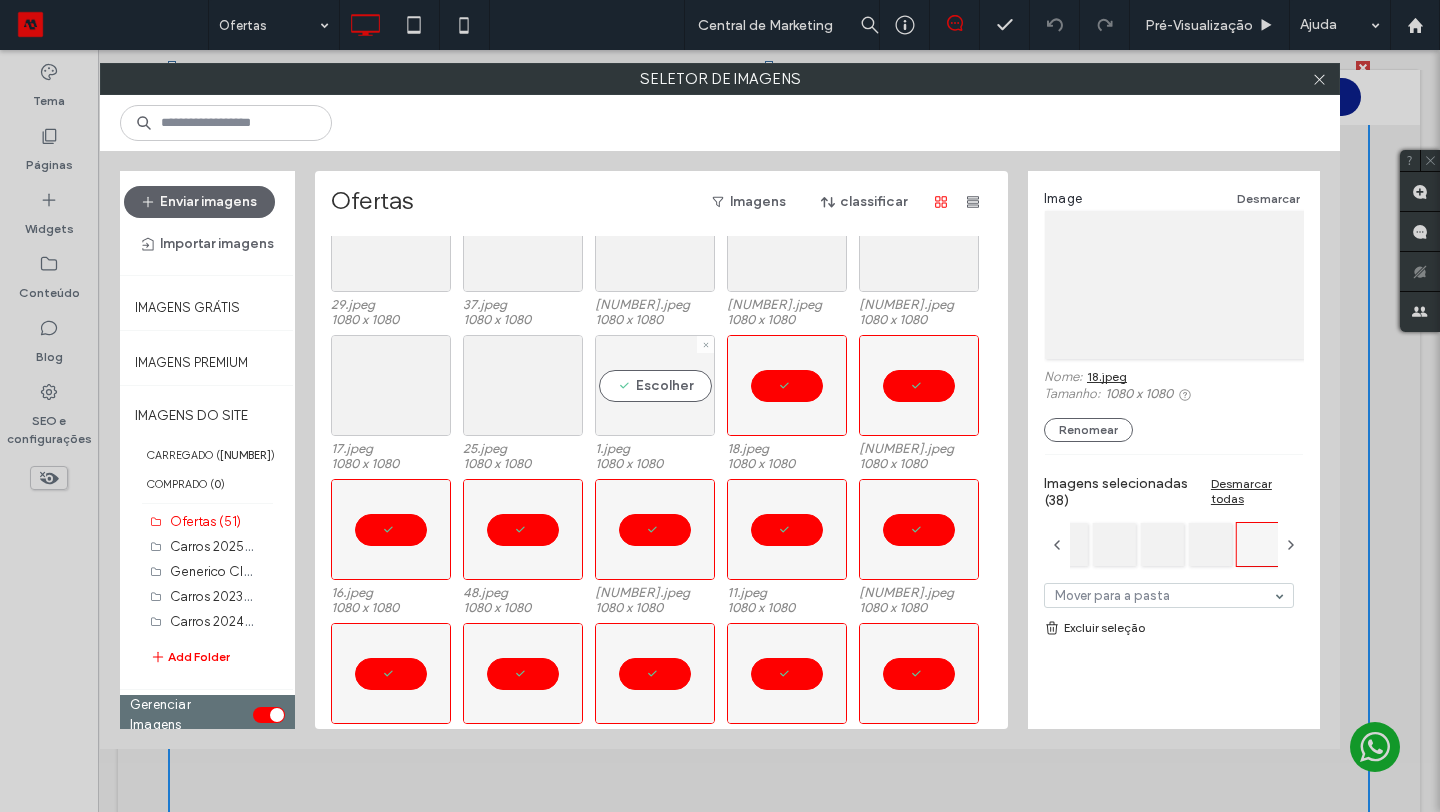 click on "Escolher" at bounding box center (655, 385) 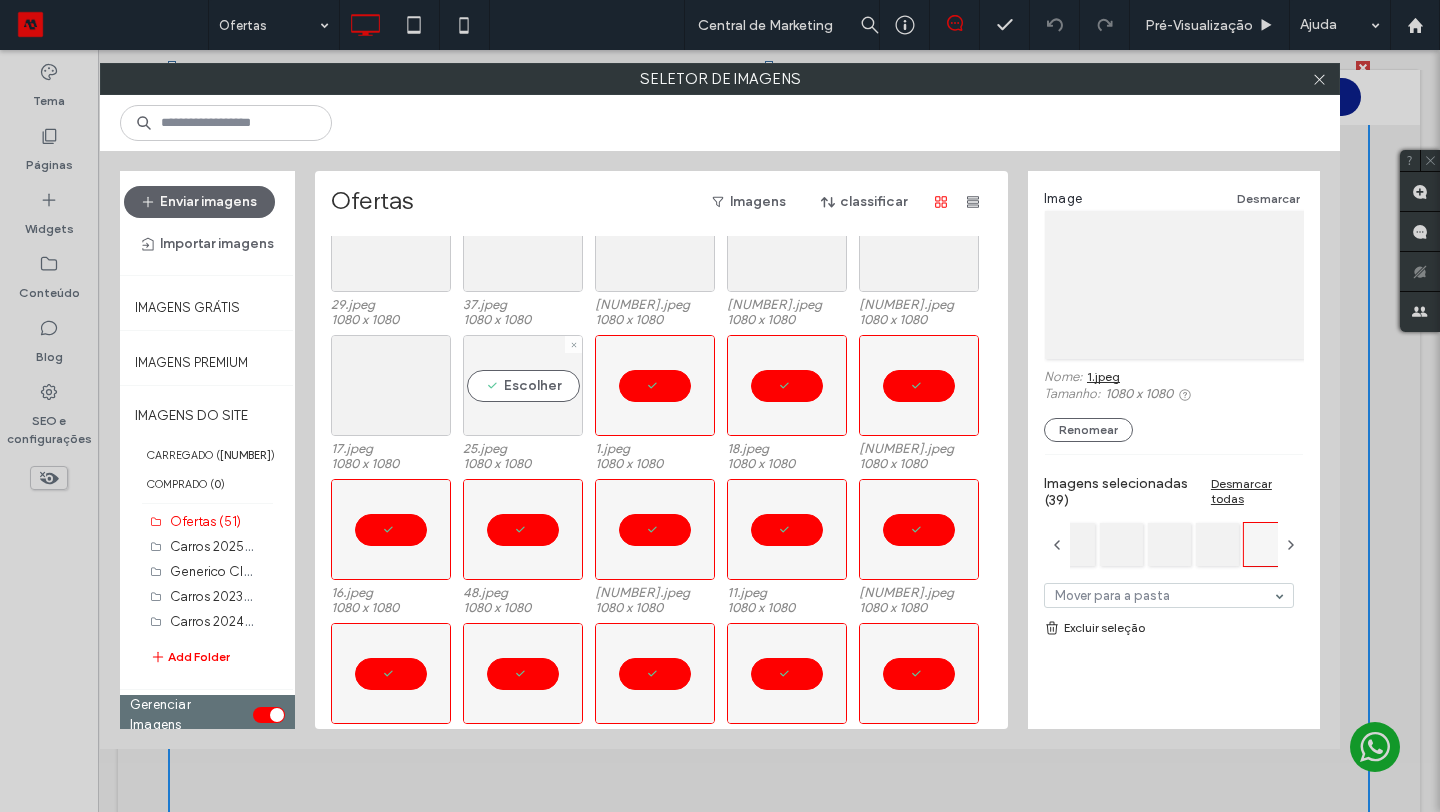 click on "Escolher" at bounding box center (523, 385) 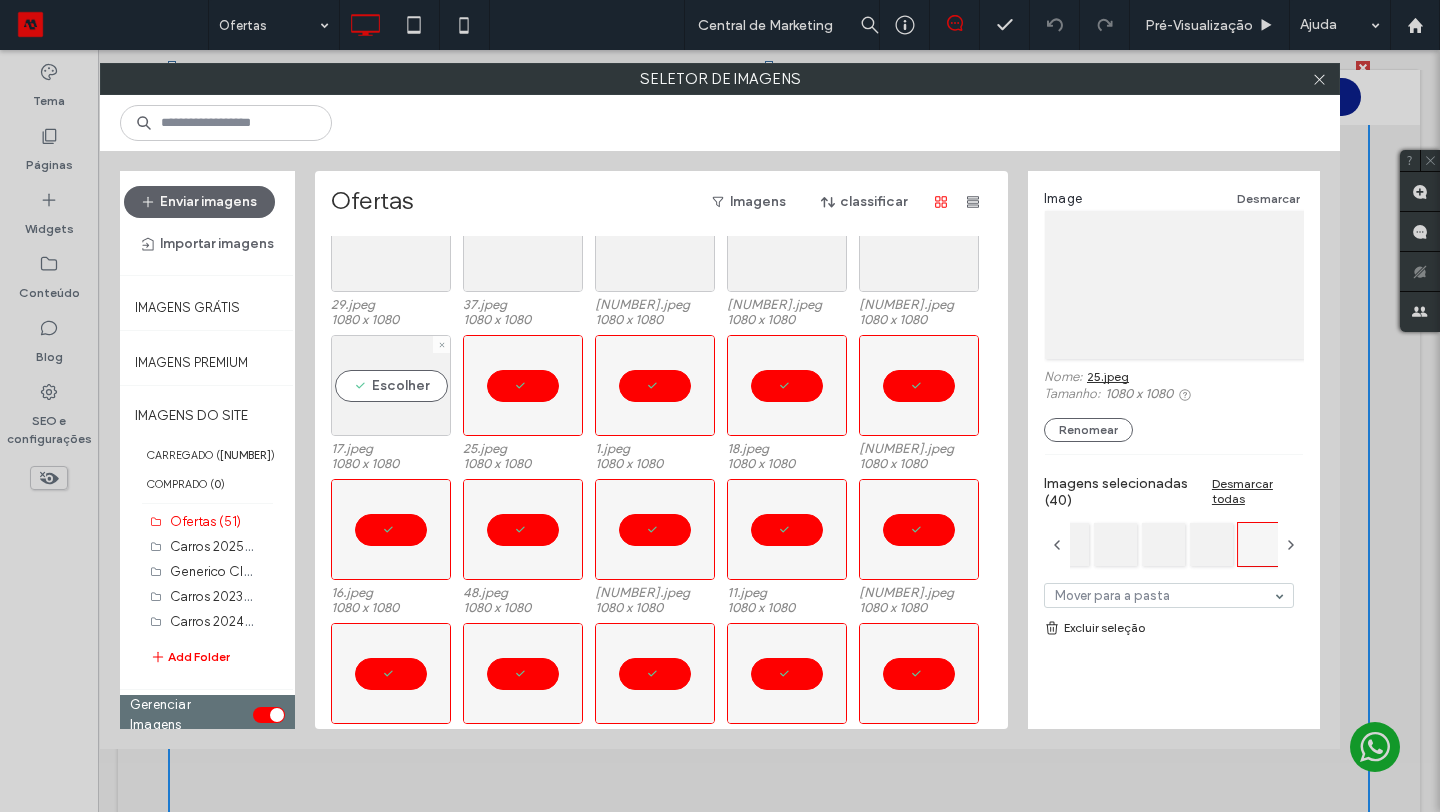 drag, startPoint x: 385, startPoint y: 383, endPoint x: 353, endPoint y: 321, distance: 69.77106 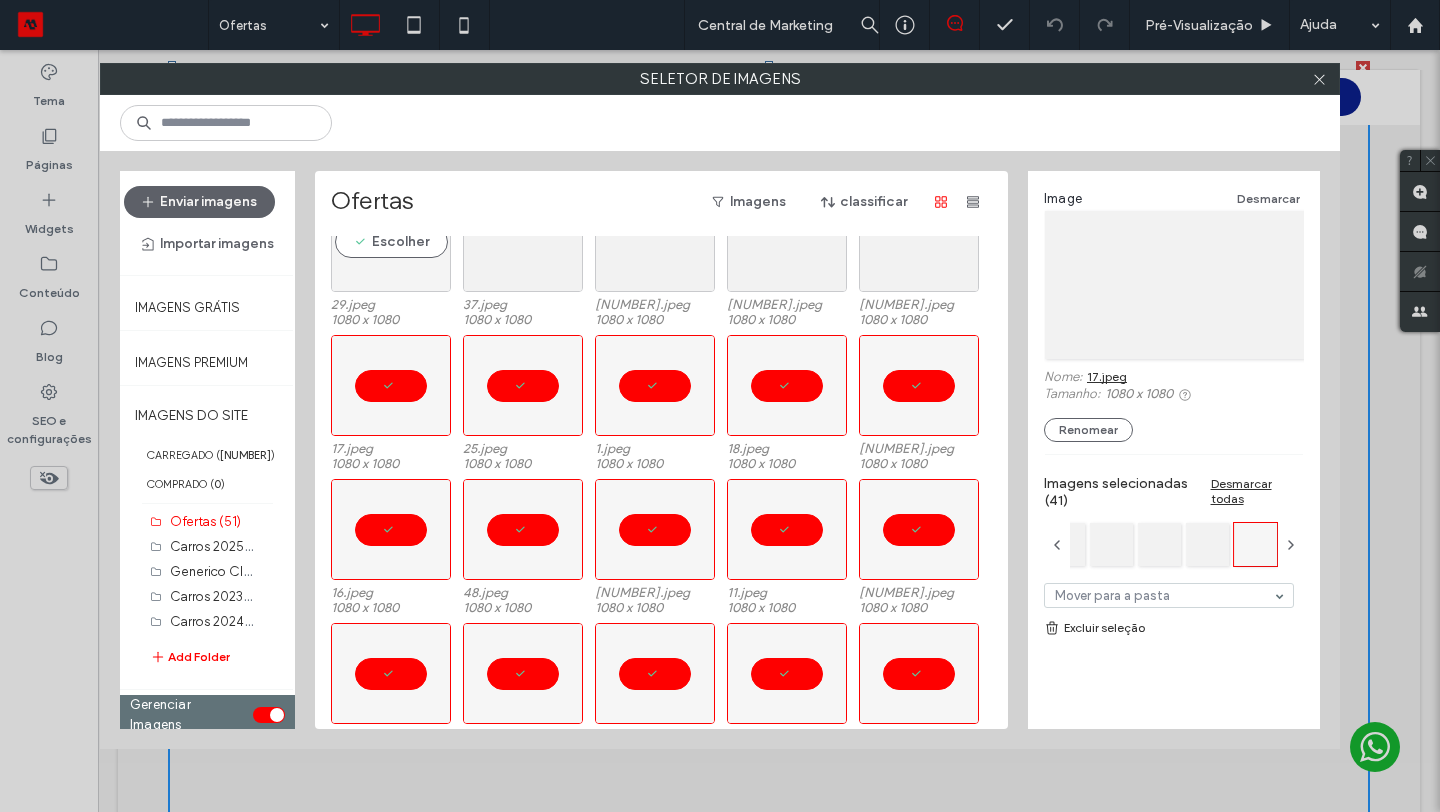 drag, startPoint x: 392, startPoint y: 251, endPoint x: 406, endPoint y: 255, distance: 14.56022 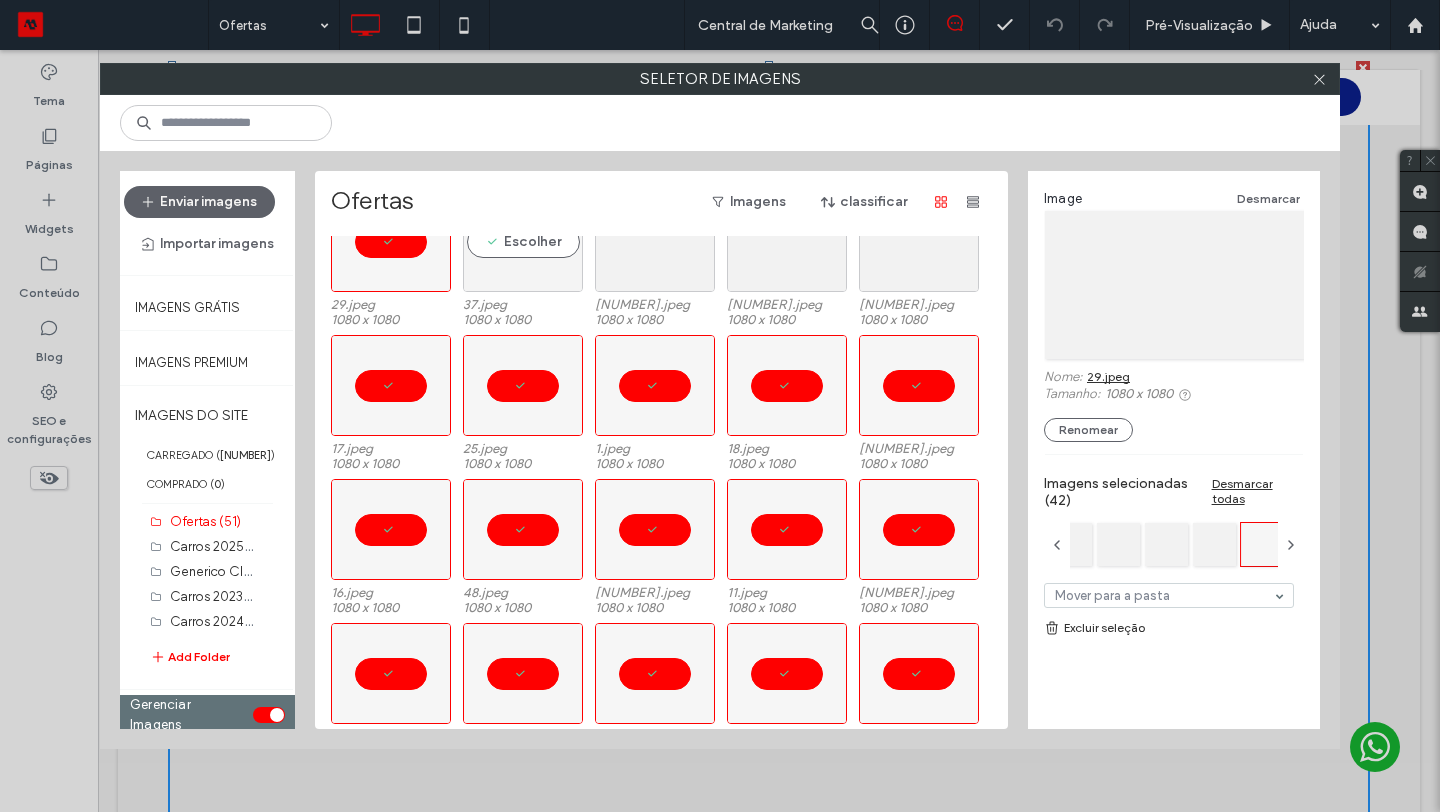 drag, startPoint x: 533, startPoint y: 265, endPoint x: 557, endPoint y: 277, distance: 26.832815 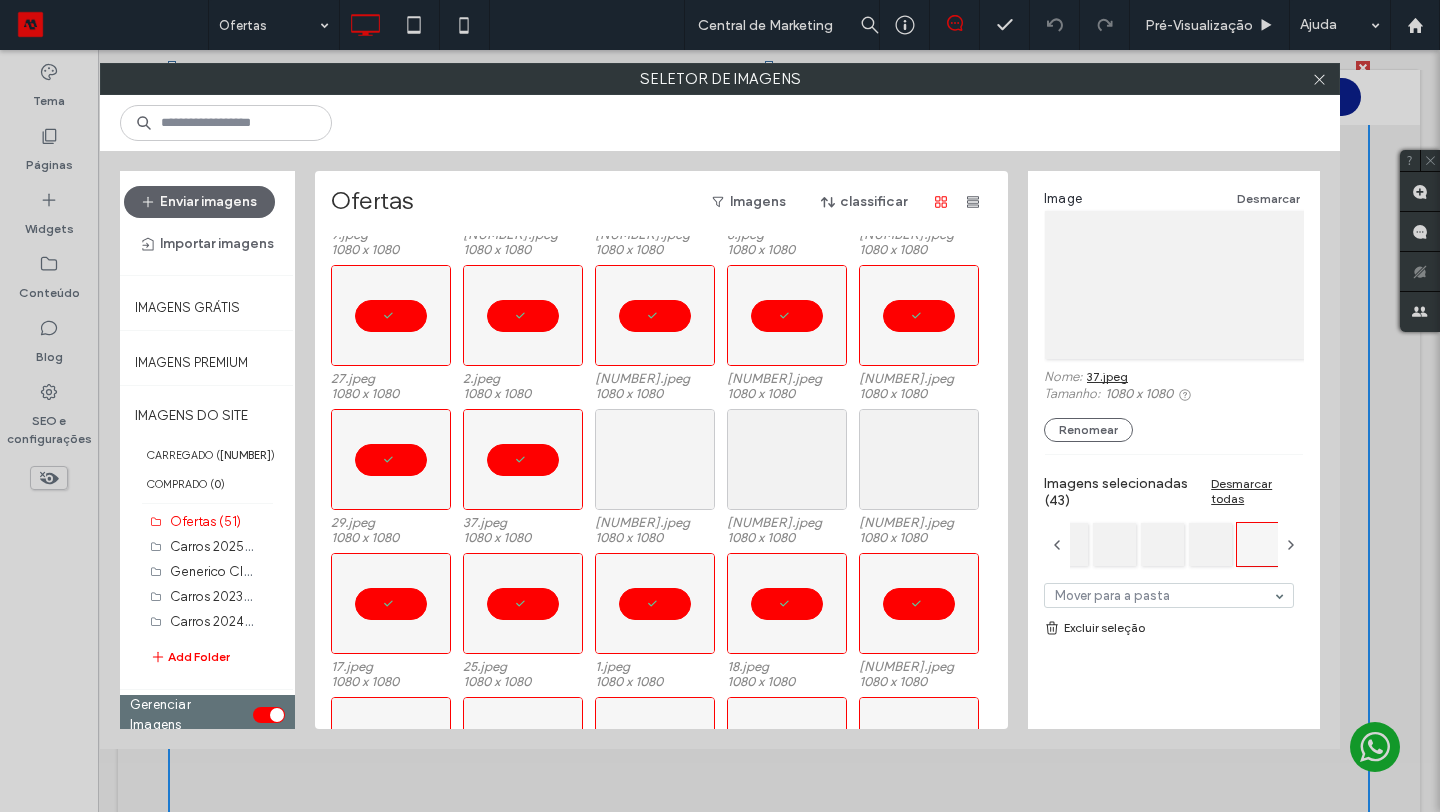 scroll, scrollTop: 386, scrollLeft: 0, axis: vertical 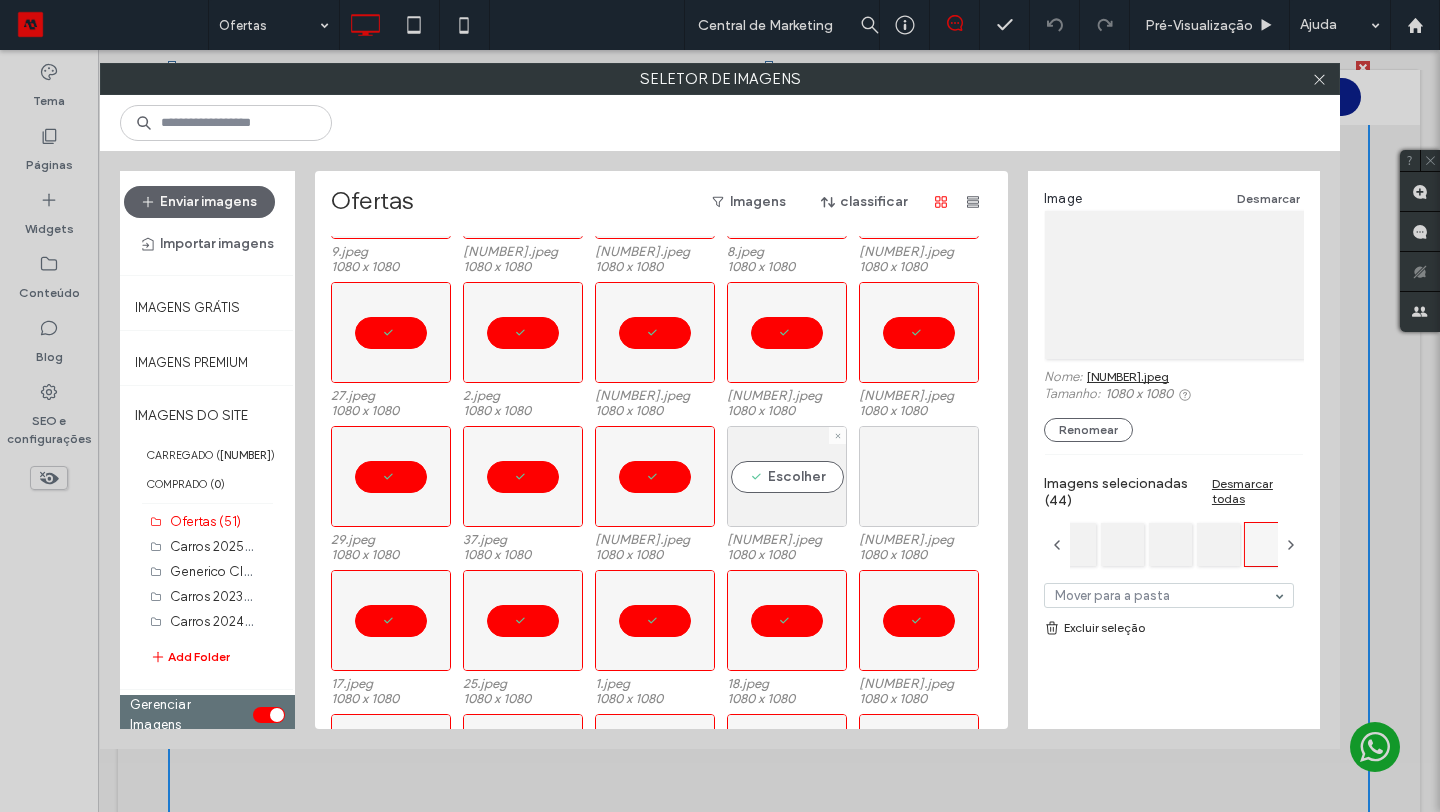 drag, startPoint x: 820, startPoint y: 475, endPoint x: 890, endPoint y: 476, distance: 70.00714 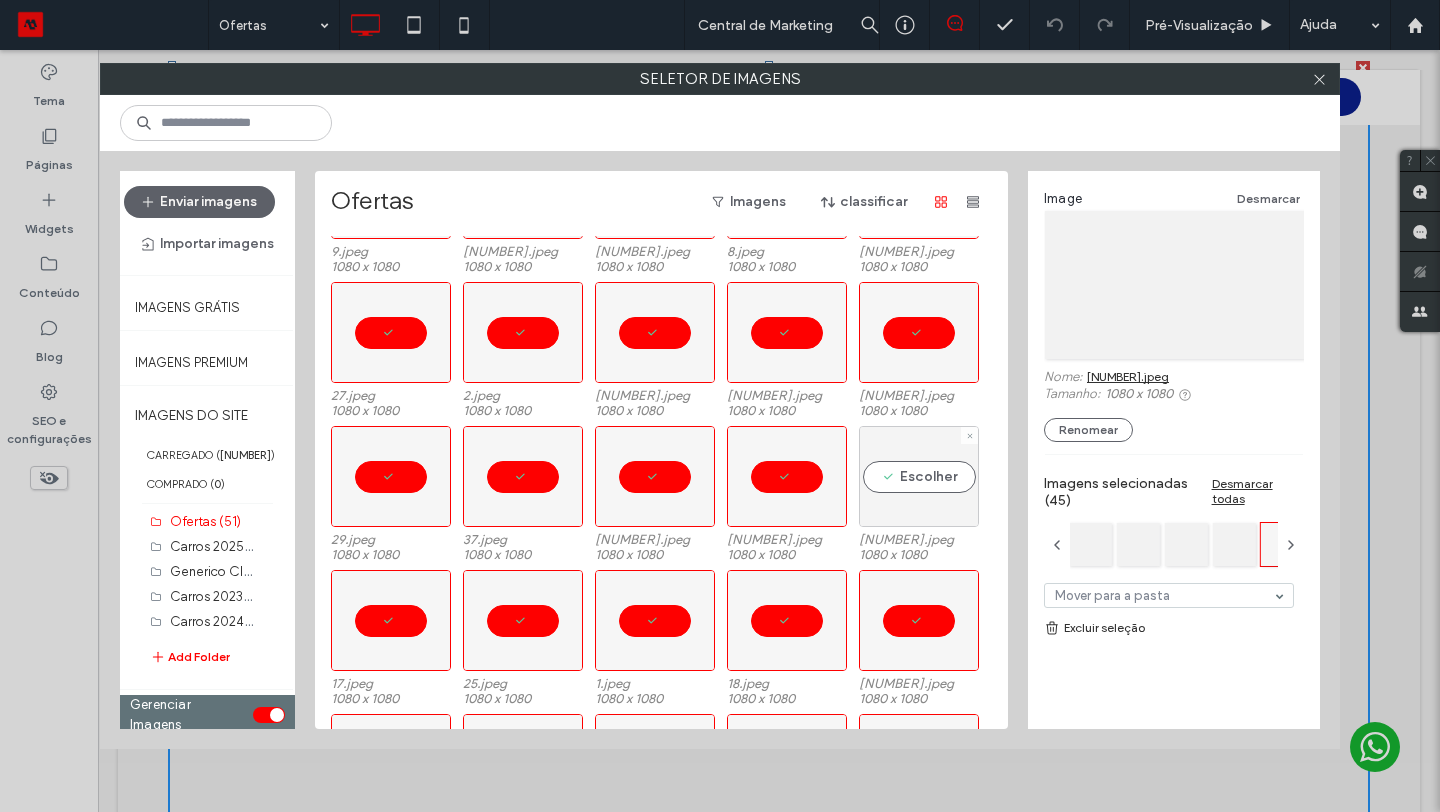 click on "Escolher" at bounding box center (919, 476) 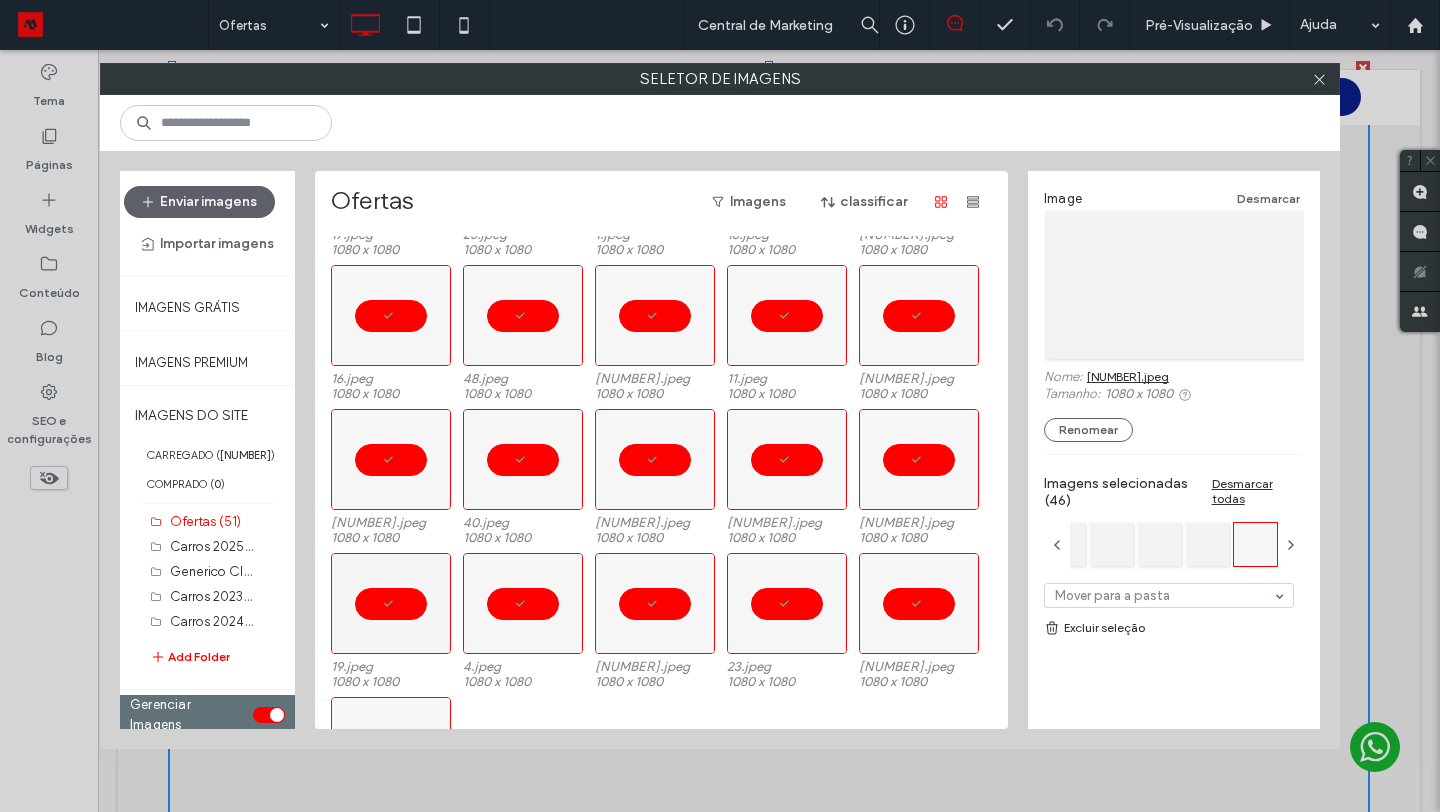 scroll, scrollTop: 947, scrollLeft: 0, axis: vertical 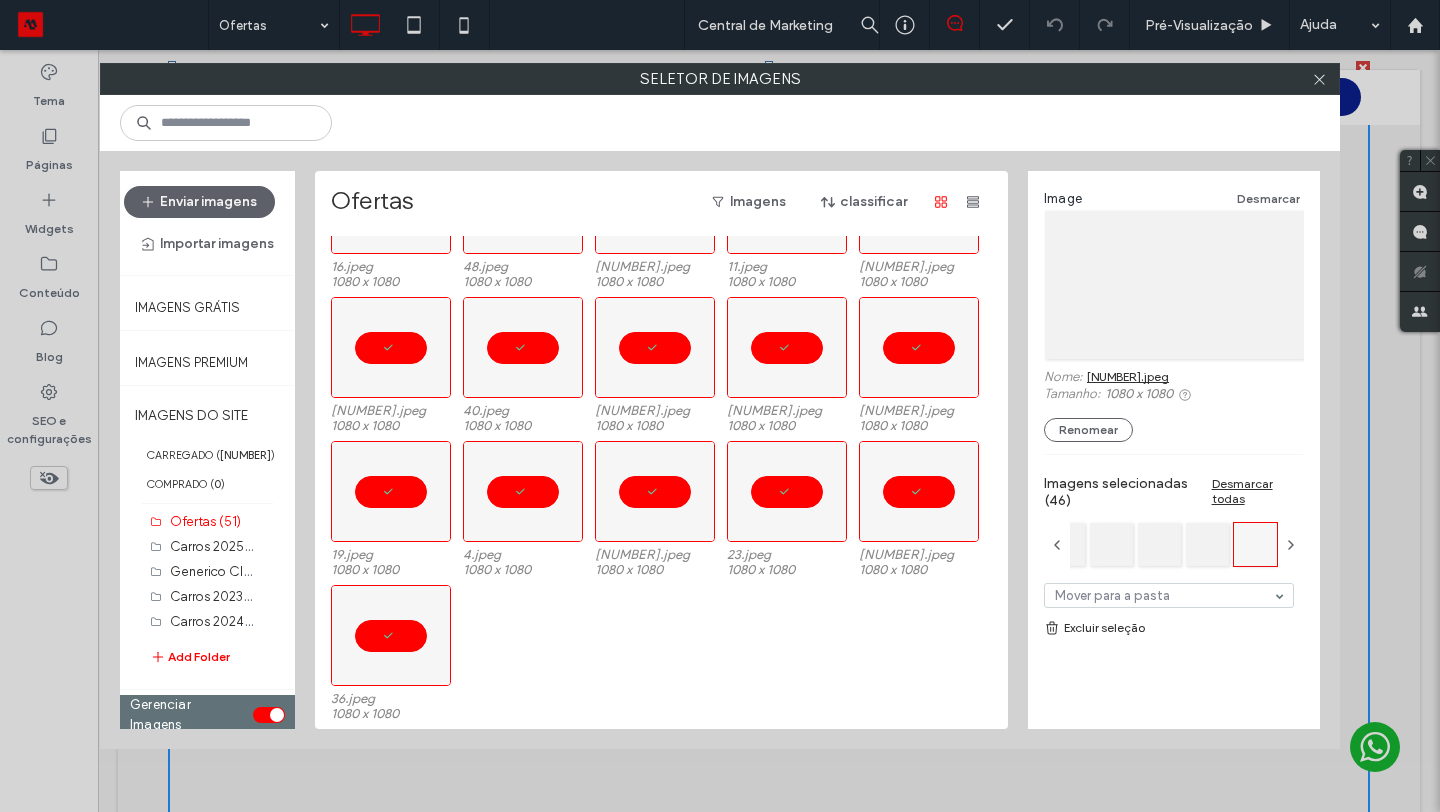 click on "Excluir seleção" at bounding box center [1174, 628] 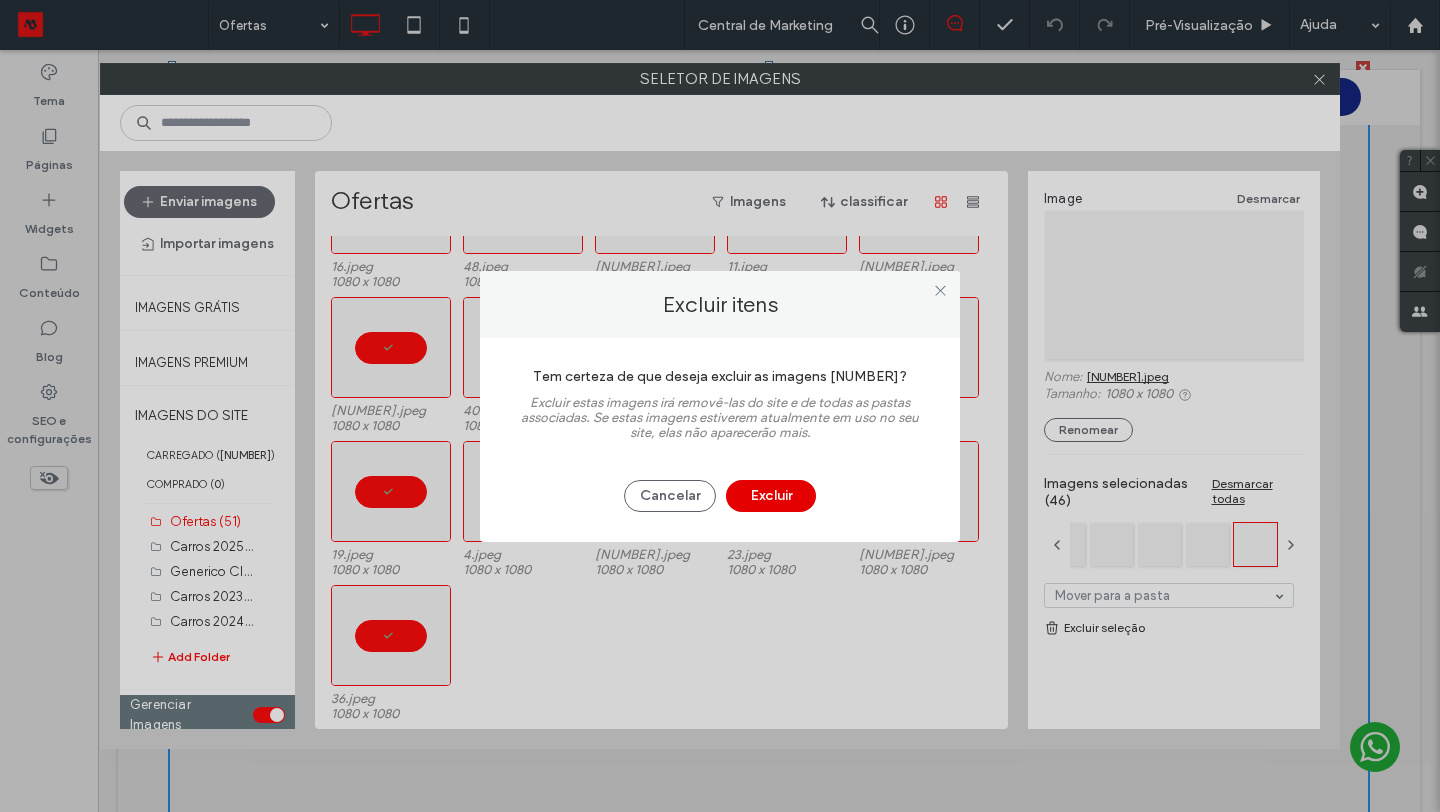 click on "Excluir" at bounding box center [771, 496] 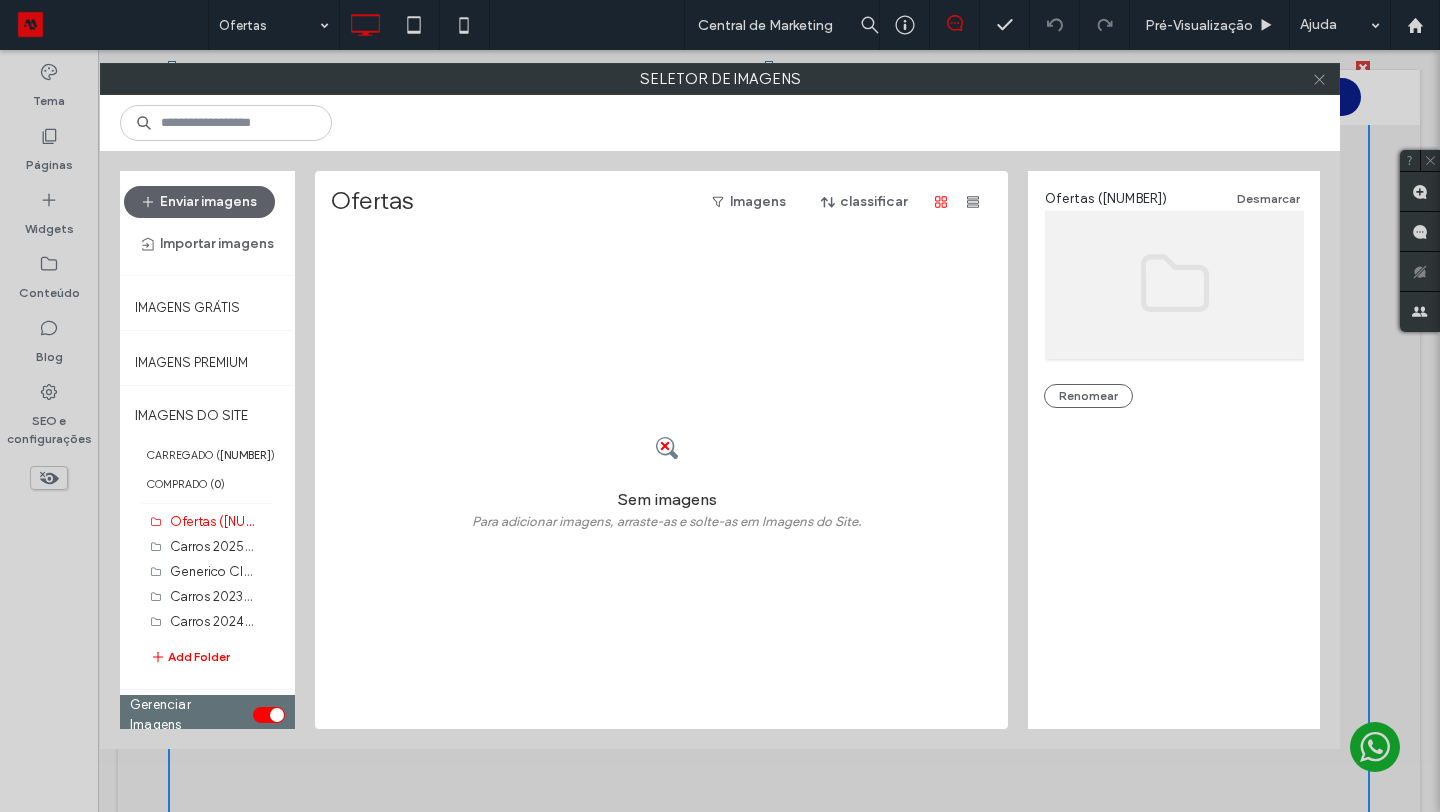 click 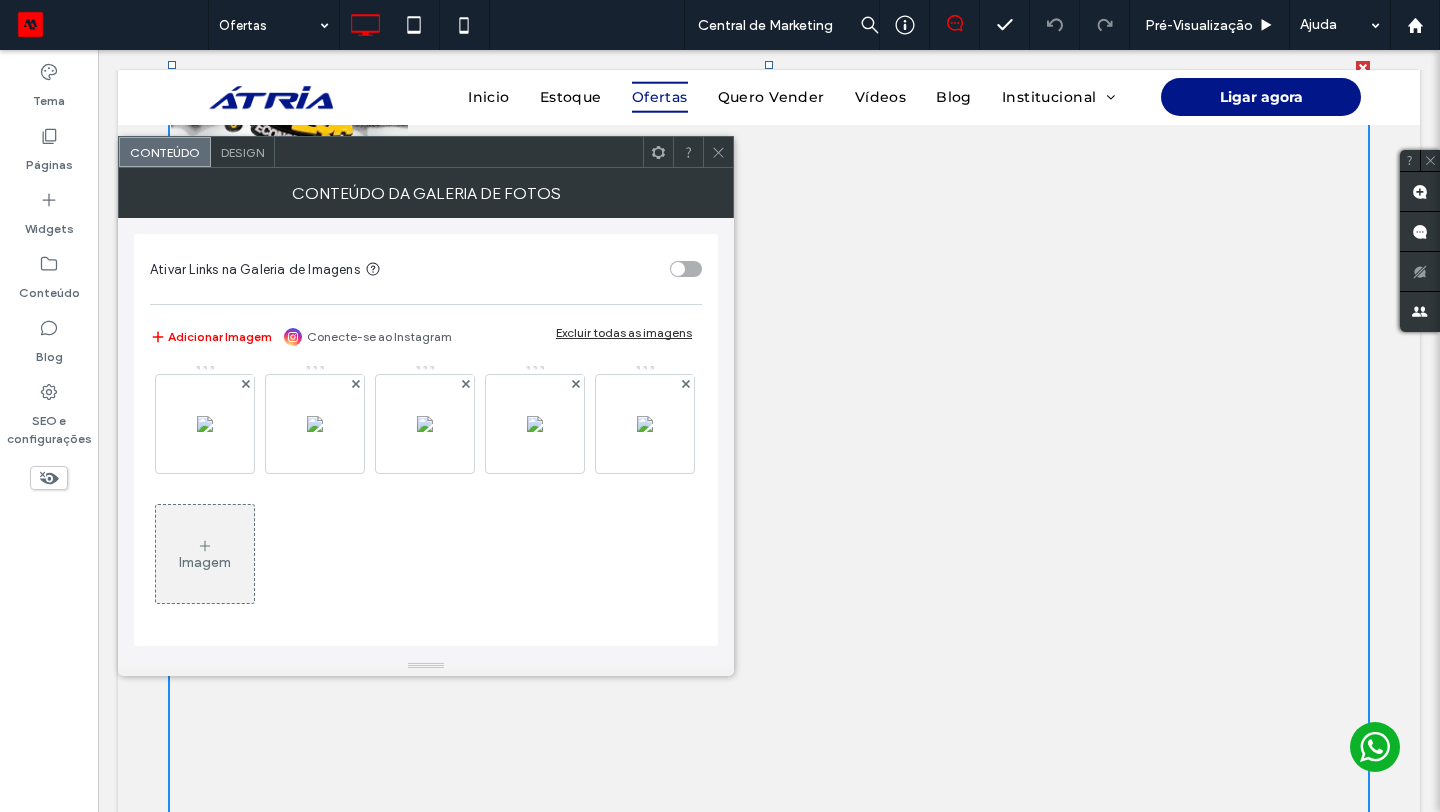 click on "Excluir todas as imagens" at bounding box center [624, 332] 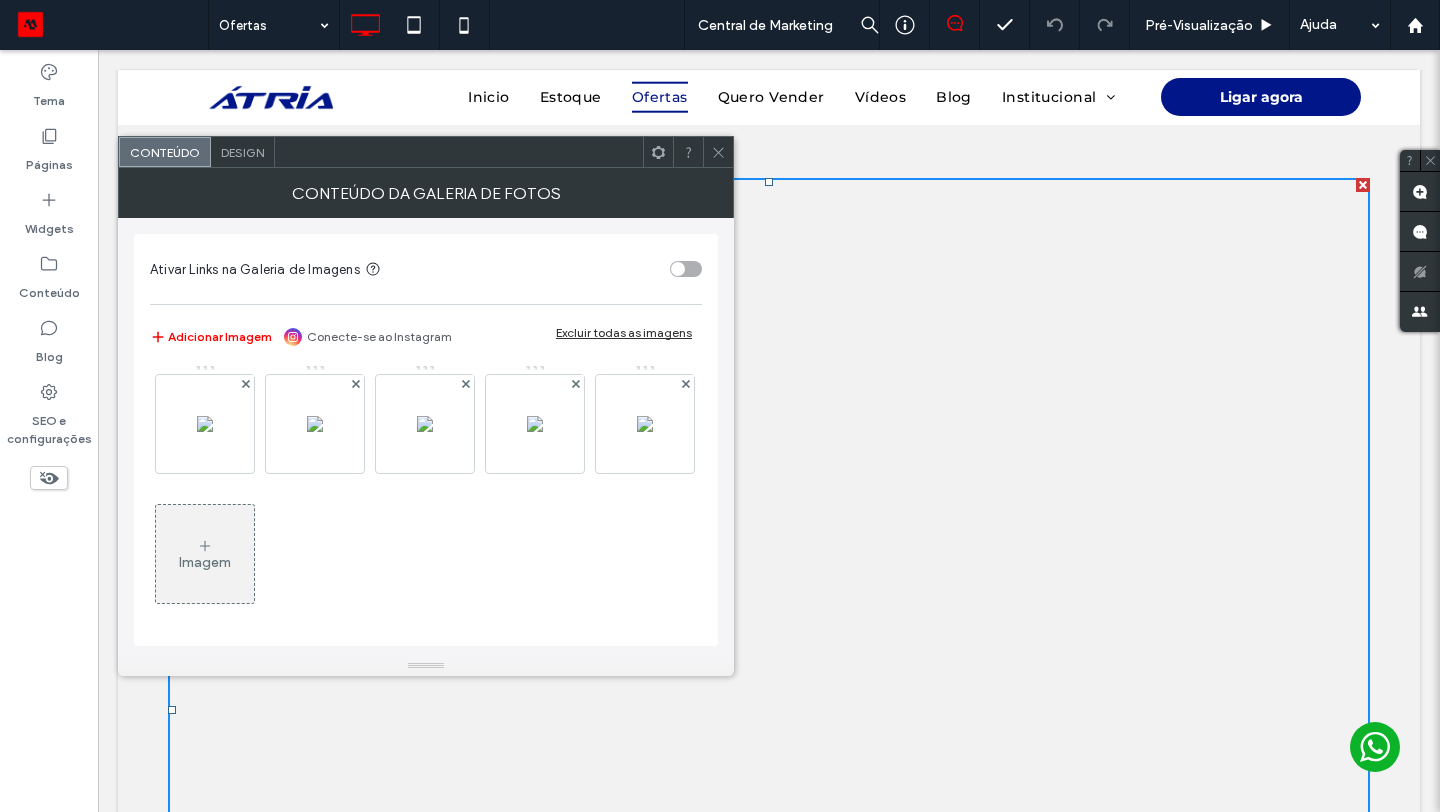 scroll, scrollTop: 0, scrollLeft: 0, axis: both 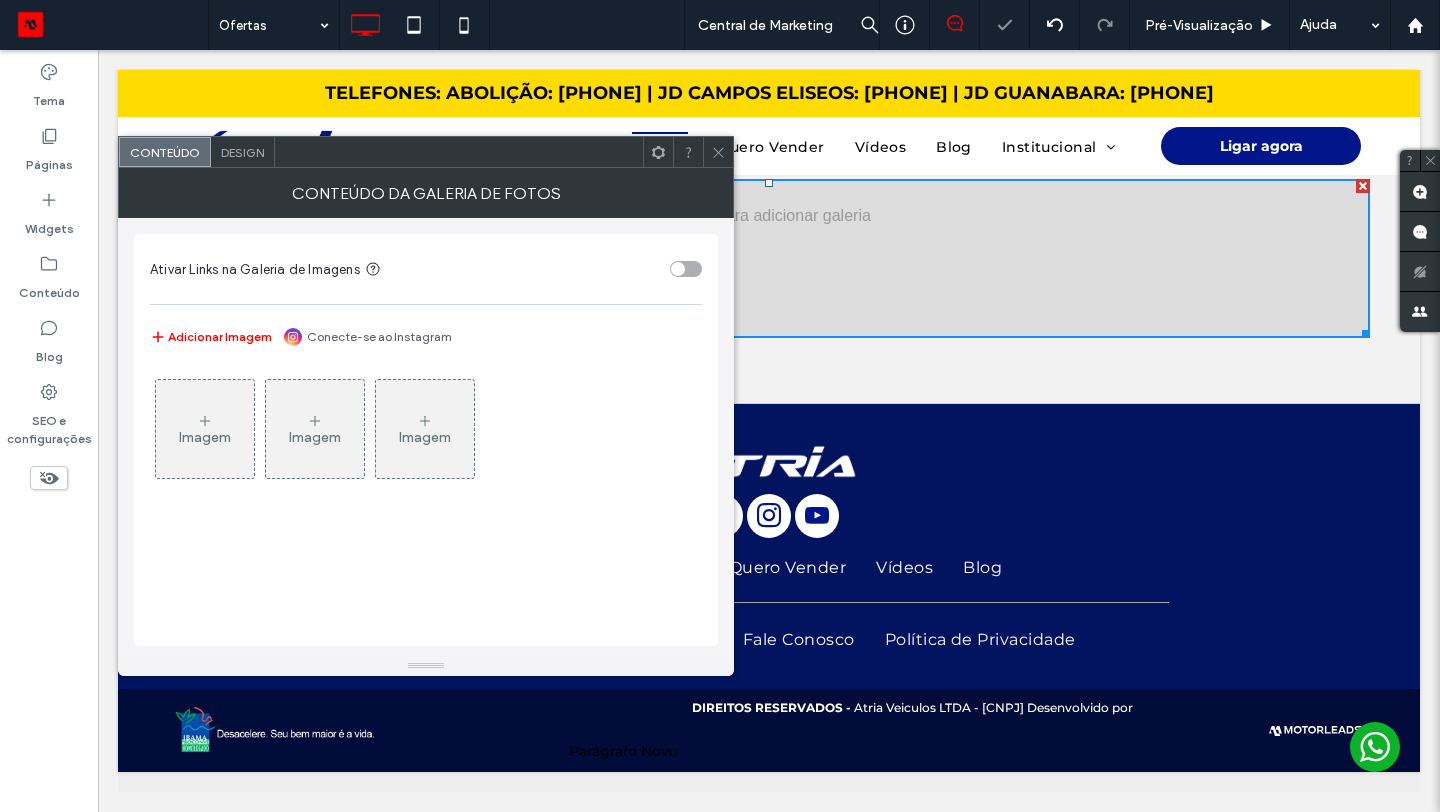 click on "Imagem" at bounding box center [205, 437] 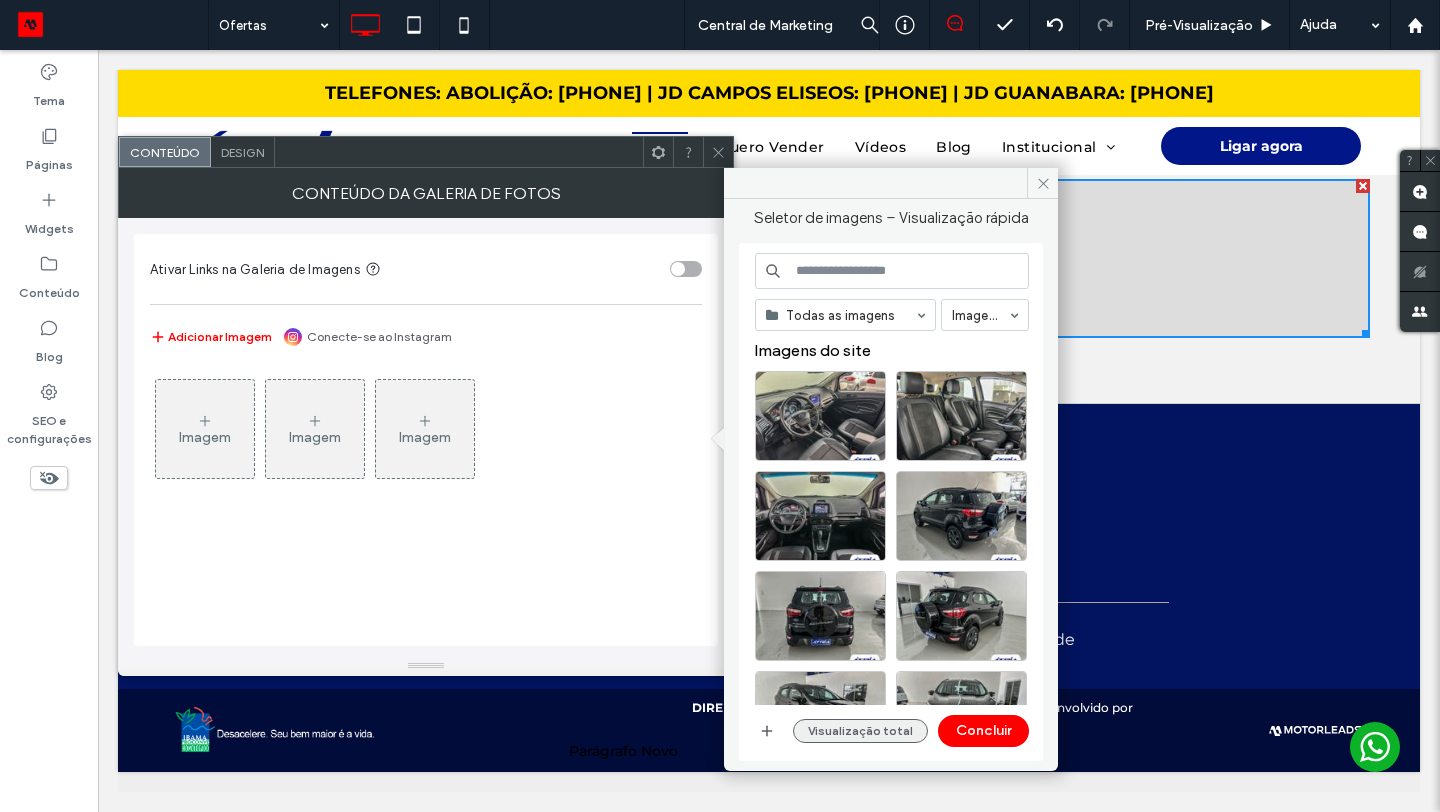 click on "Visualização total" at bounding box center (860, 731) 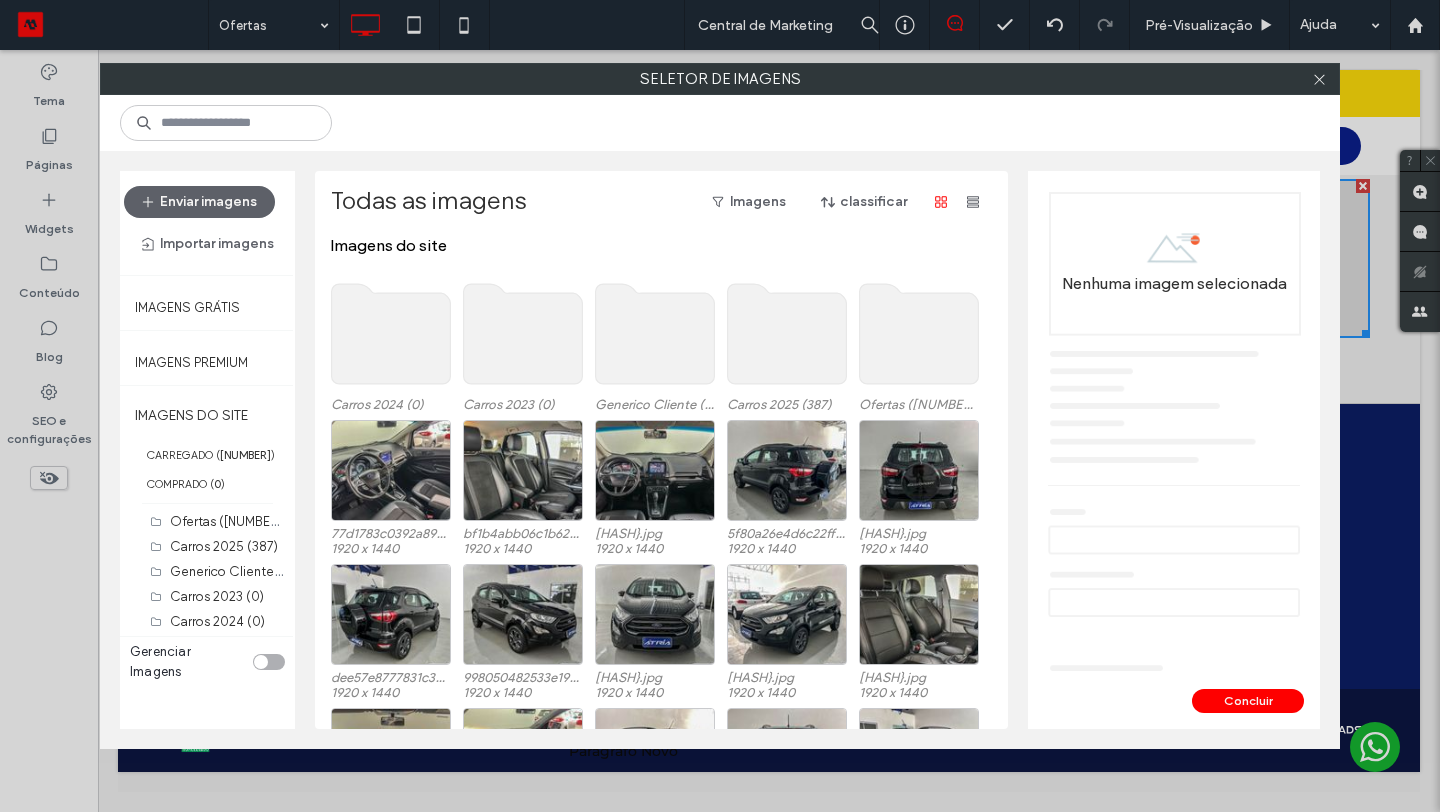 click 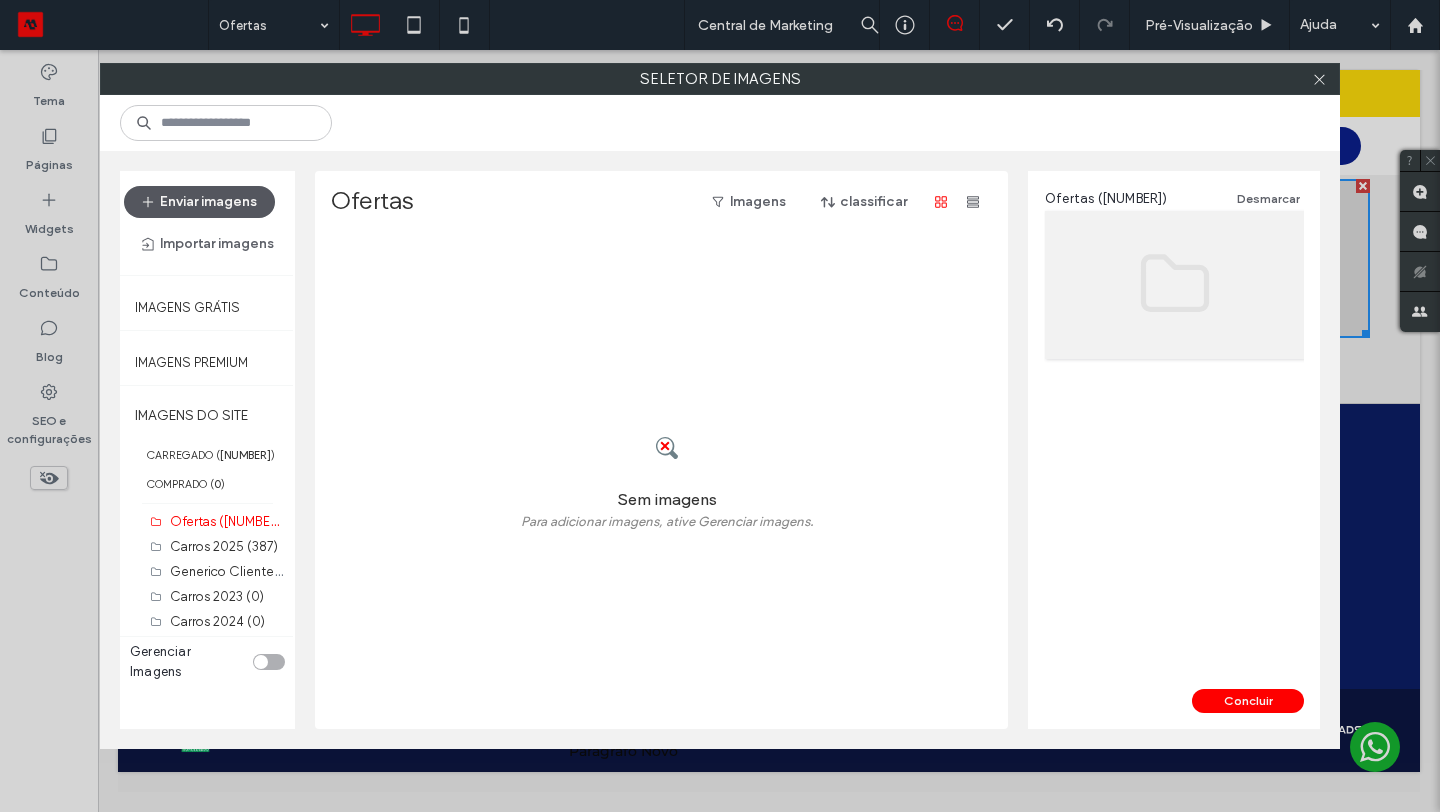 click on "Enviar imagens" at bounding box center [199, 202] 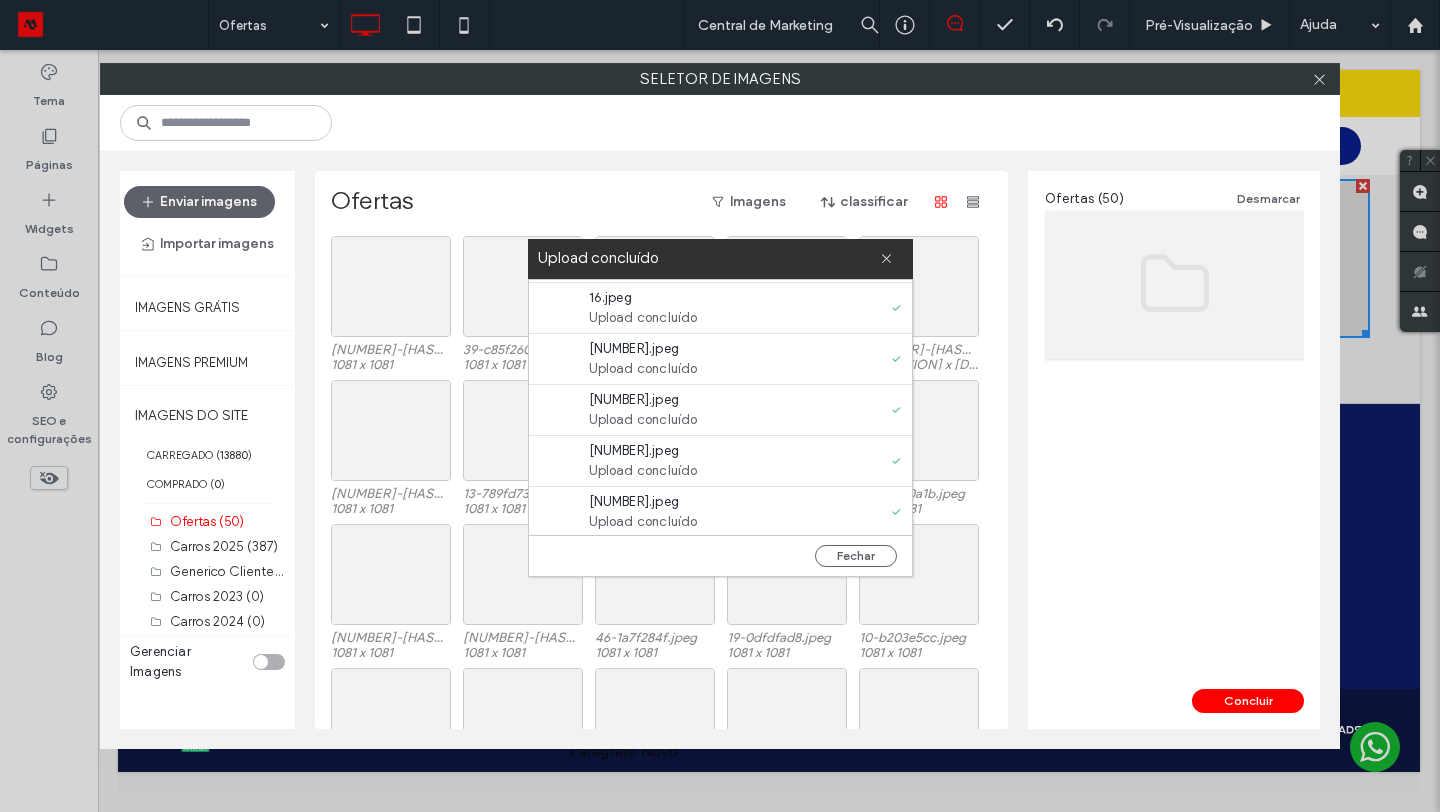 scroll, scrollTop: 2040, scrollLeft: 0, axis: vertical 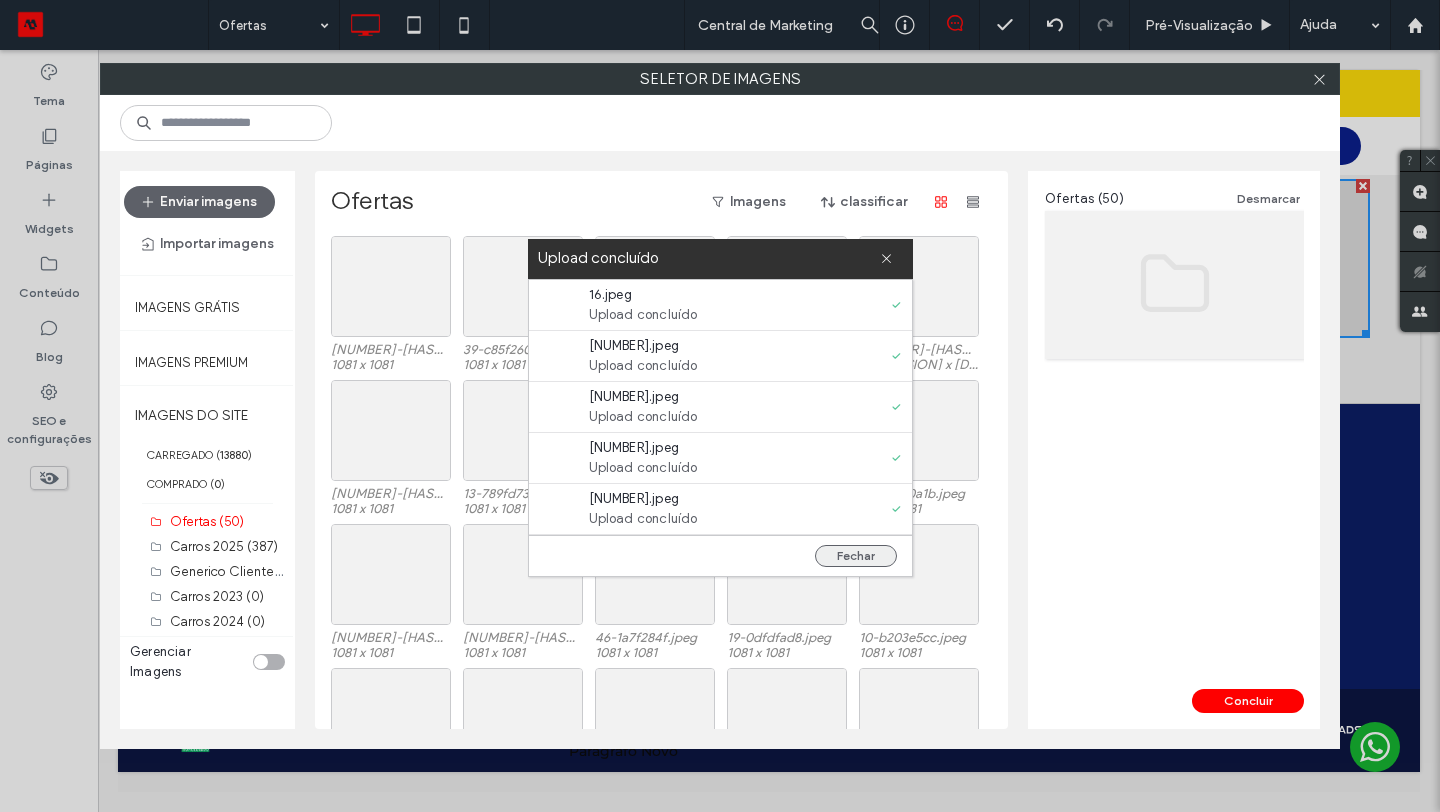 click on "Fechar" at bounding box center [856, 556] 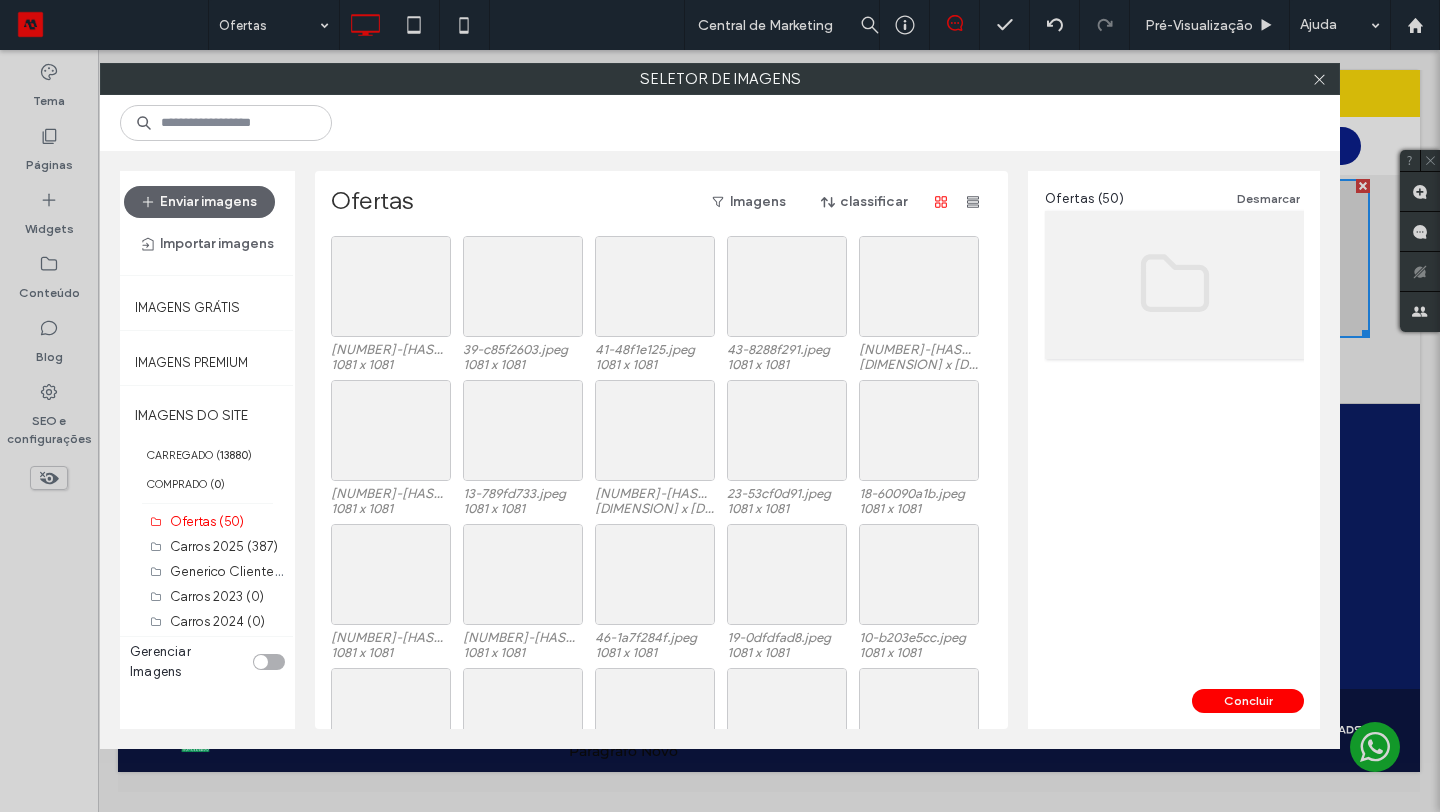 scroll, scrollTop: 0, scrollLeft: 0, axis: both 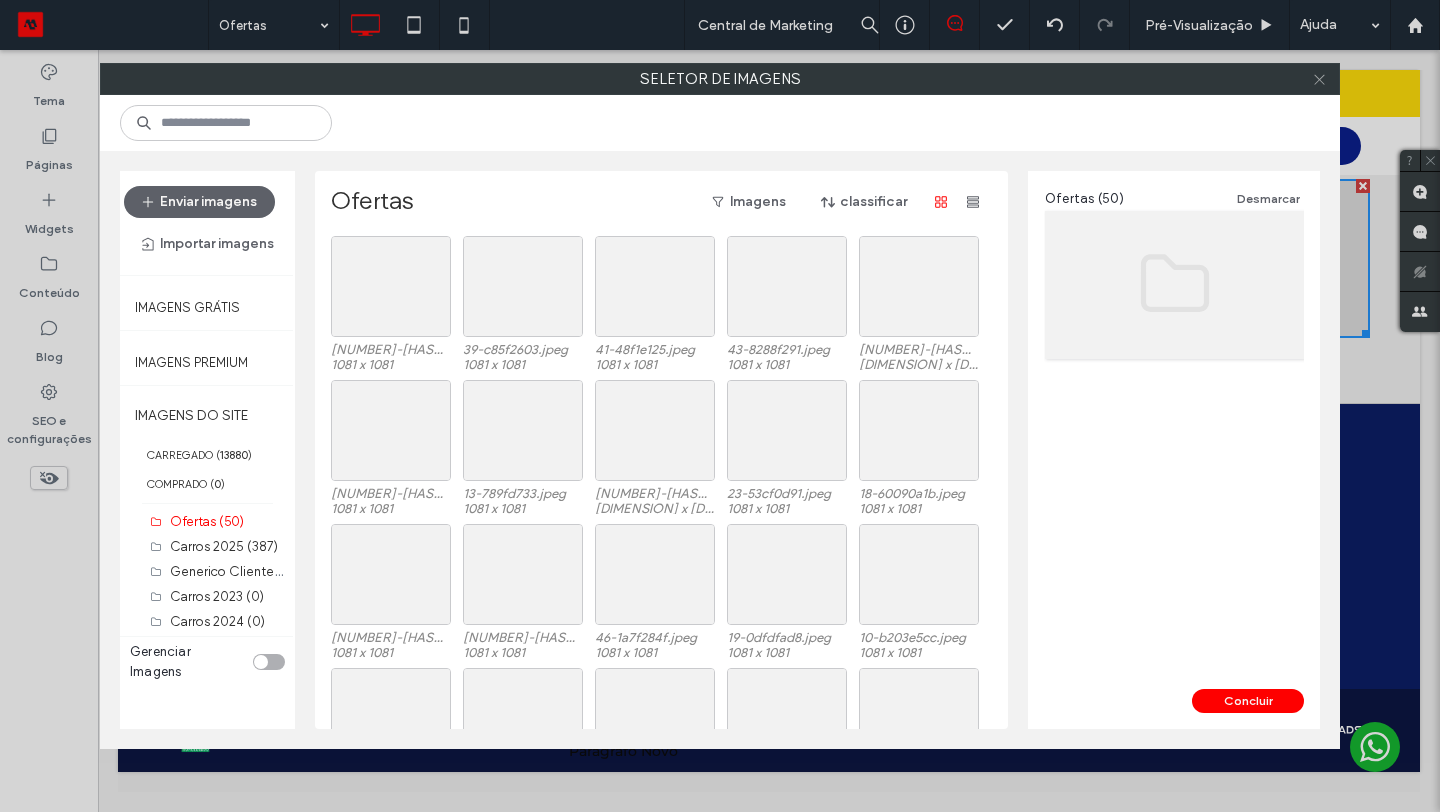 click 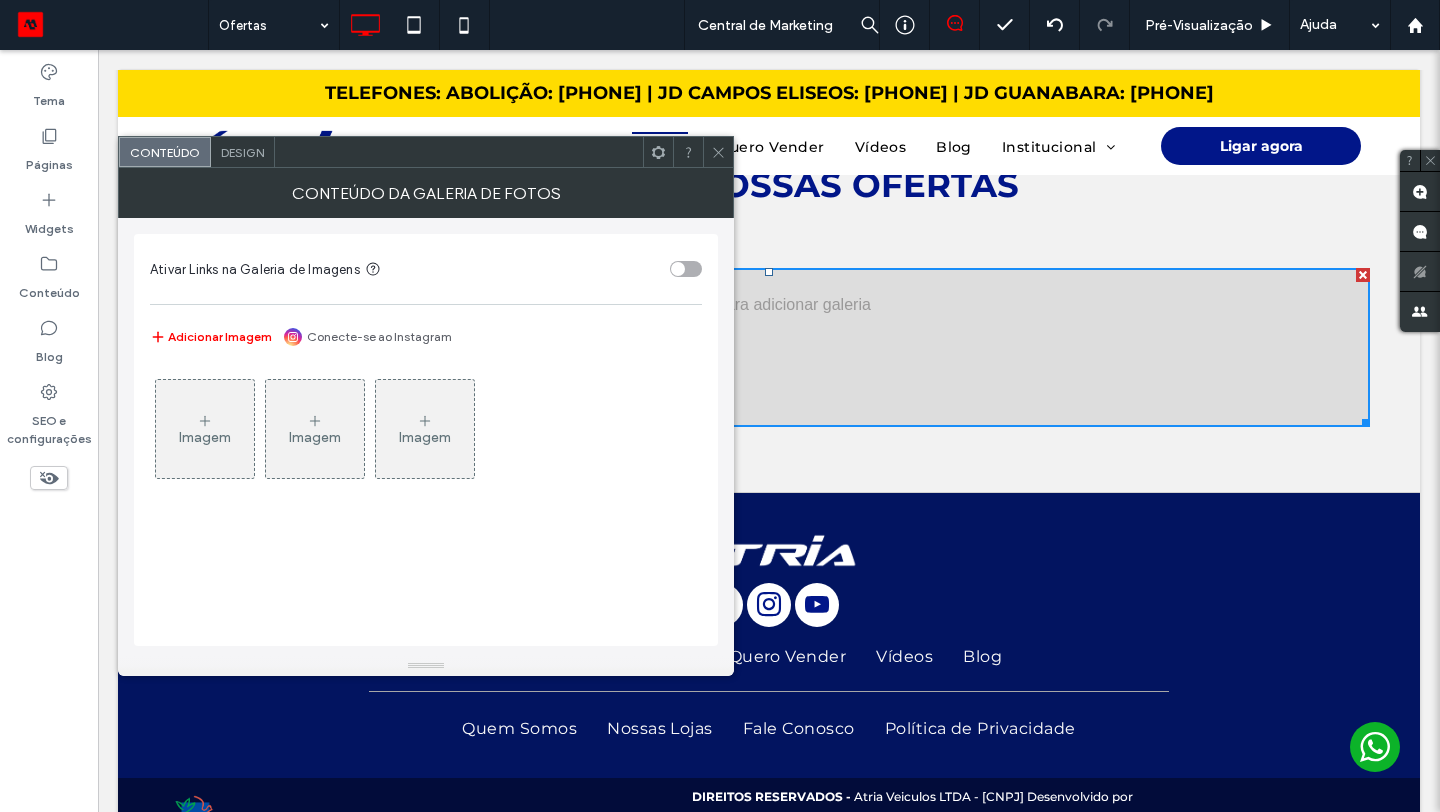 scroll, scrollTop: 0, scrollLeft: 0, axis: both 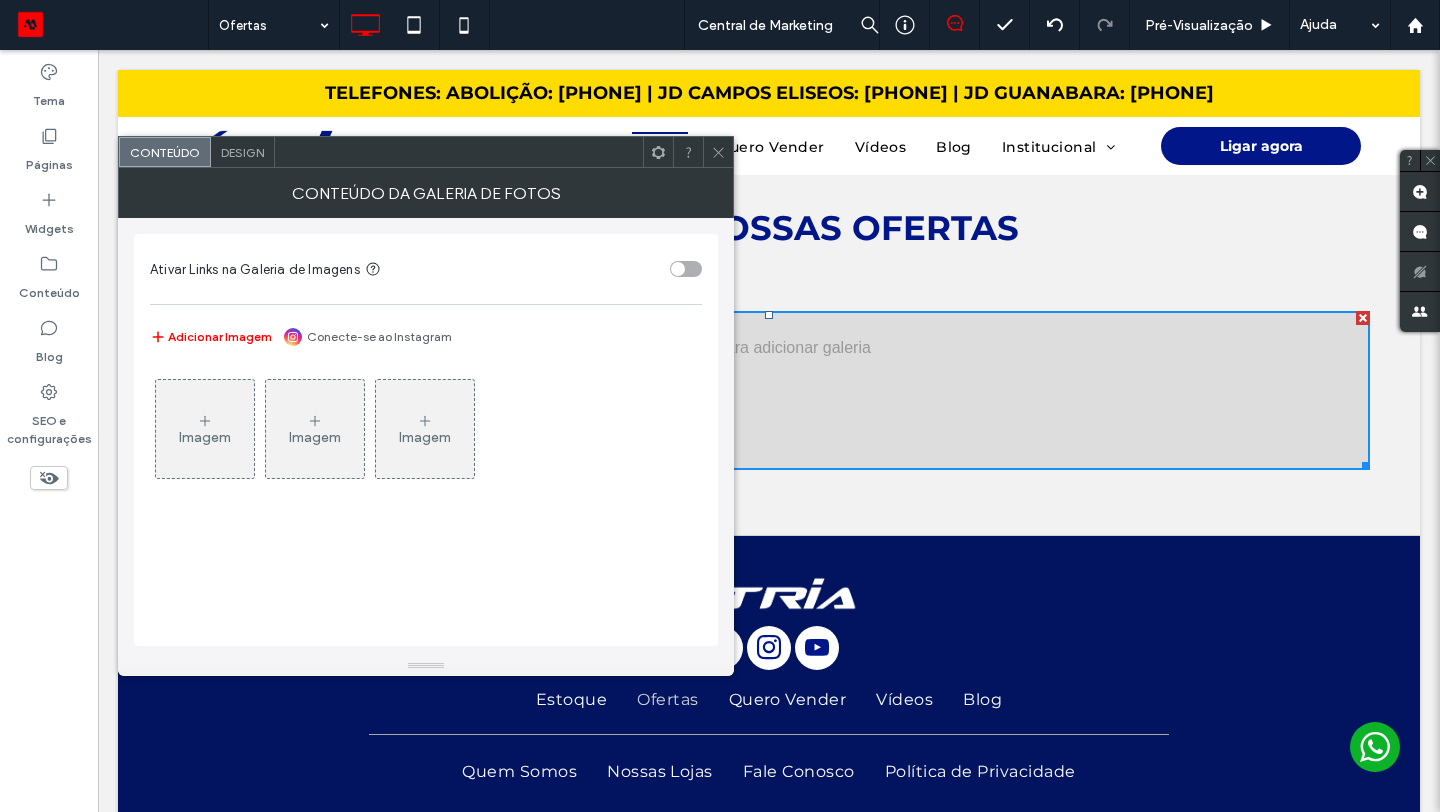 click on "Imagem" at bounding box center [205, 429] 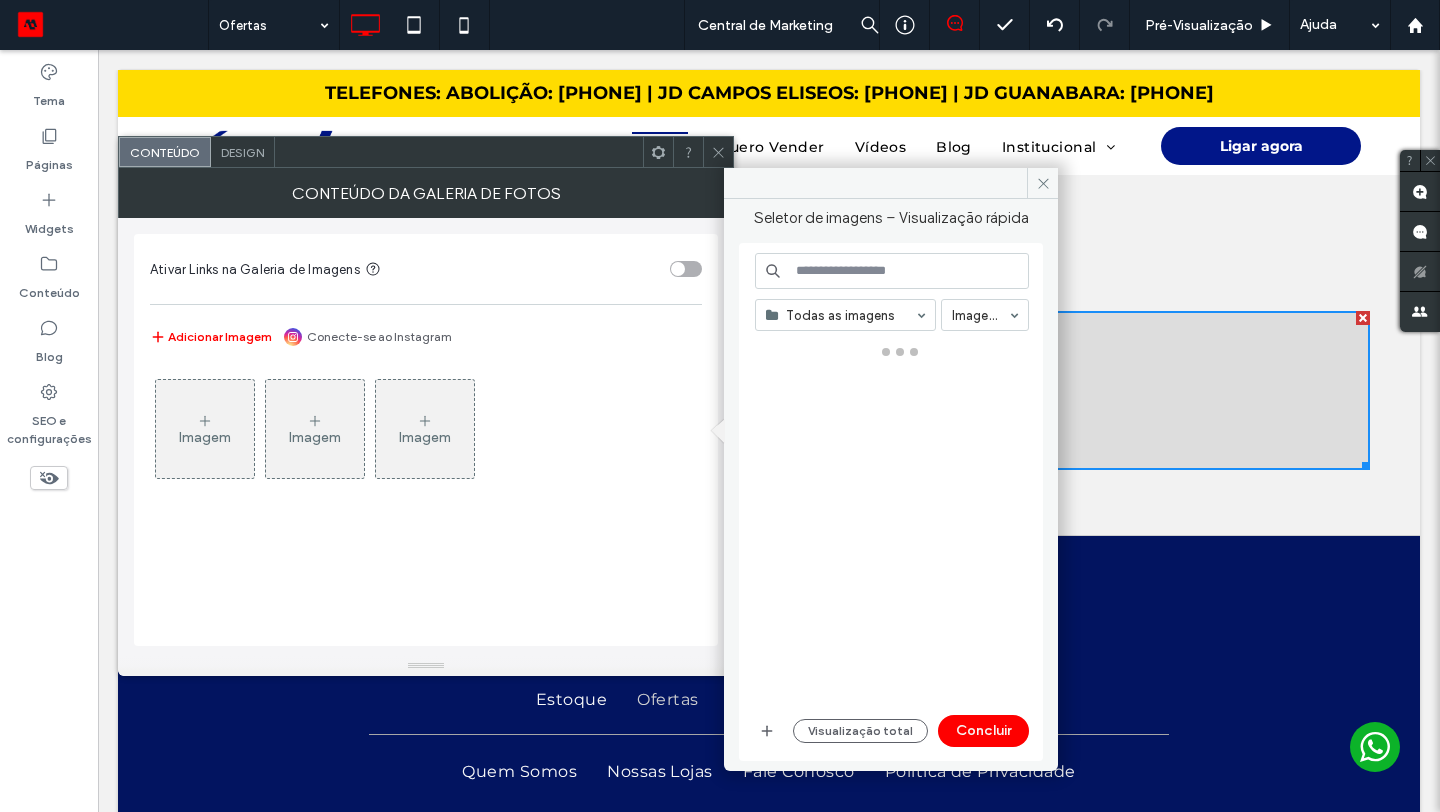 click 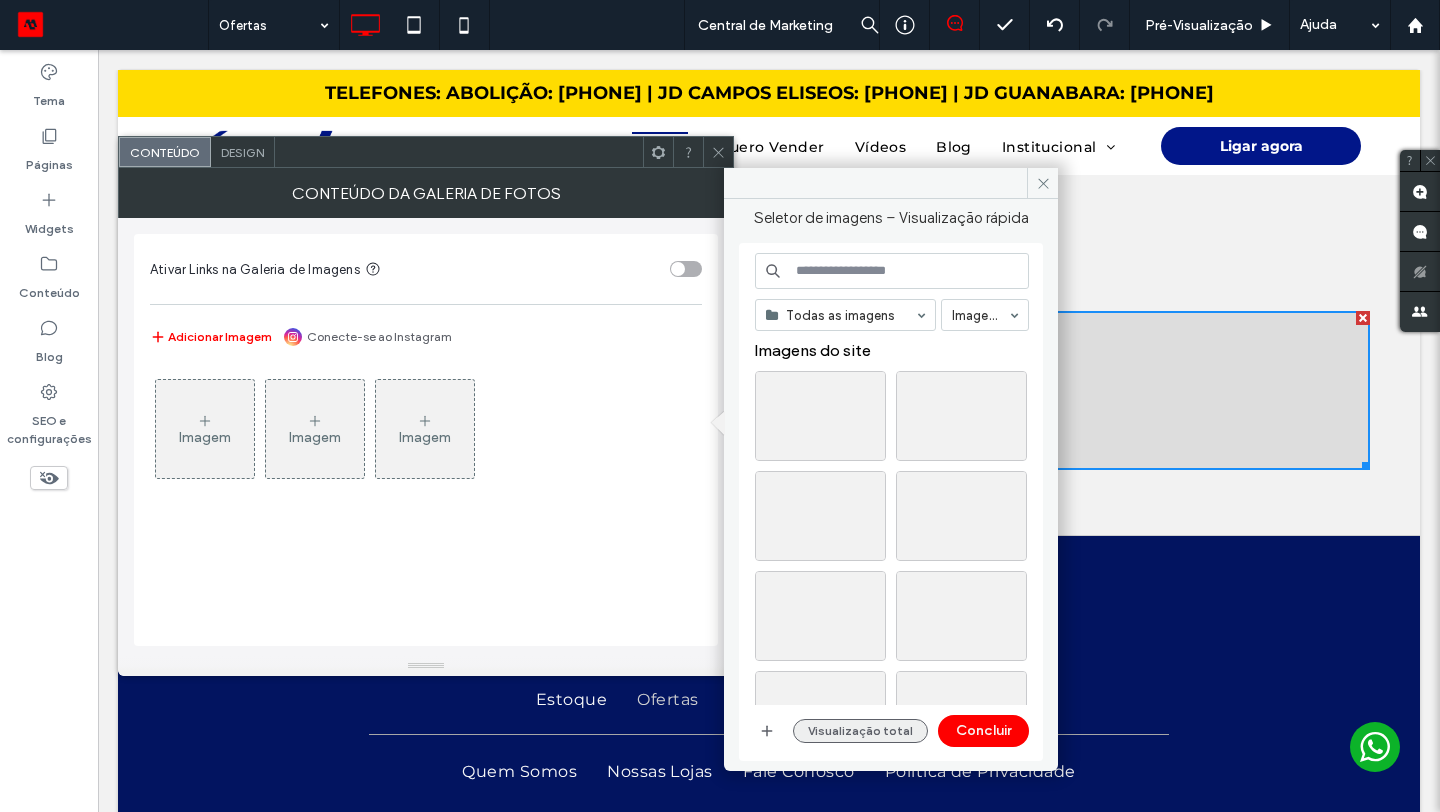 click on "Visualização total" at bounding box center [860, 731] 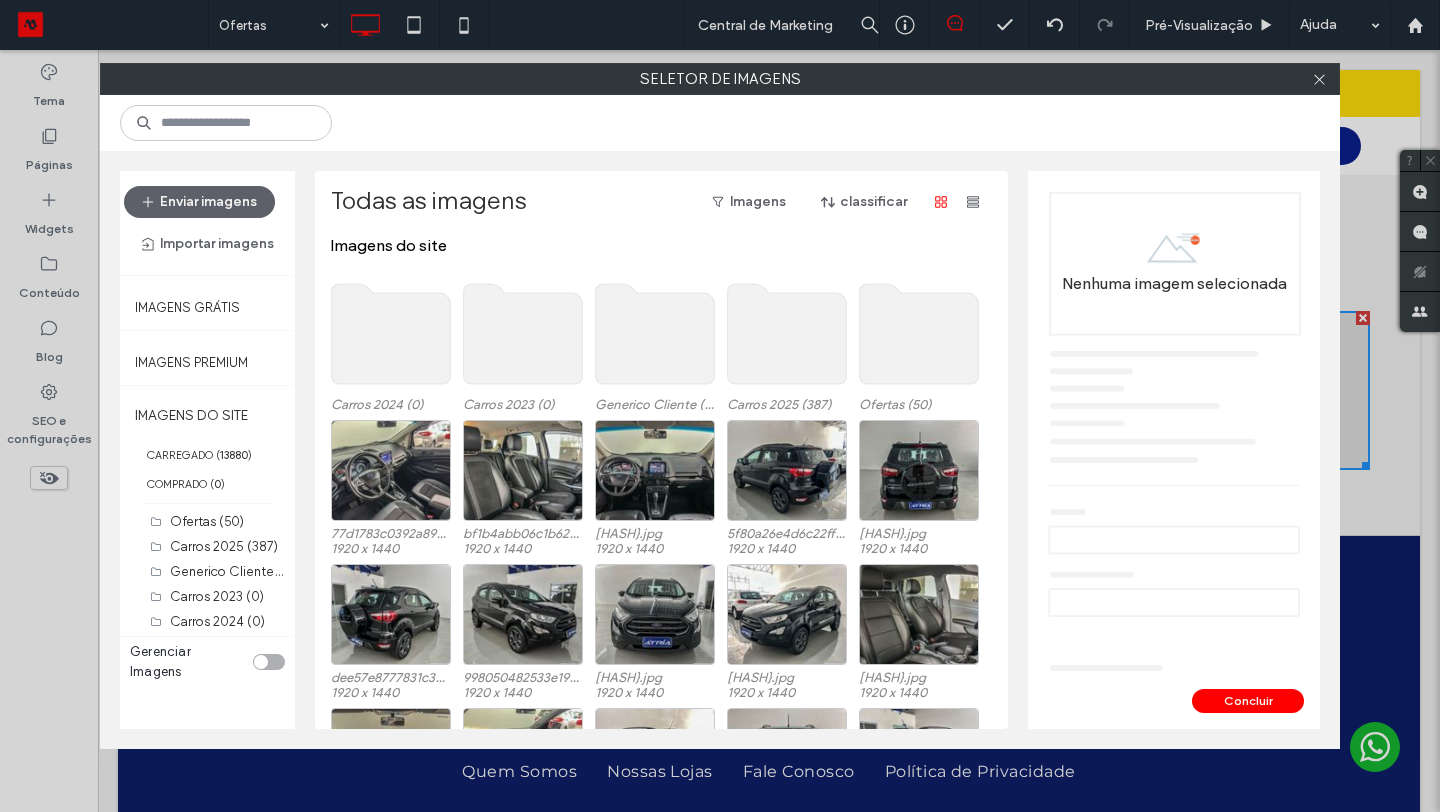 click 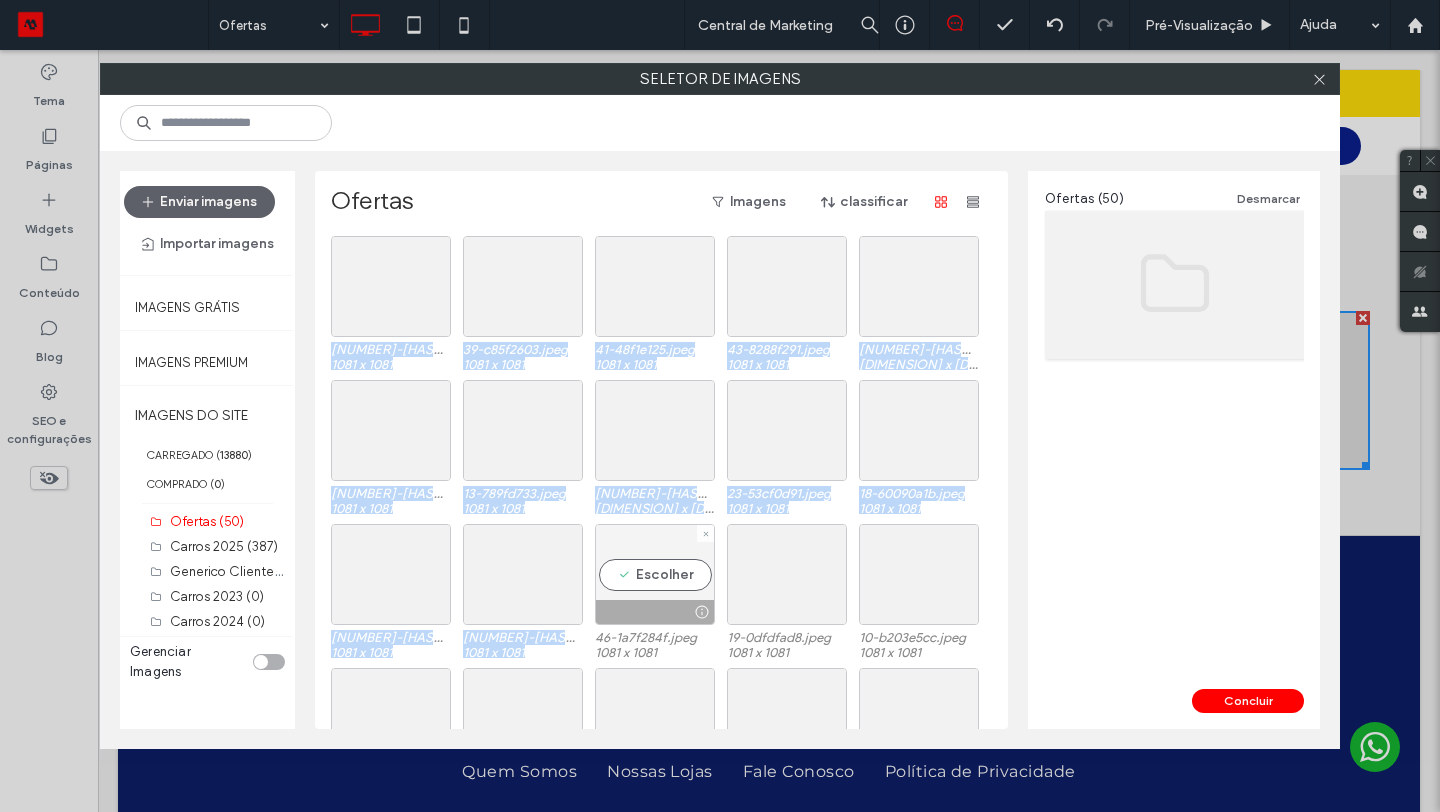 drag, startPoint x: 324, startPoint y: 251, endPoint x: 616, endPoint y: 529, distance: 403.17242 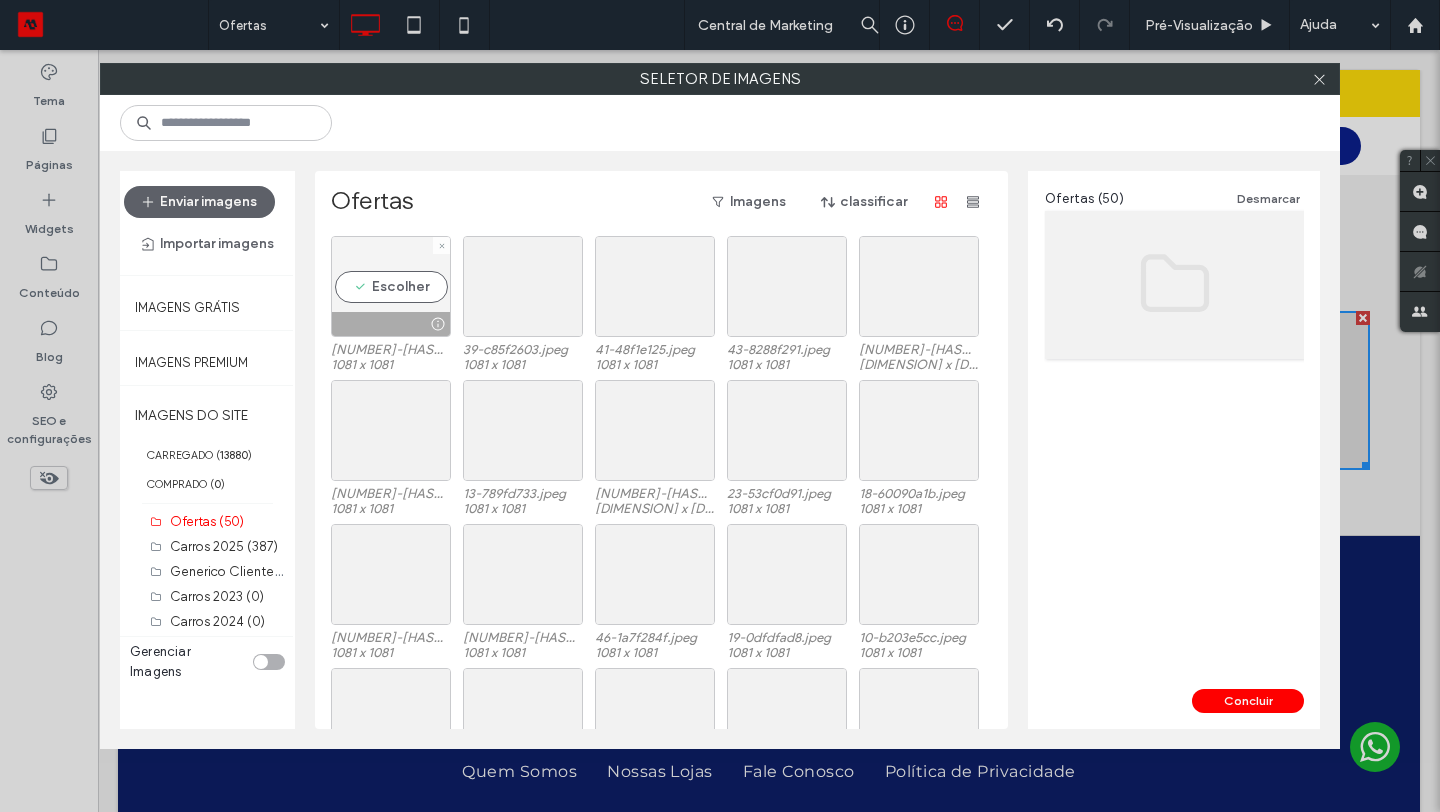click on "Escolher" at bounding box center (391, 286) 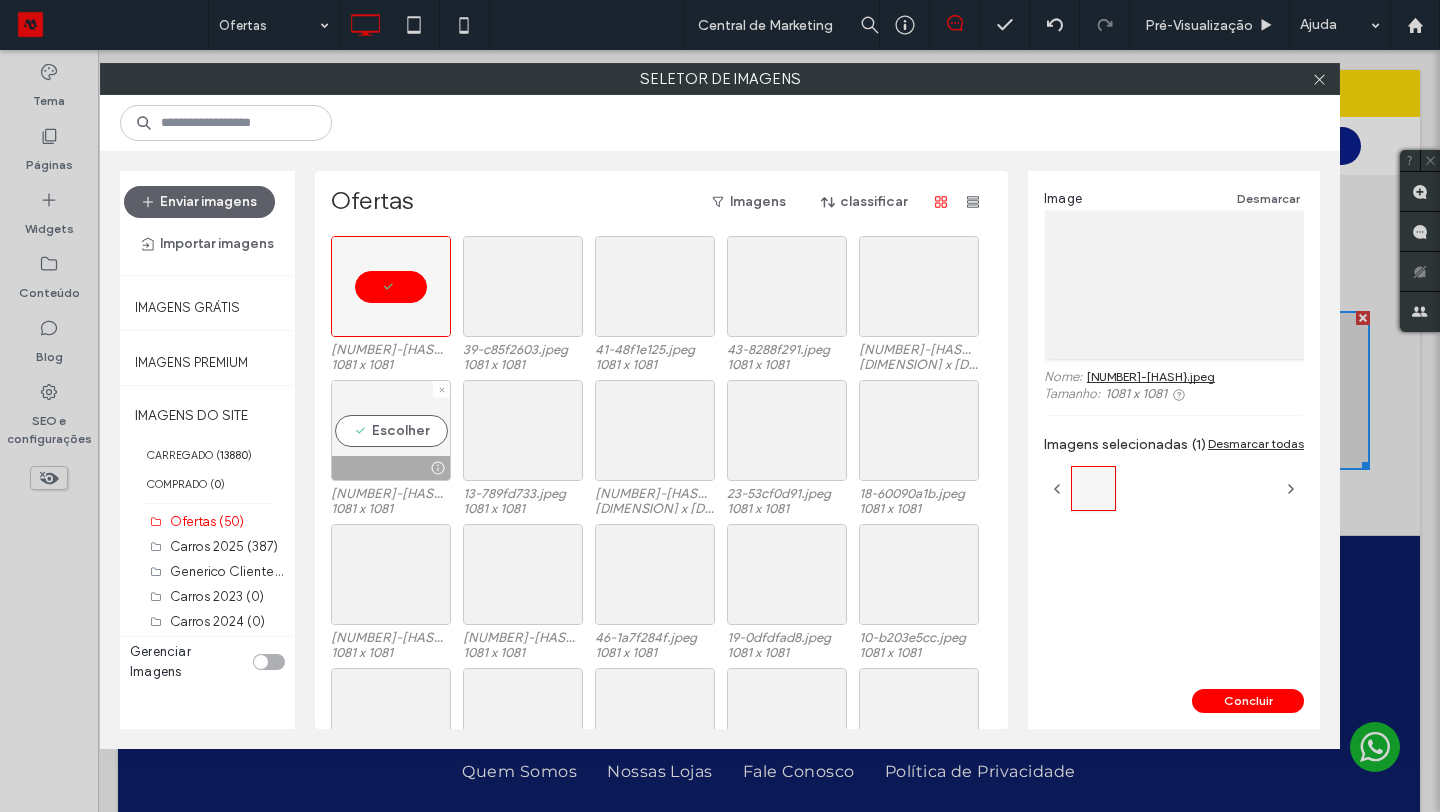 drag, startPoint x: 410, startPoint y: 427, endPoint x: 437, endPoint y: 432, distance: 27.45906 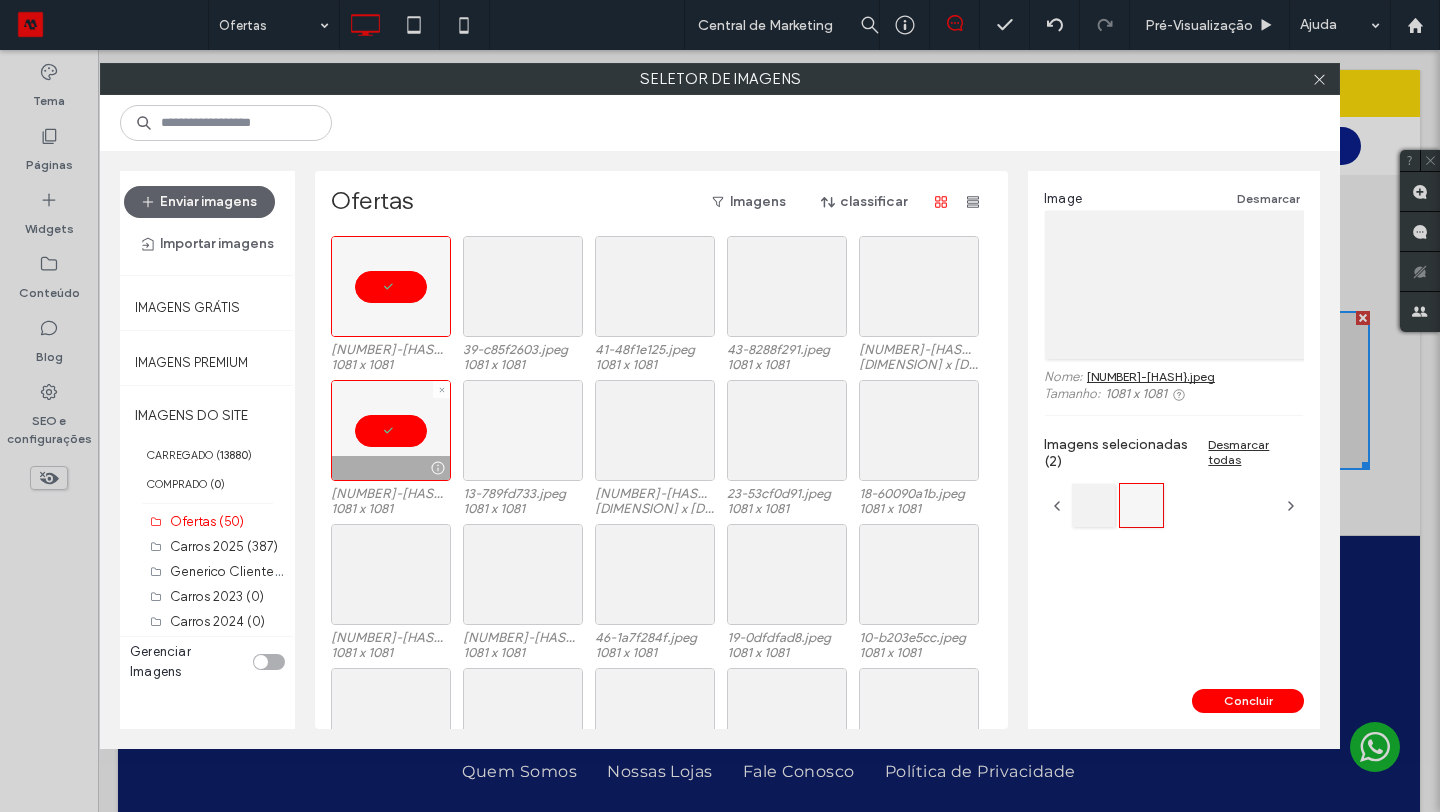 click at bounding box center (523, 430) 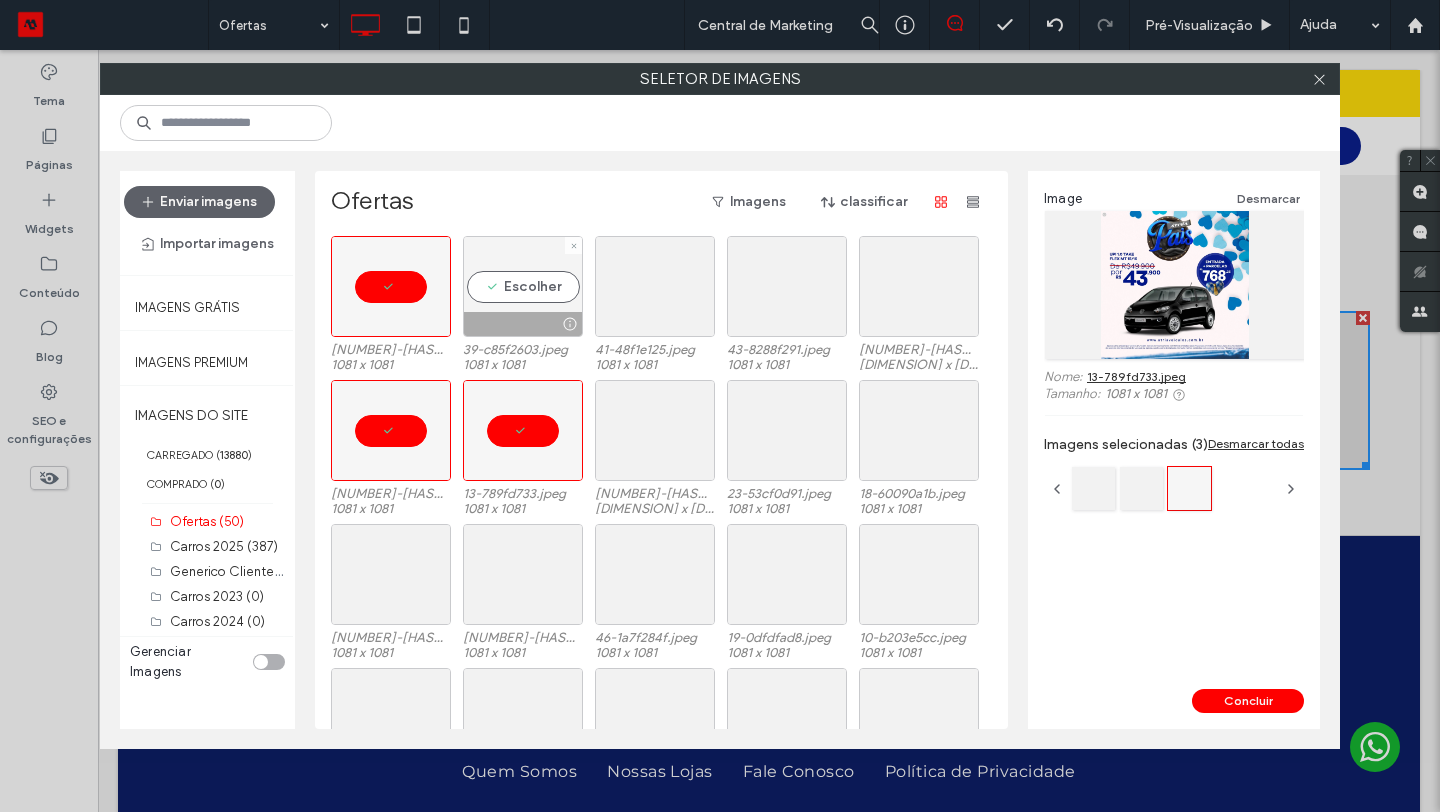 click on "Escolher" at bounding box center [523, 286] 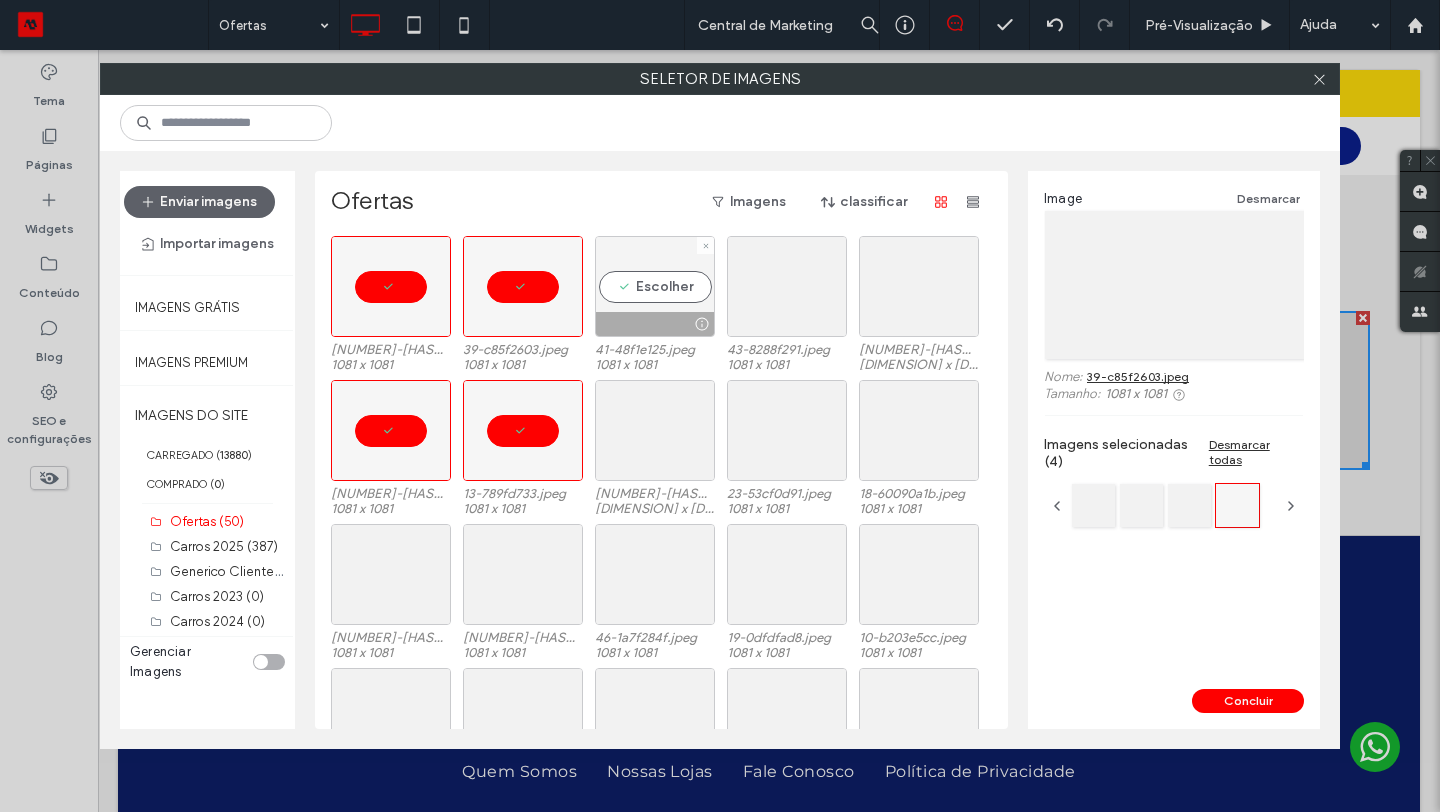 click on "Escolher" at bounding box center [655, 286] 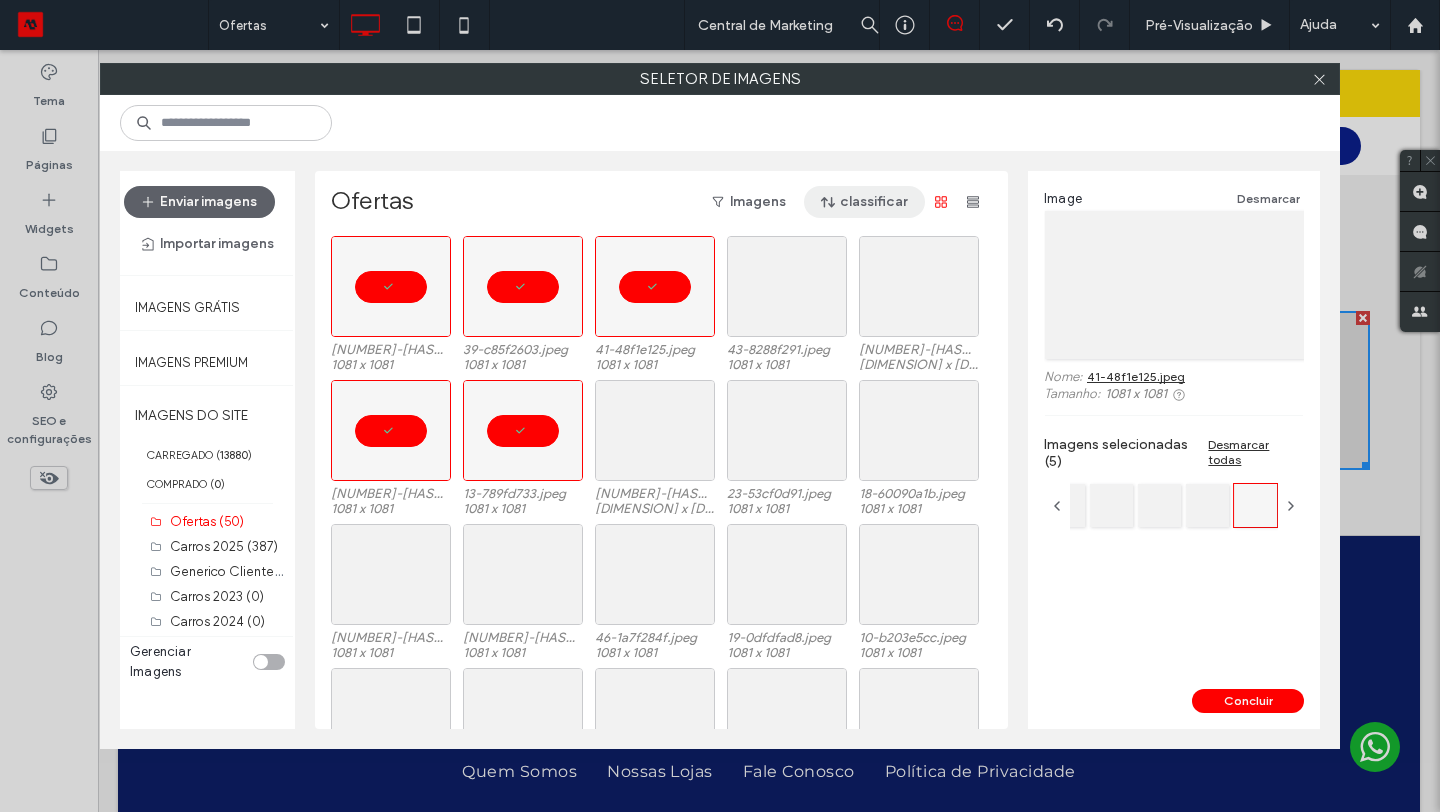 click on "classificar" at bounding box center [864, 202] 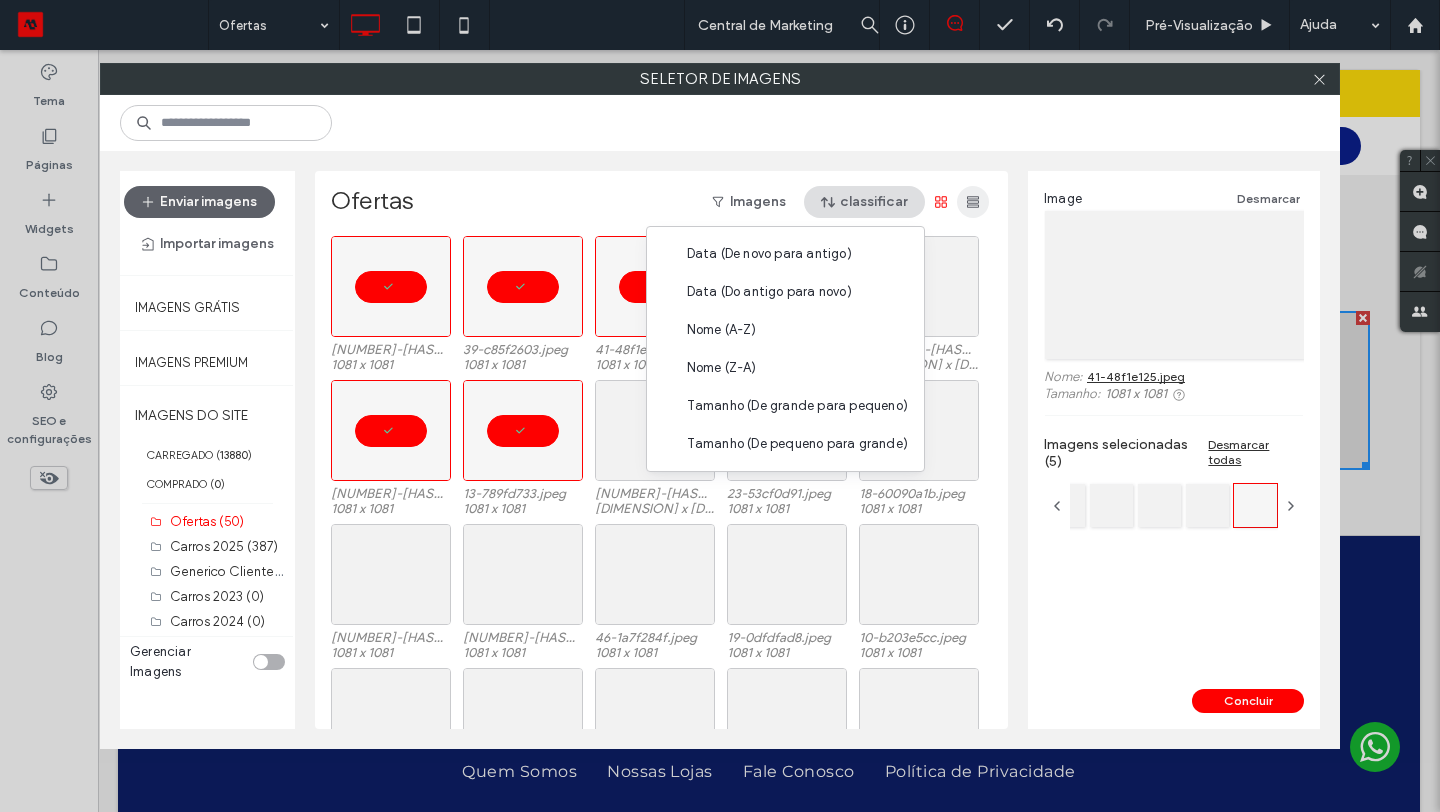 click 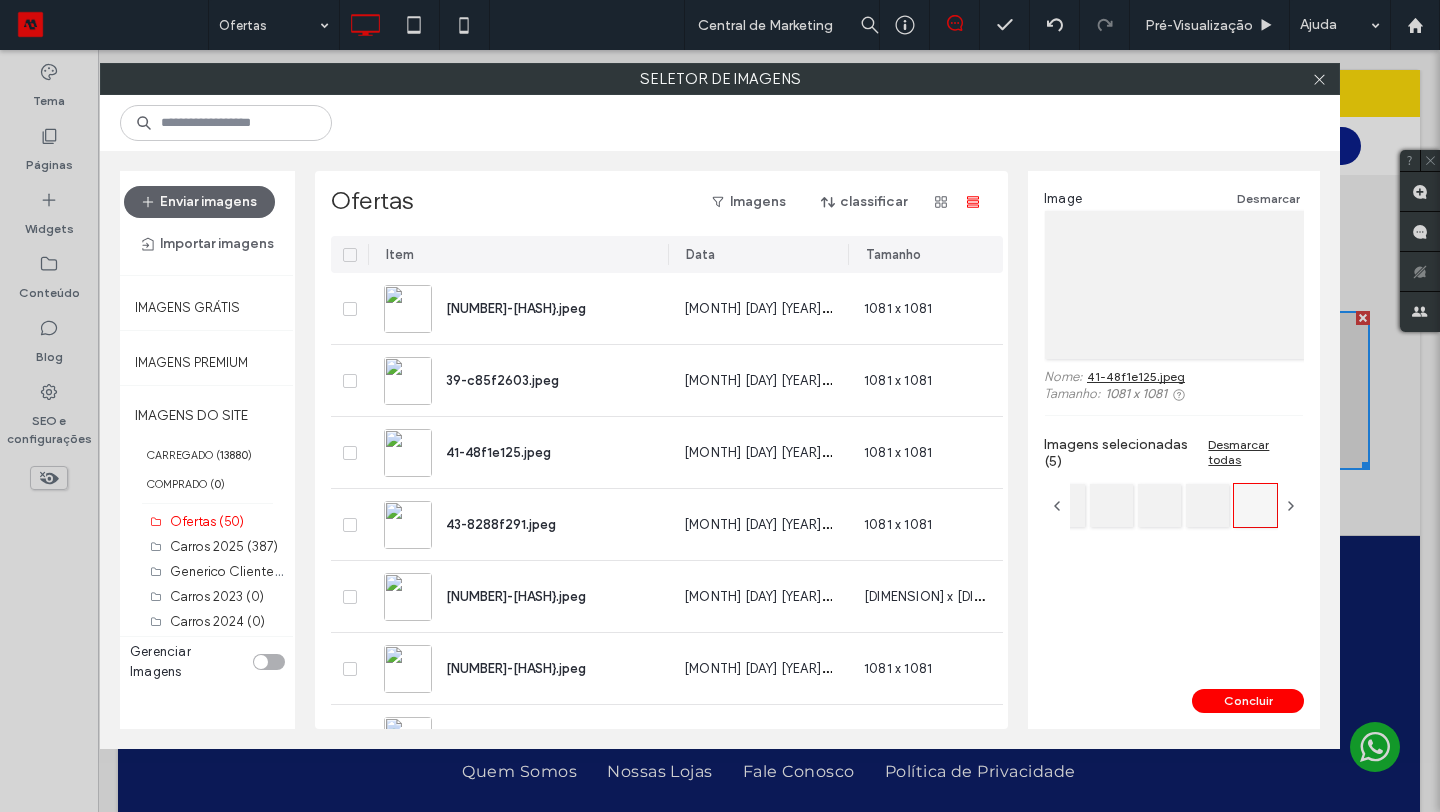 click at bounding box center [350, 255] 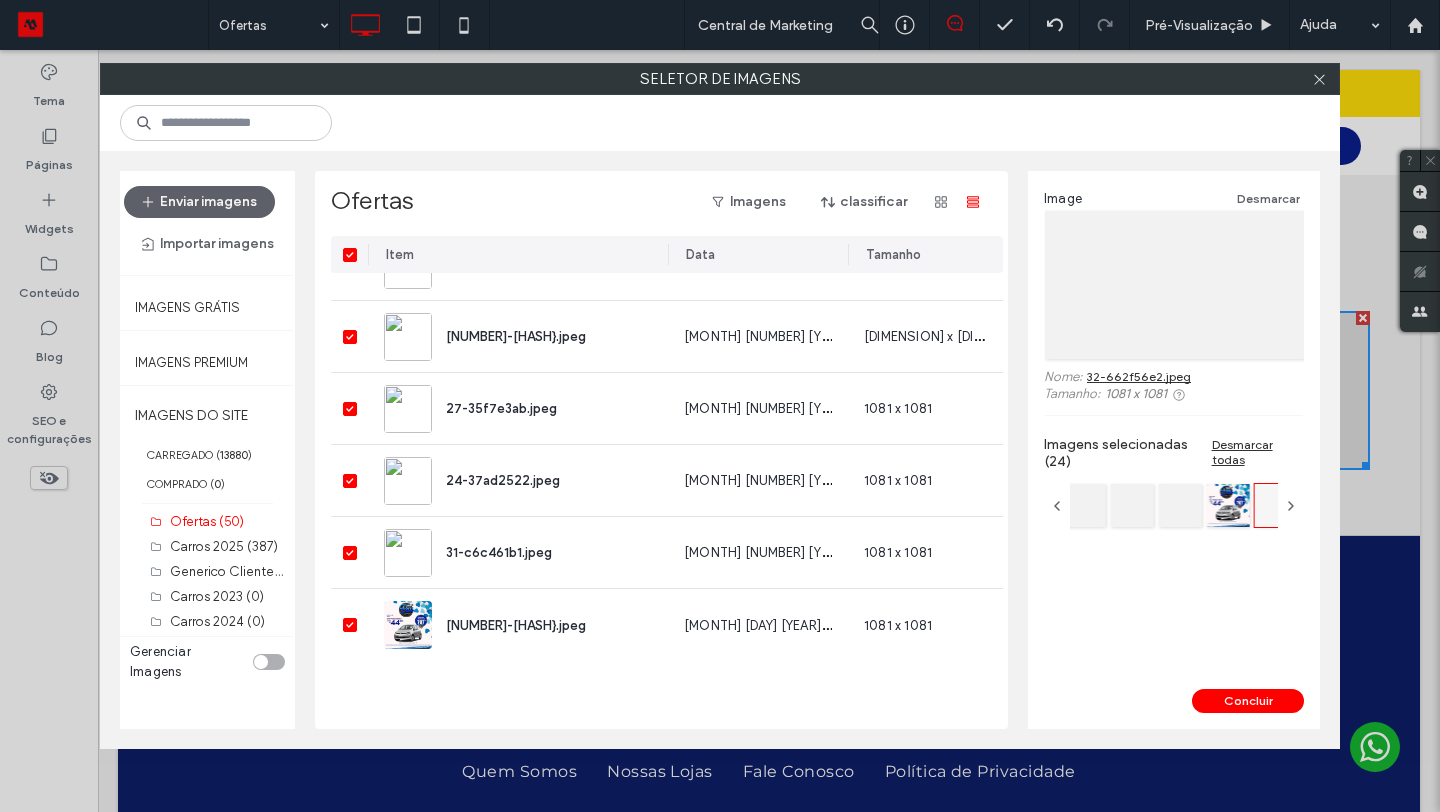 scroll, scrollTop: 1283, scrollLeft: 0, axis: vertical 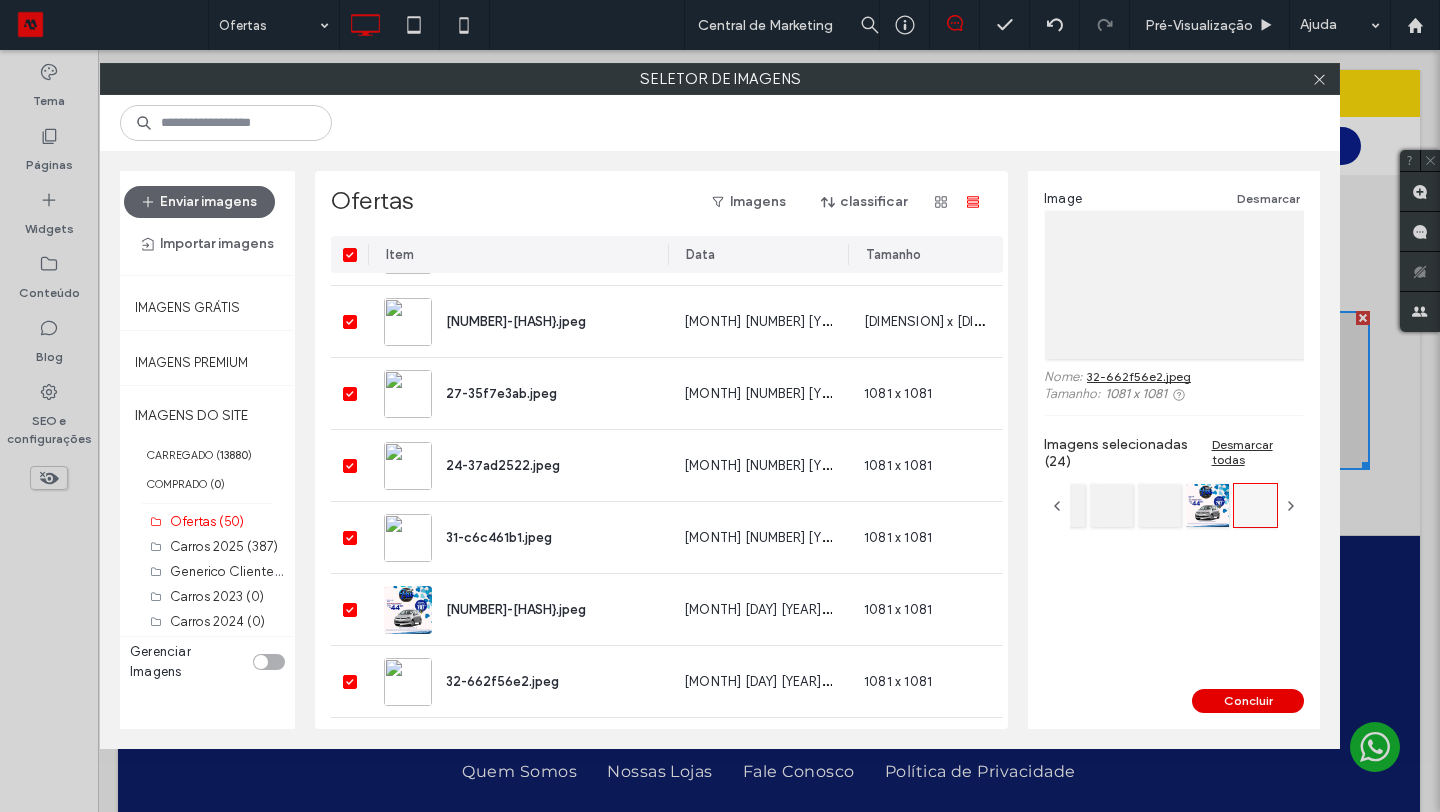 click on "Concluir" at bounding box center (1248, 701) 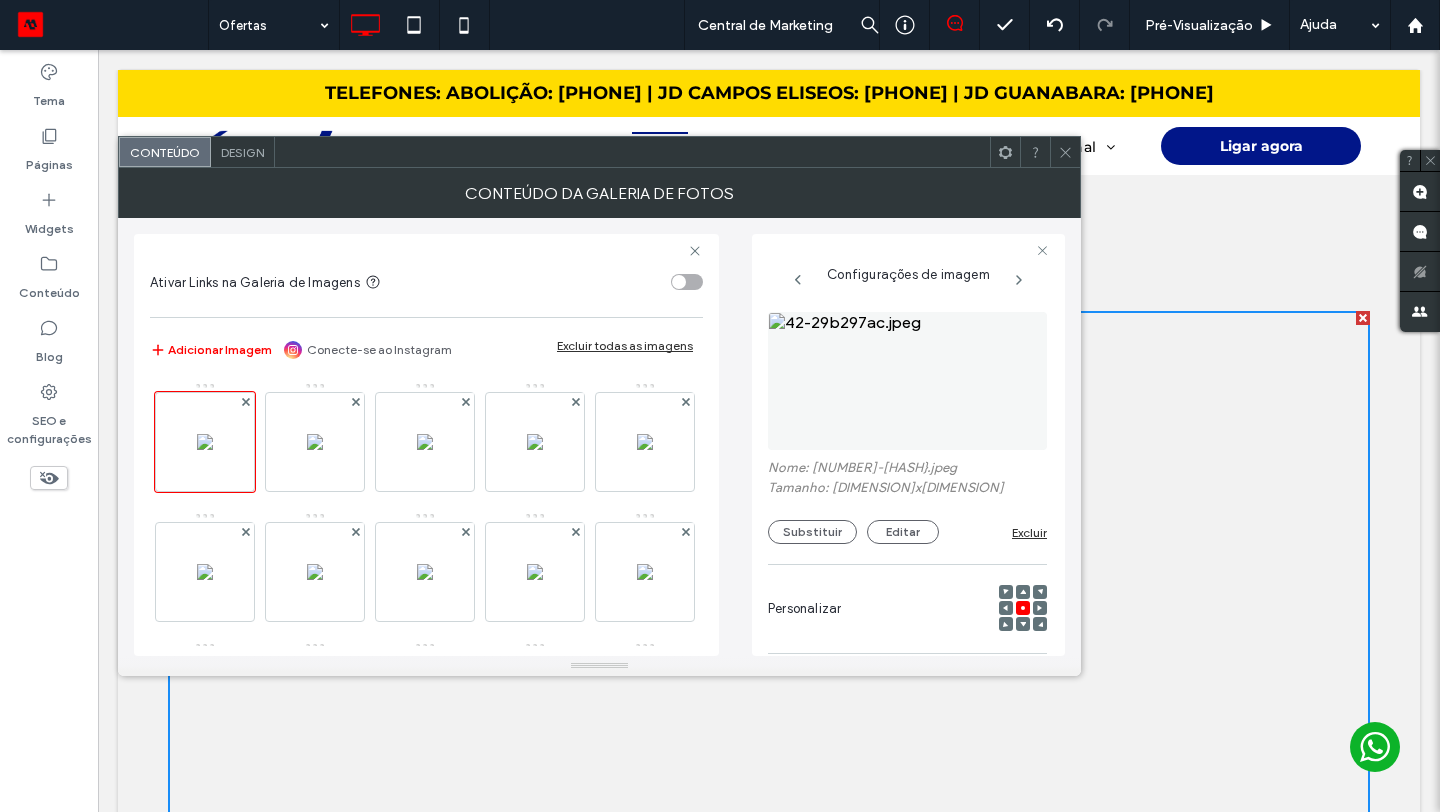 click 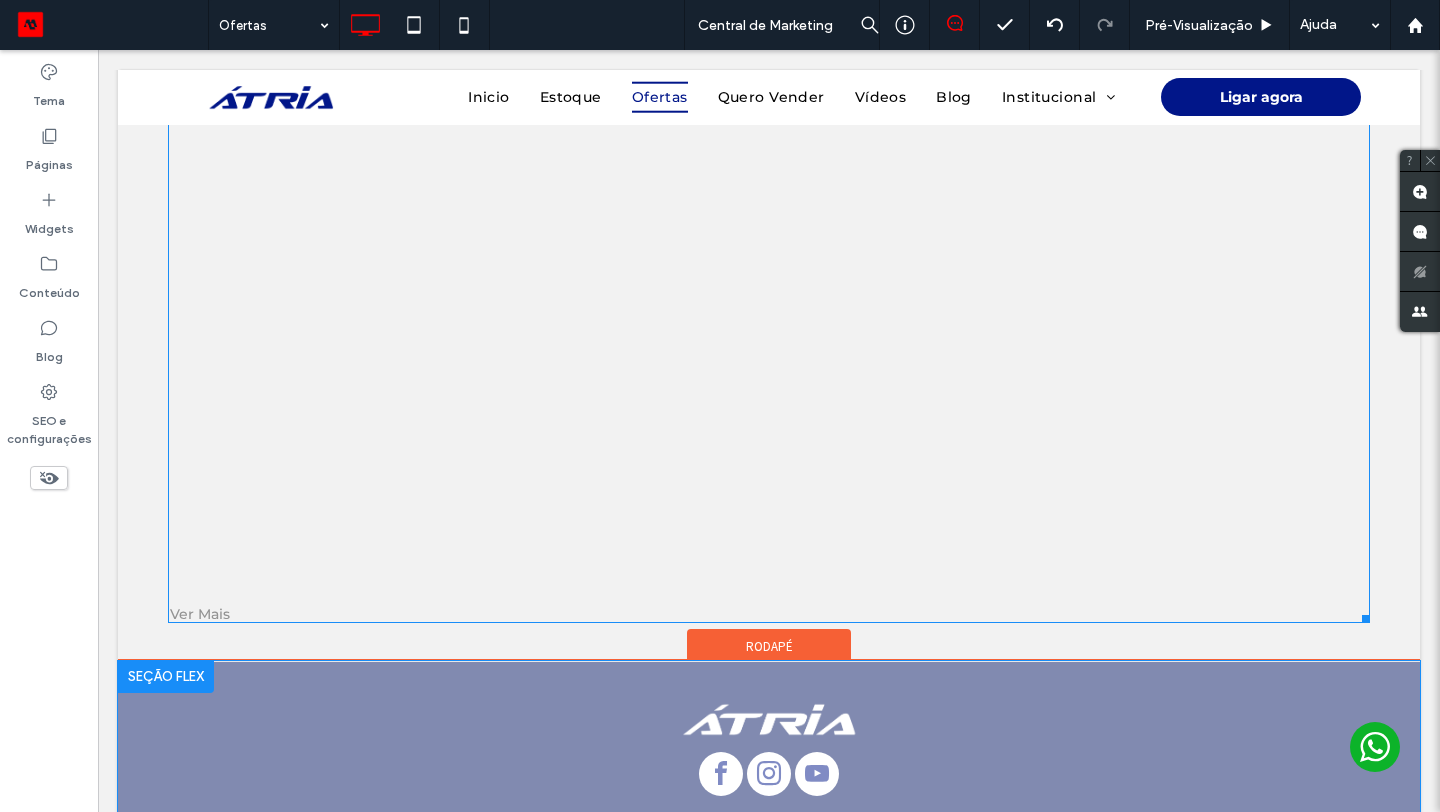 scroll, scrollTop: 965, scrollLeft: 0, axis: vertical 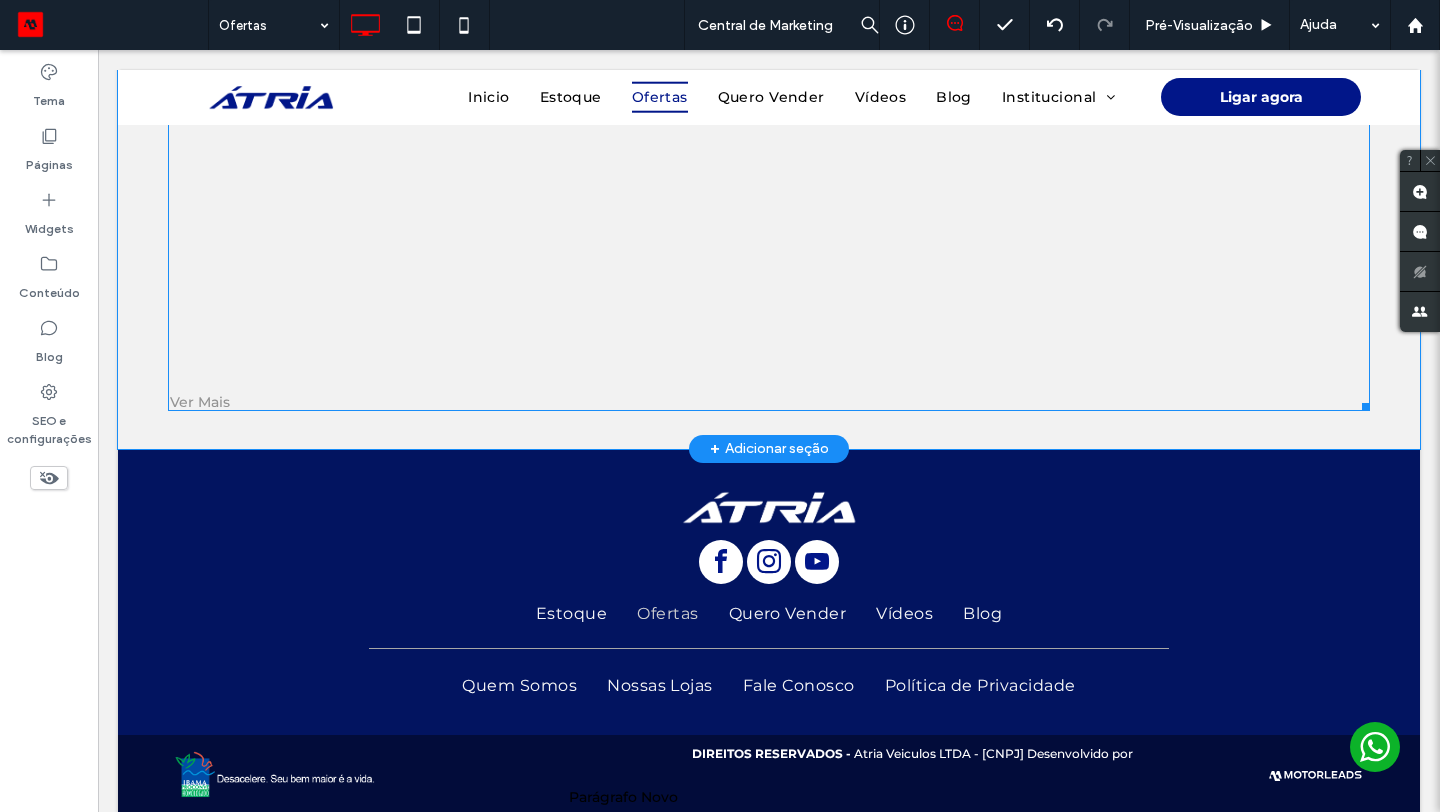 click on "Button
Button
Button
Button
Button
Button
Button
Button
Button
Button
Button
Button
Button
Button
Button
Button
Button
Button
Button" at bounding box center (769, -131) 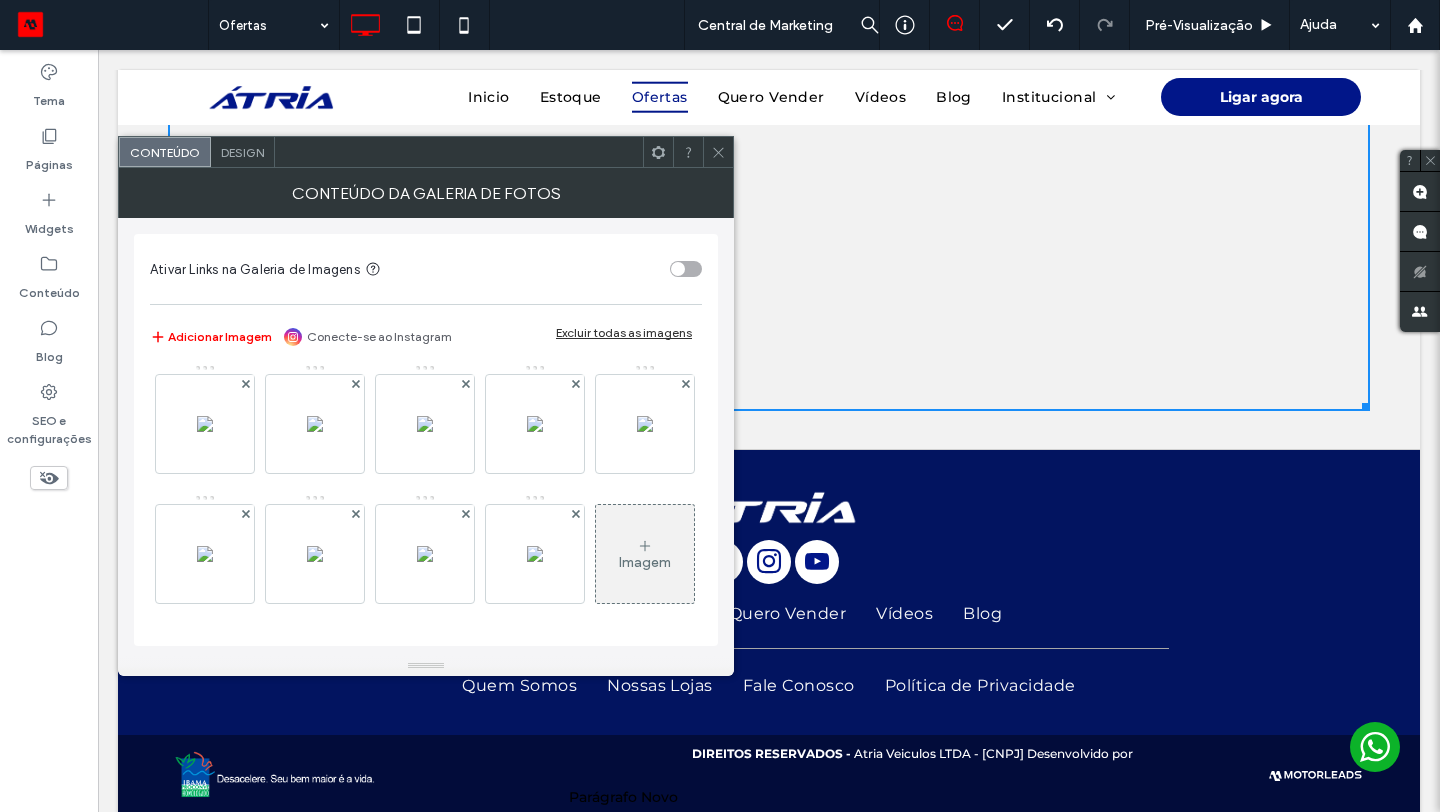 scroll, scrollTop: 585, scrollLeft: 0, axis: vertical 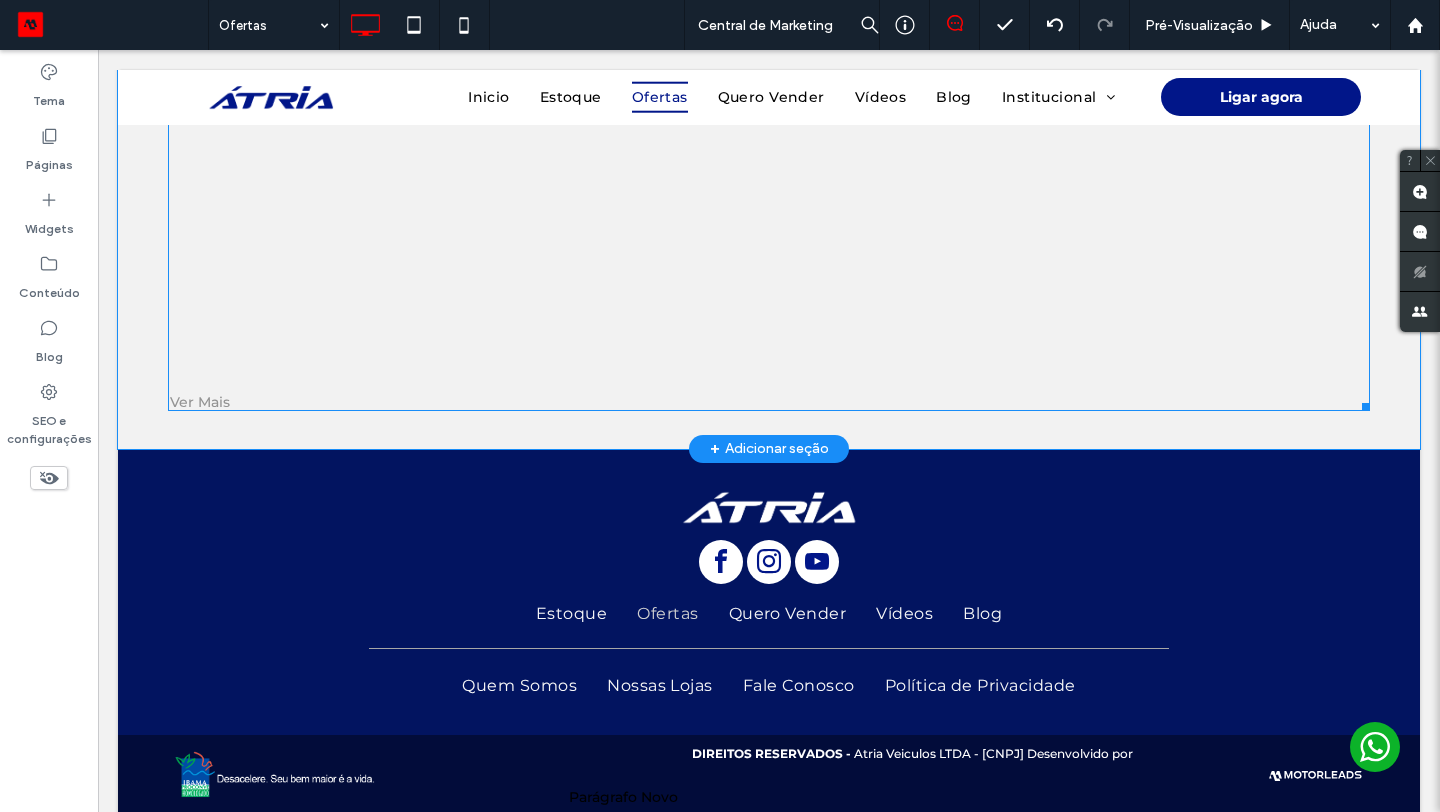 click on "Ver Mais" at bounding box center [769, 402] 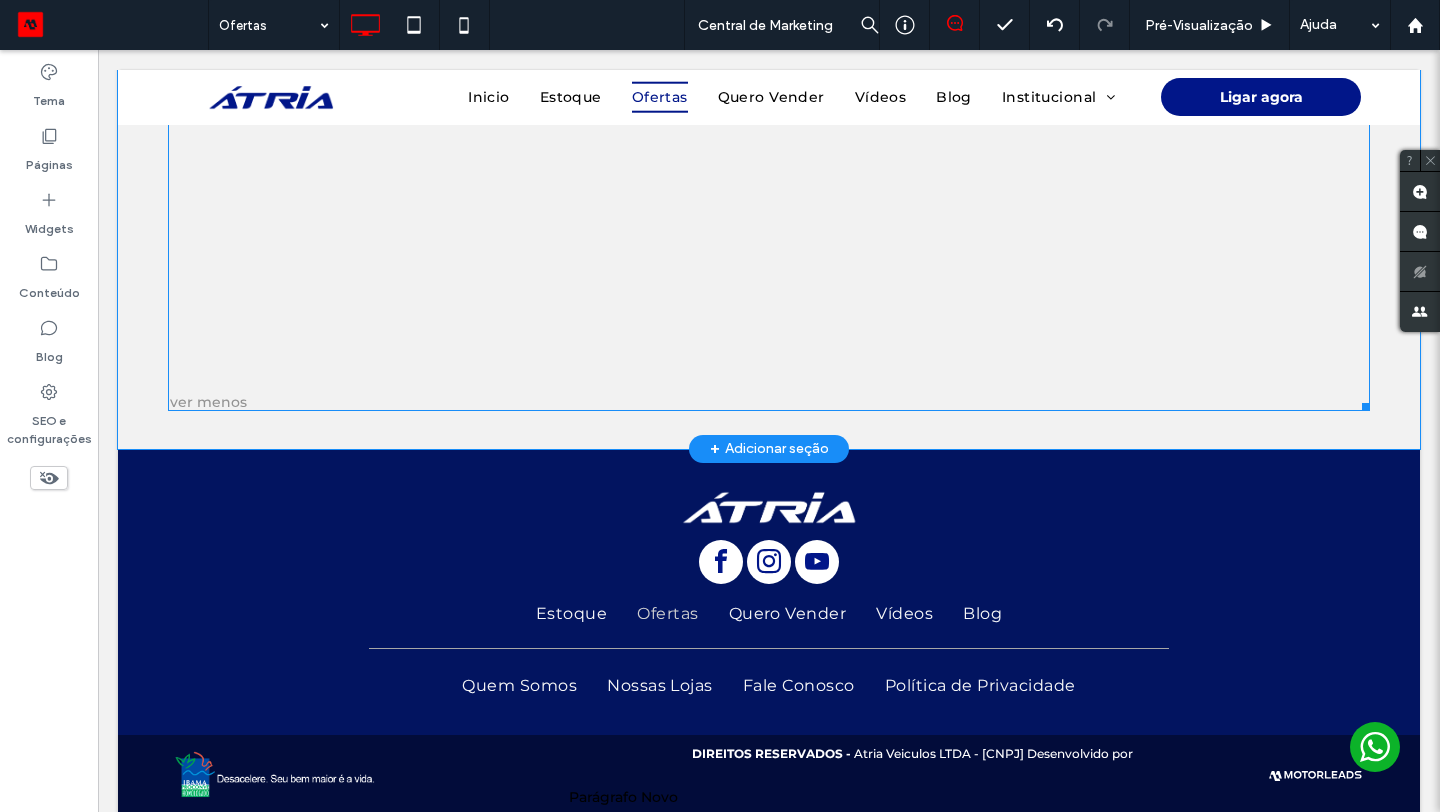 drag, startPoint x: 209, startPoint y: 402, endPoint x: 430, endPoint y: 393, distance: 221.18318 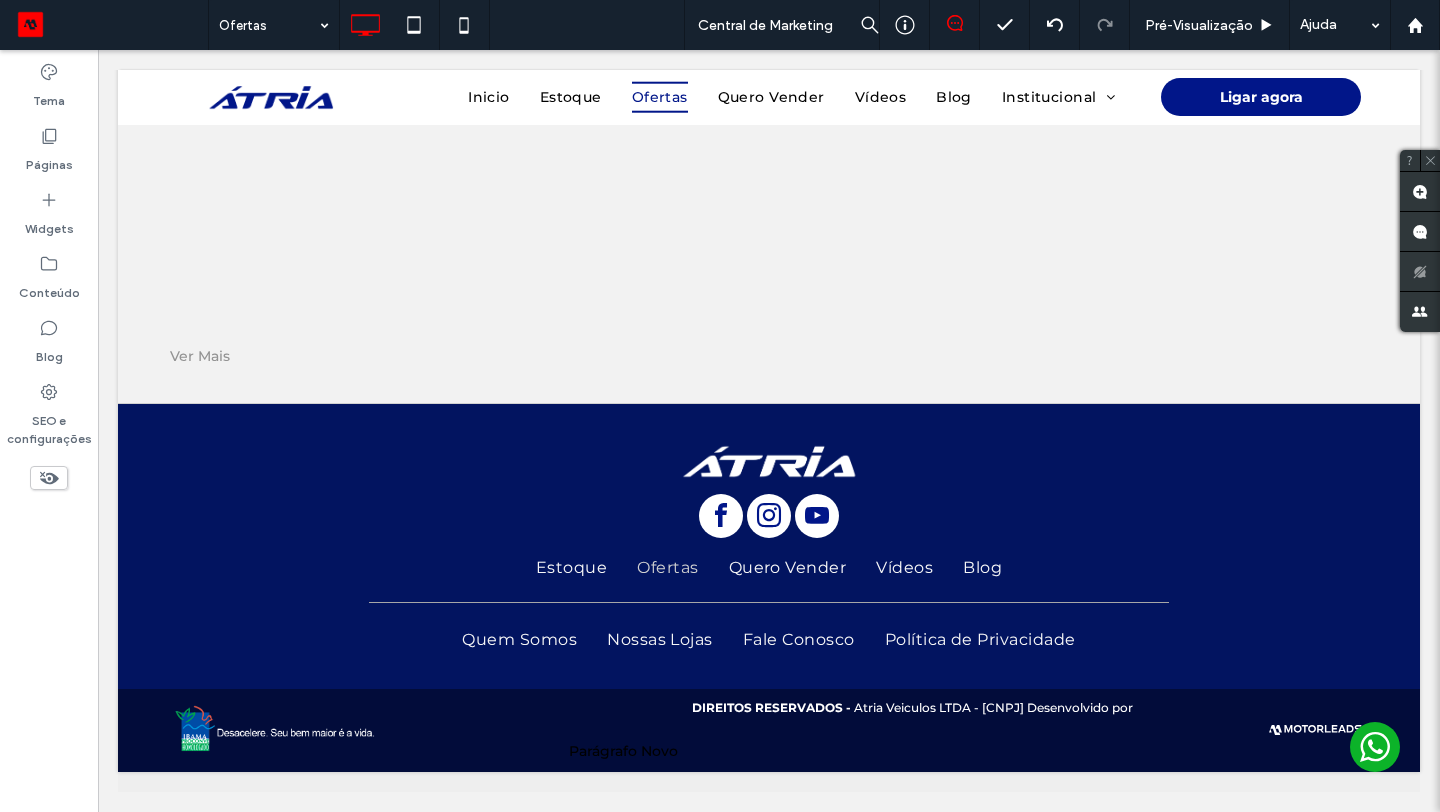 scroll, scrollTop: 1010, scrollLeft: 0, axis: vertical 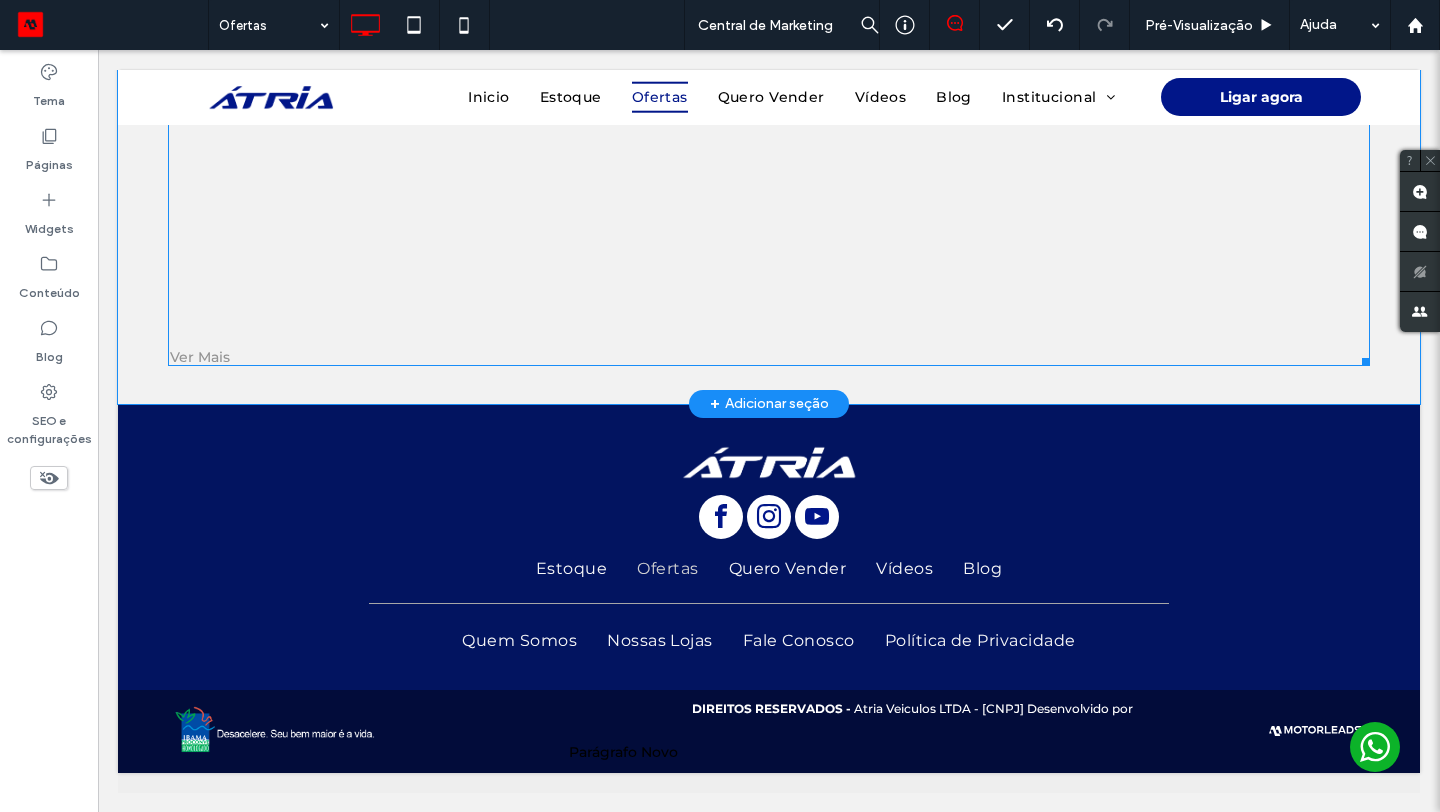 click at bounding box center (1362, 358) 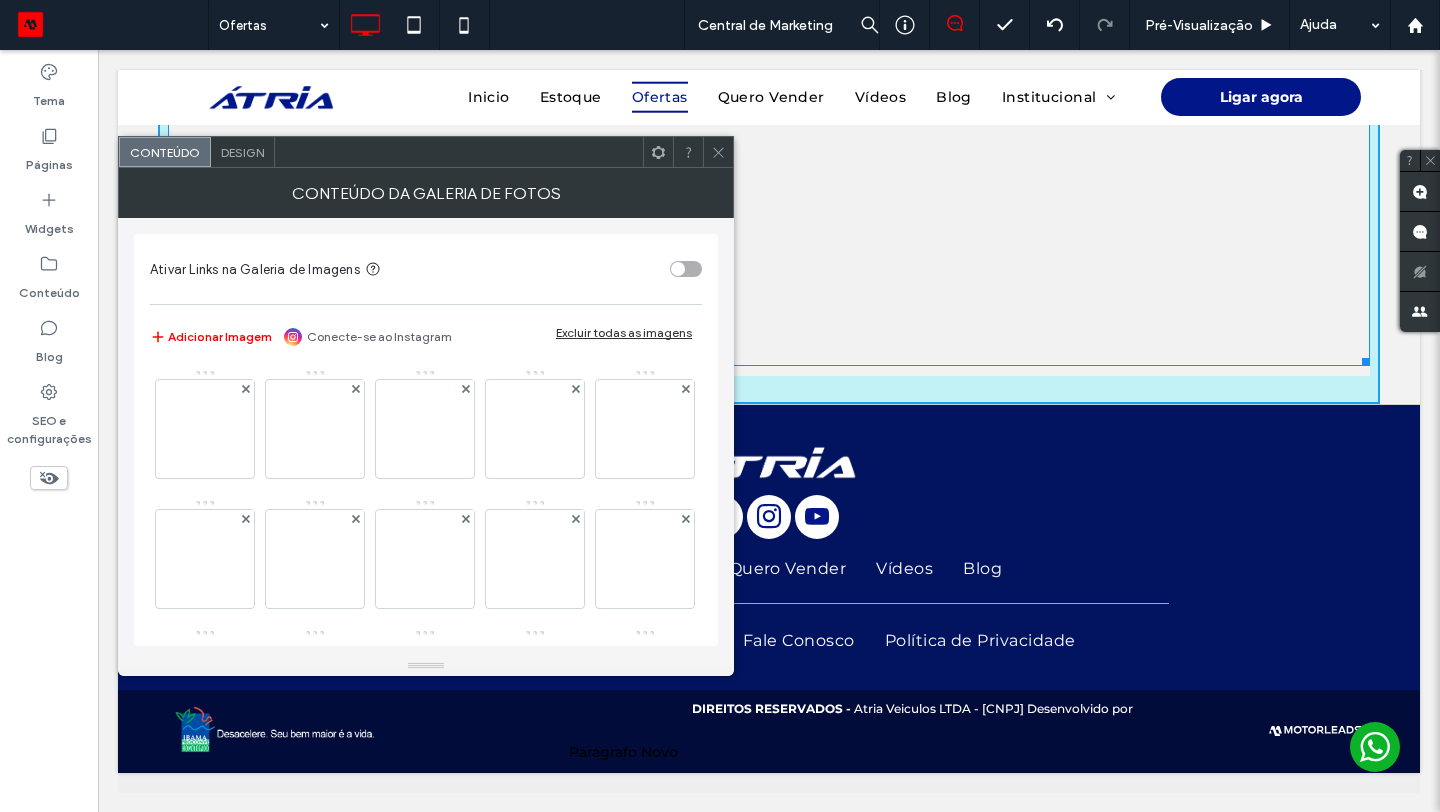 drag, startPoint x: 1363, startPoint y: 360, endPoint x: 1371, endPoint y: 378, distance: 19.697716 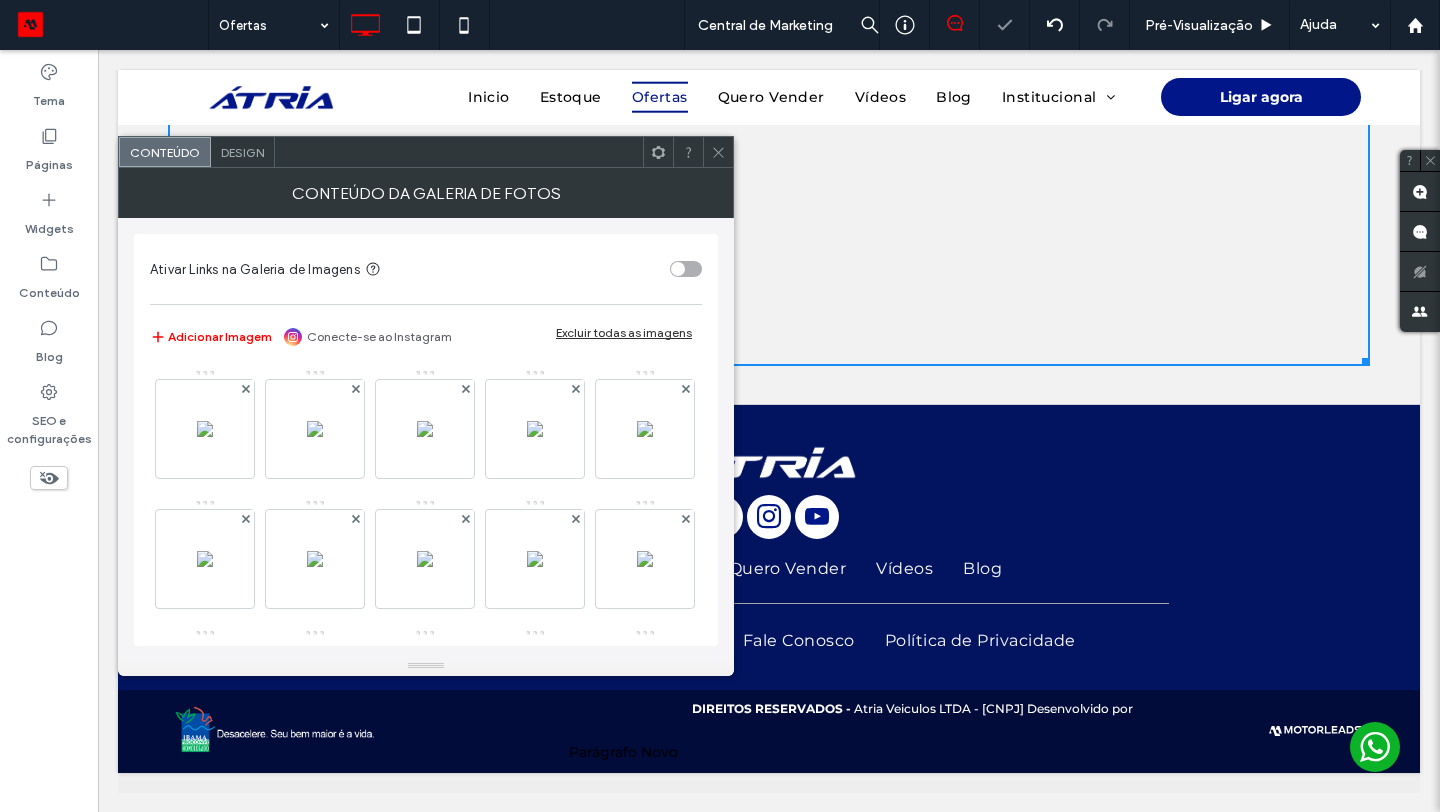 click 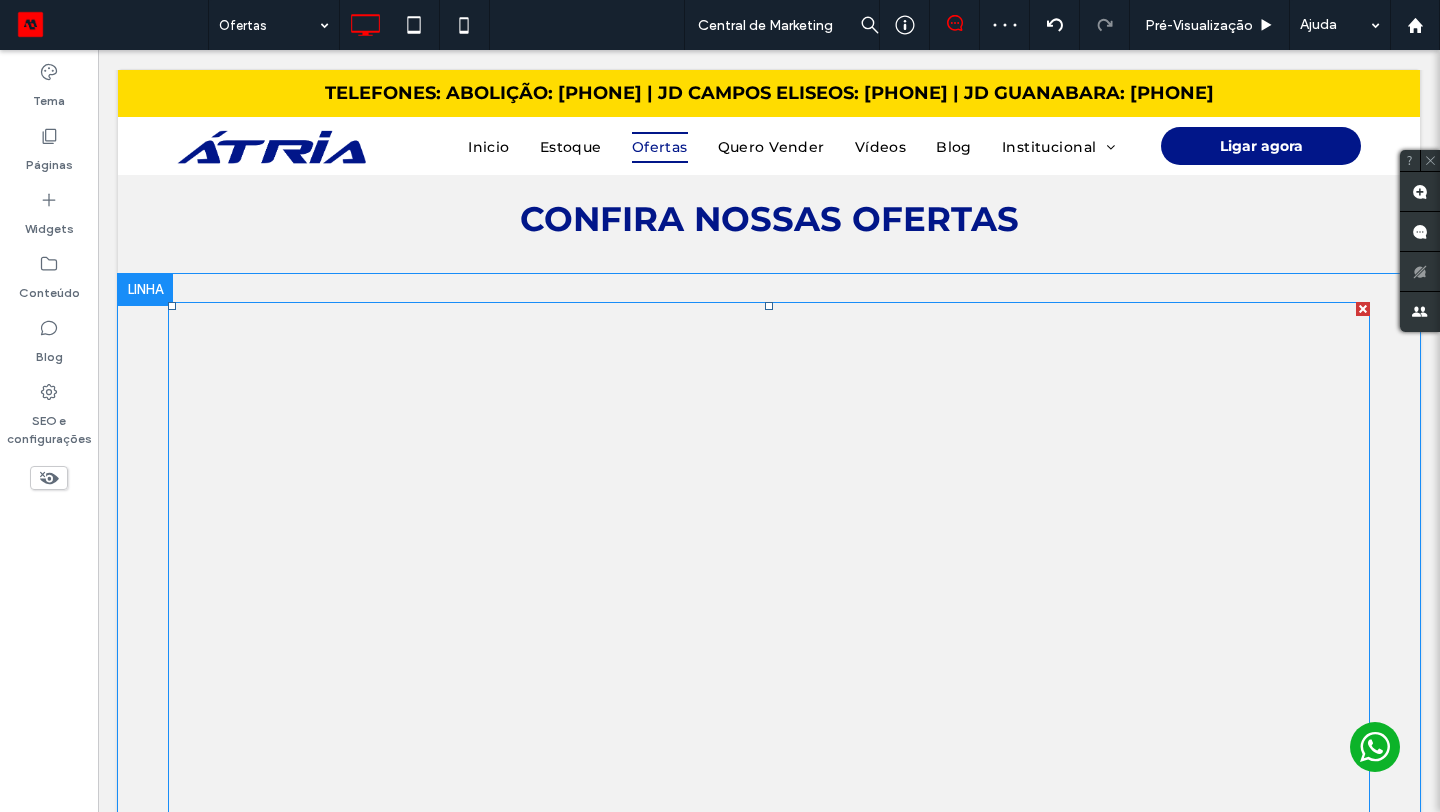 scroll, scrollTop: 0, scrollLeft: 0, axis: both 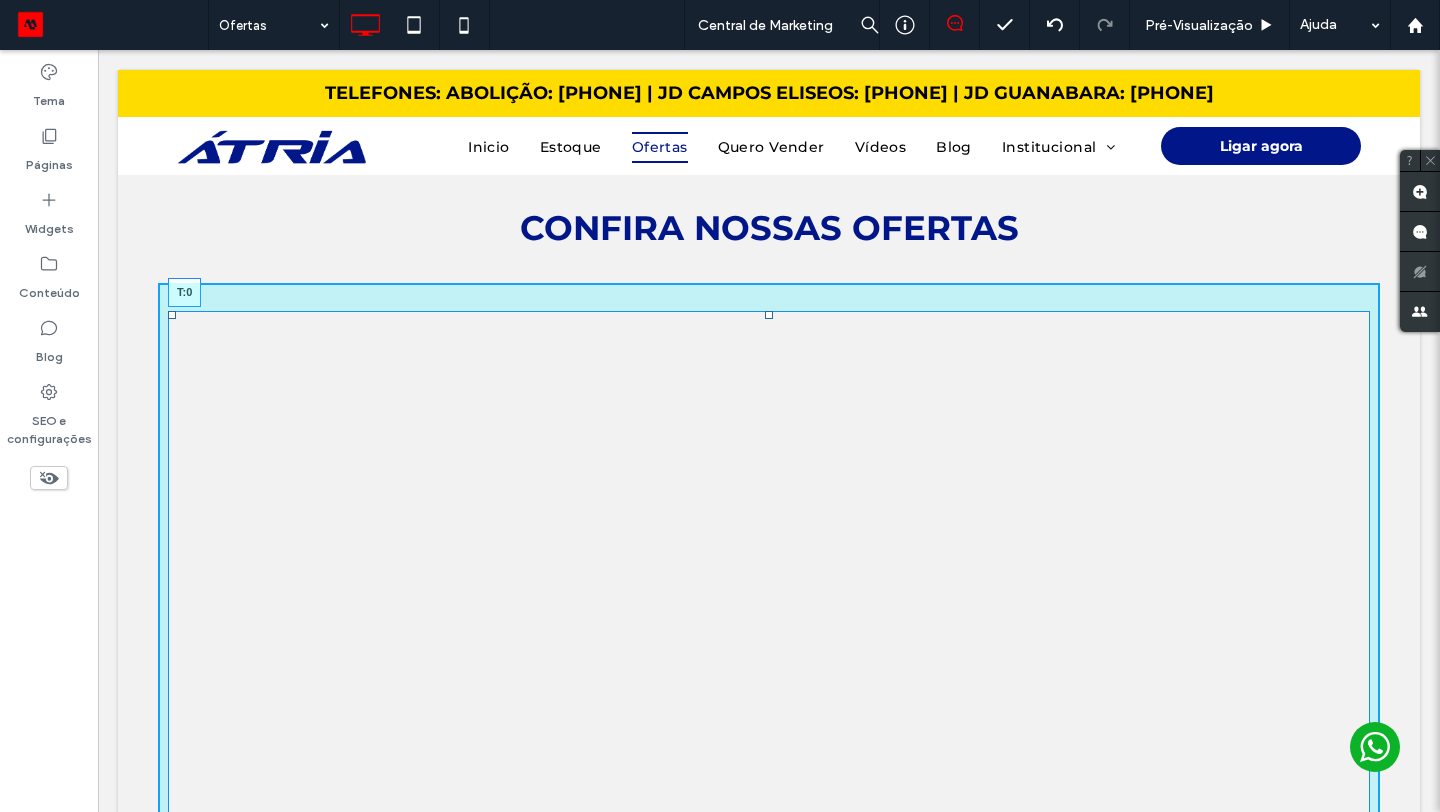 drag, startPoint x: 769, startPoint y: 312, endPoint x: 767, endPoint y: 301, distance: 11.18034 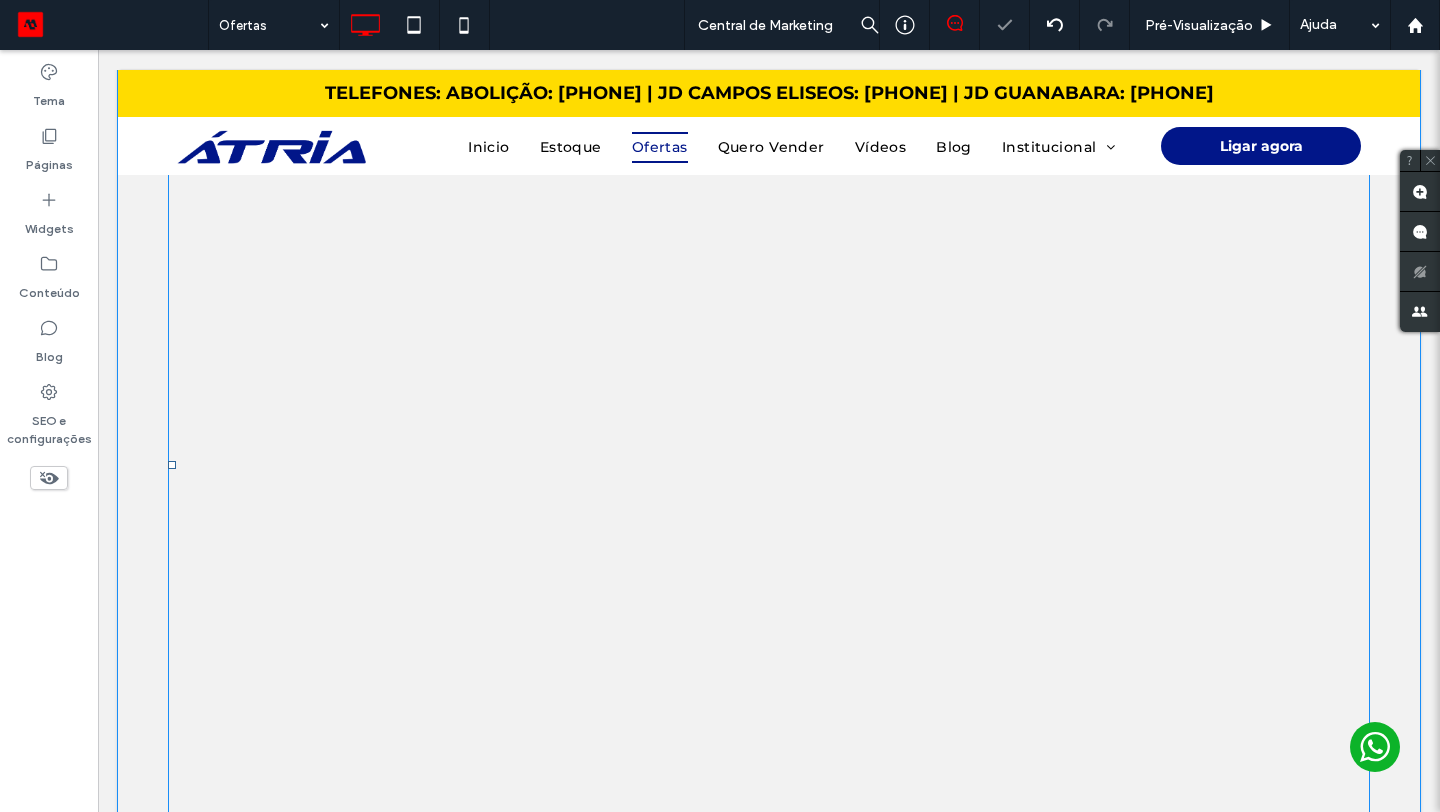 scroll, scrollTop: 590, scrollLeft: 0, axis: vertical 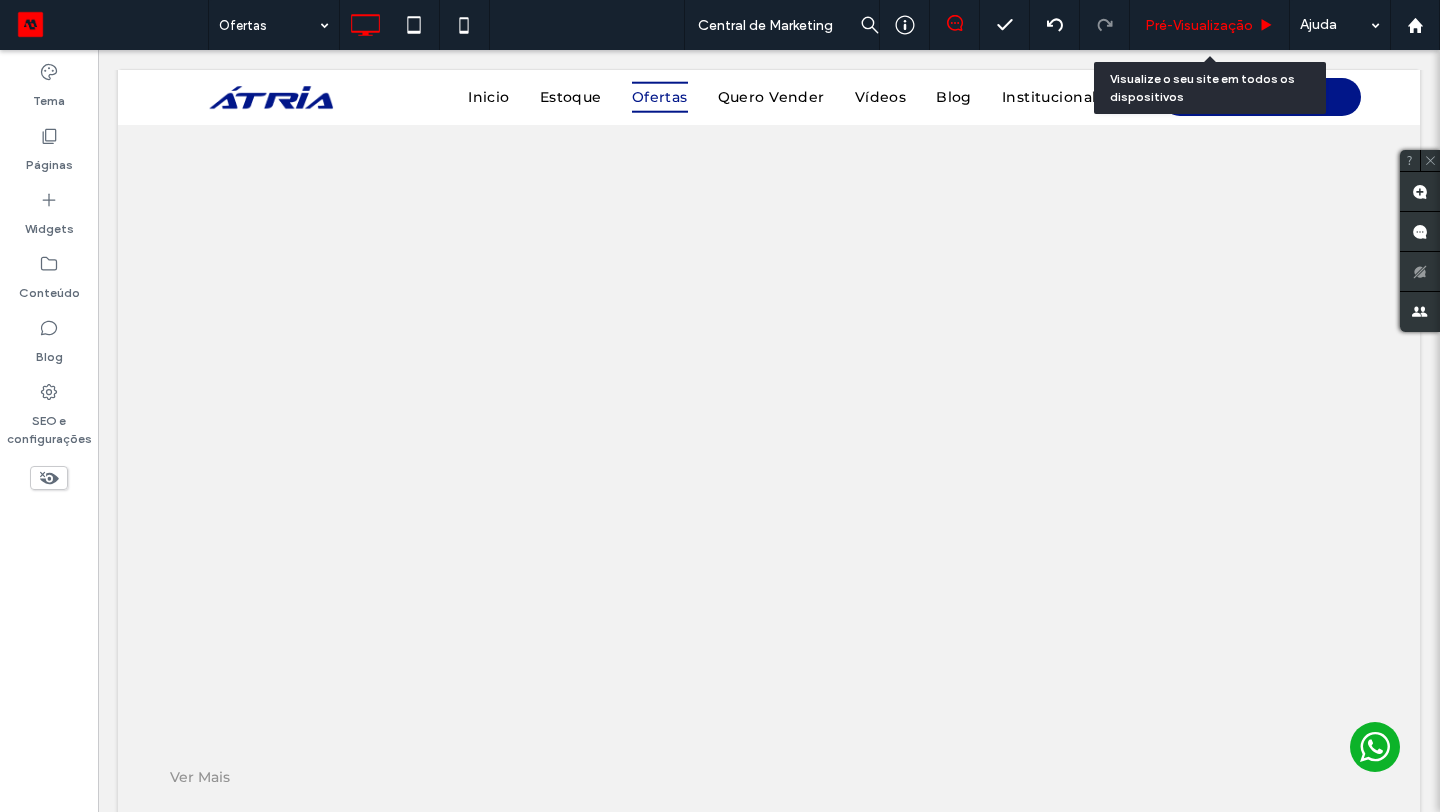 click on "Pré-Visualizaçāo" at bounding box center [1199, 25] 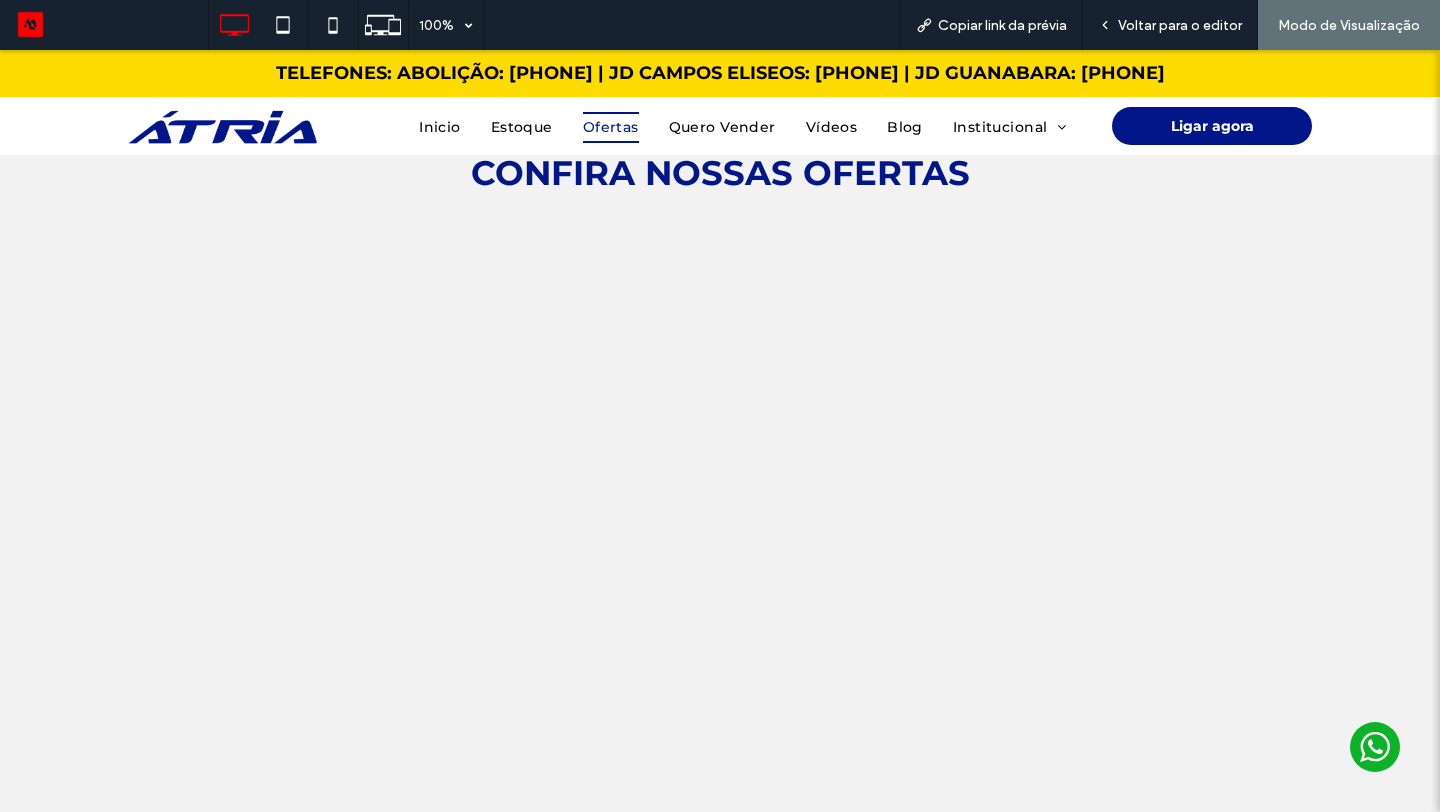 scroll, scrollTop: 0, scrollLeft: 0, axis: both 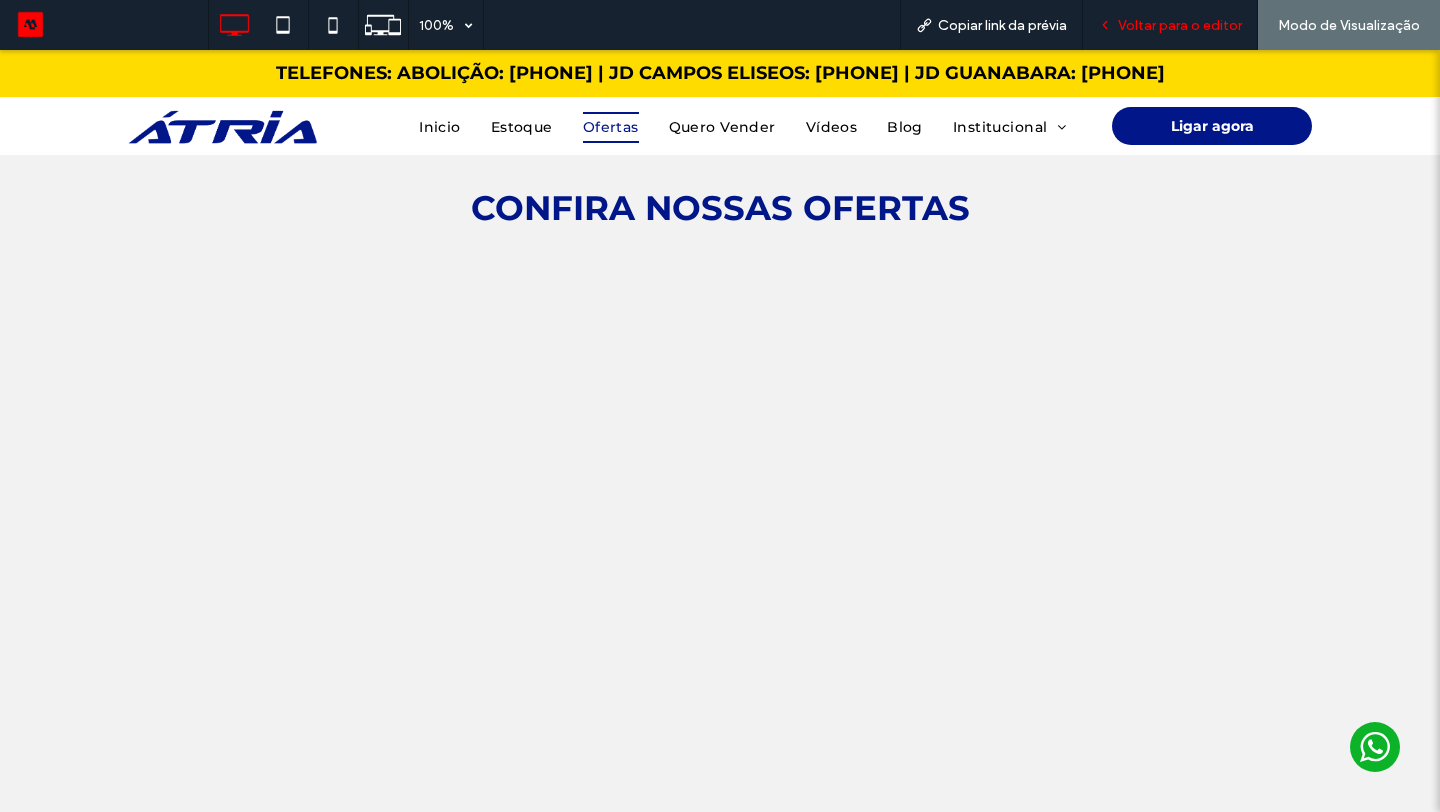 click on "Voltar para o editor" at bounding box center [1180, 25] 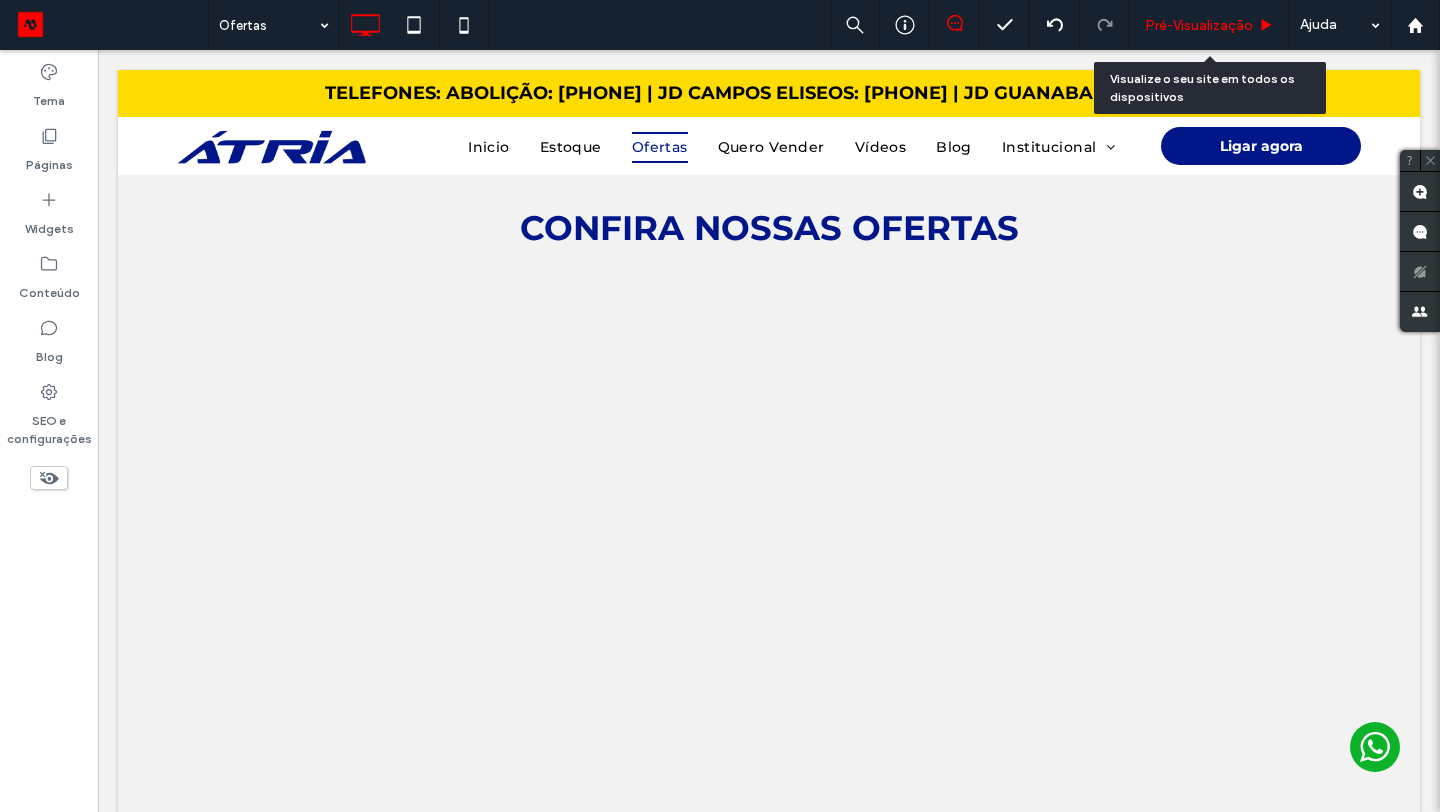 scroll, scrollTop: 0, scrollLeft: 0, axis: both 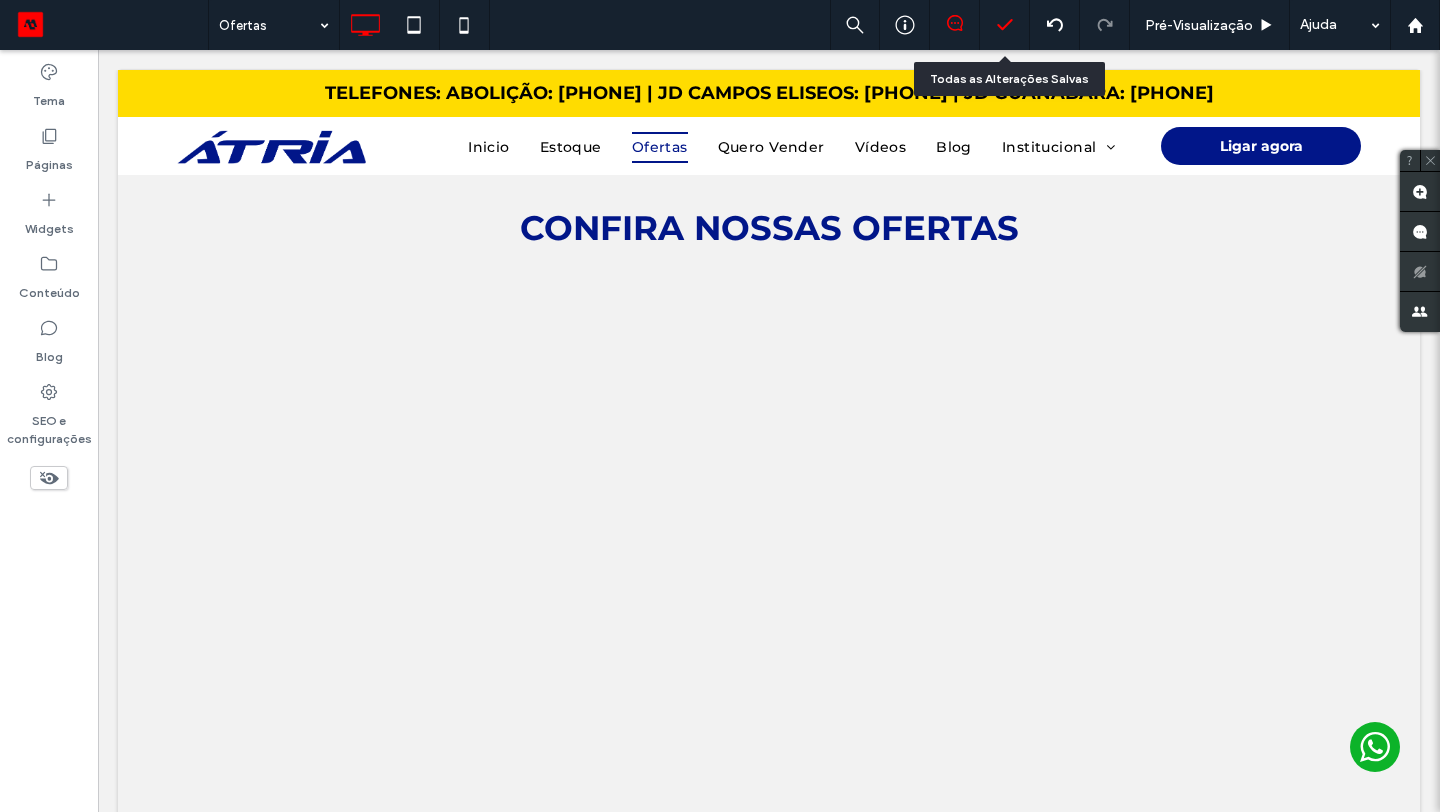 click 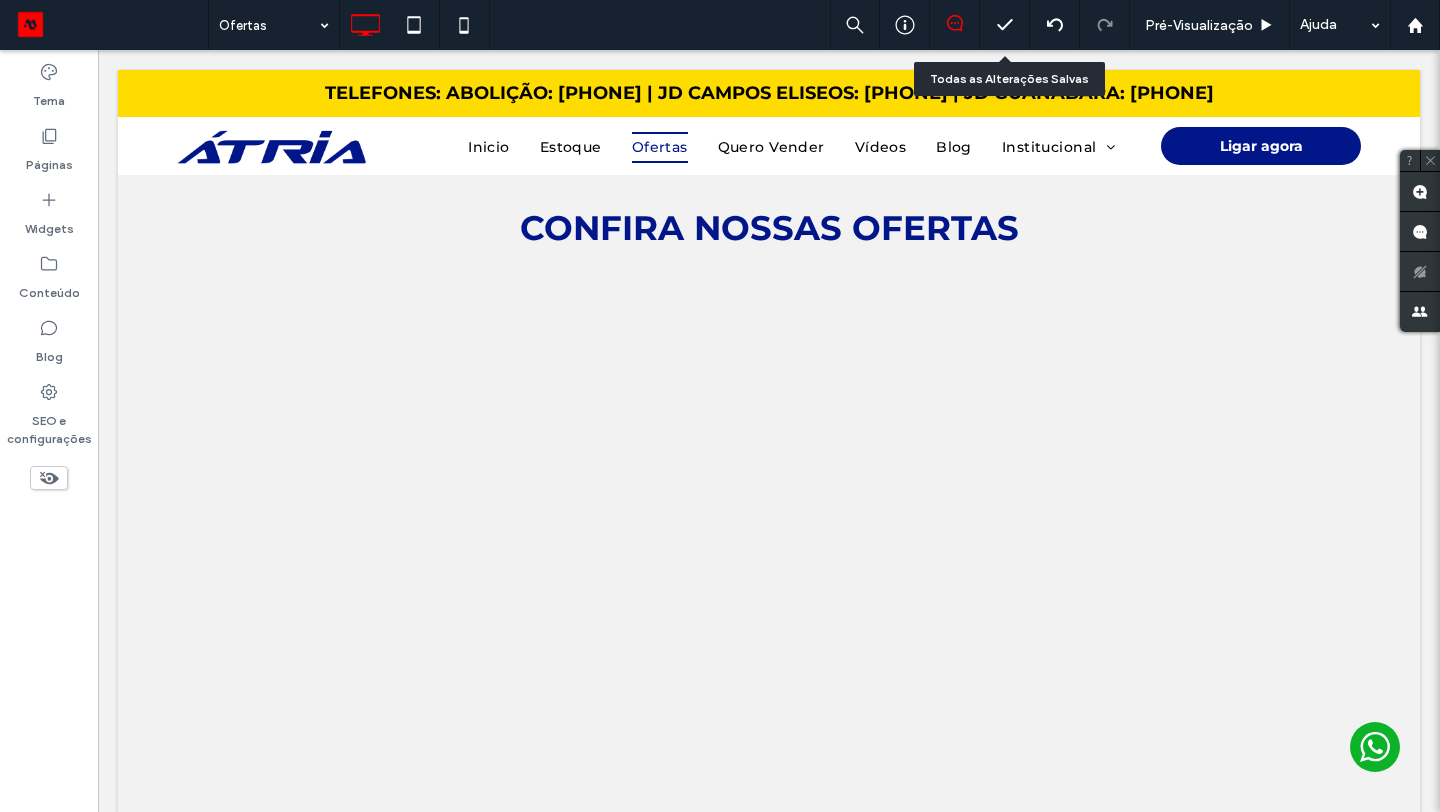 drag, startPoint x: 1001, startPoint y: 27, endPoint x: 974, endPoint y: 24, distance: 27.166155 